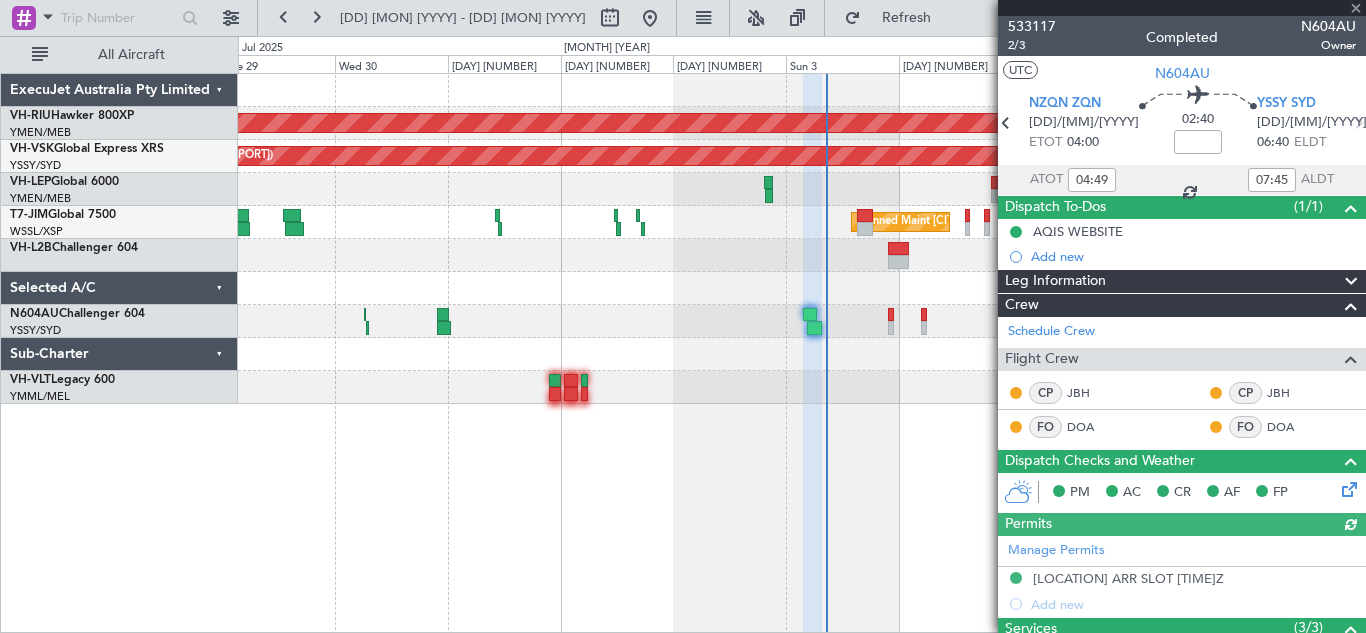 scroll, scrollTop: 0, scrollLeft: 0, axis: both 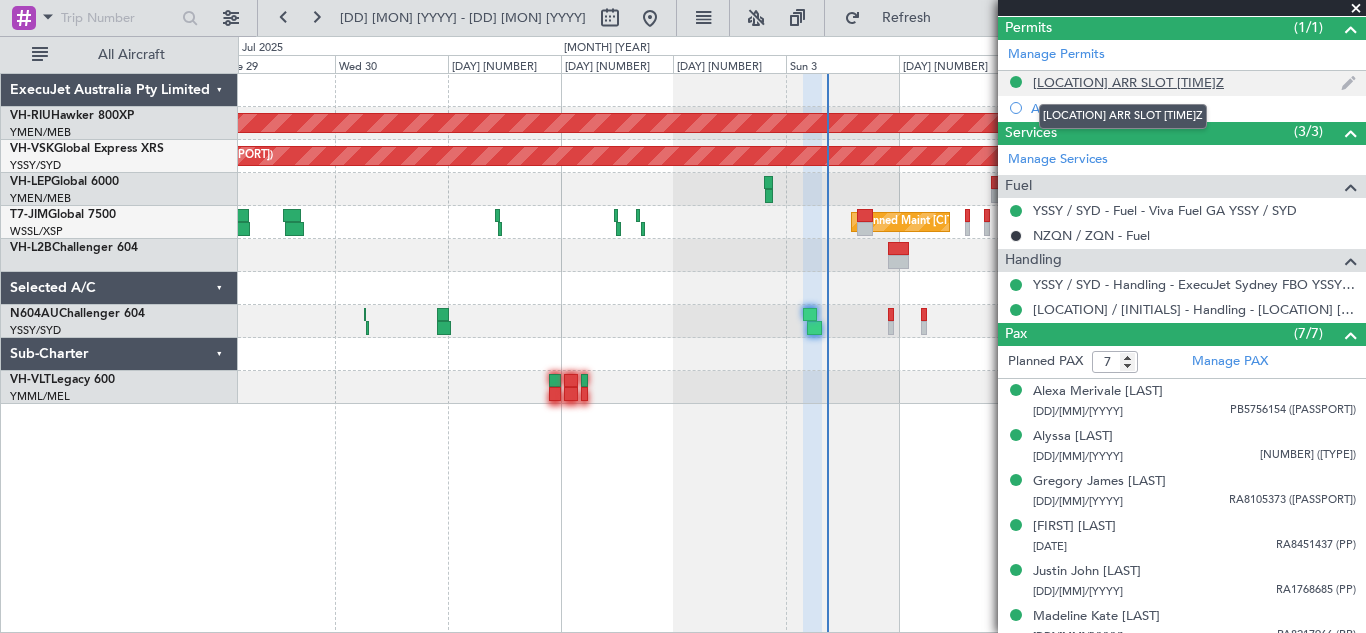 click on "[LOCATION] ARR SLOT [TIME]Z" at bounding box center [1128, 82] 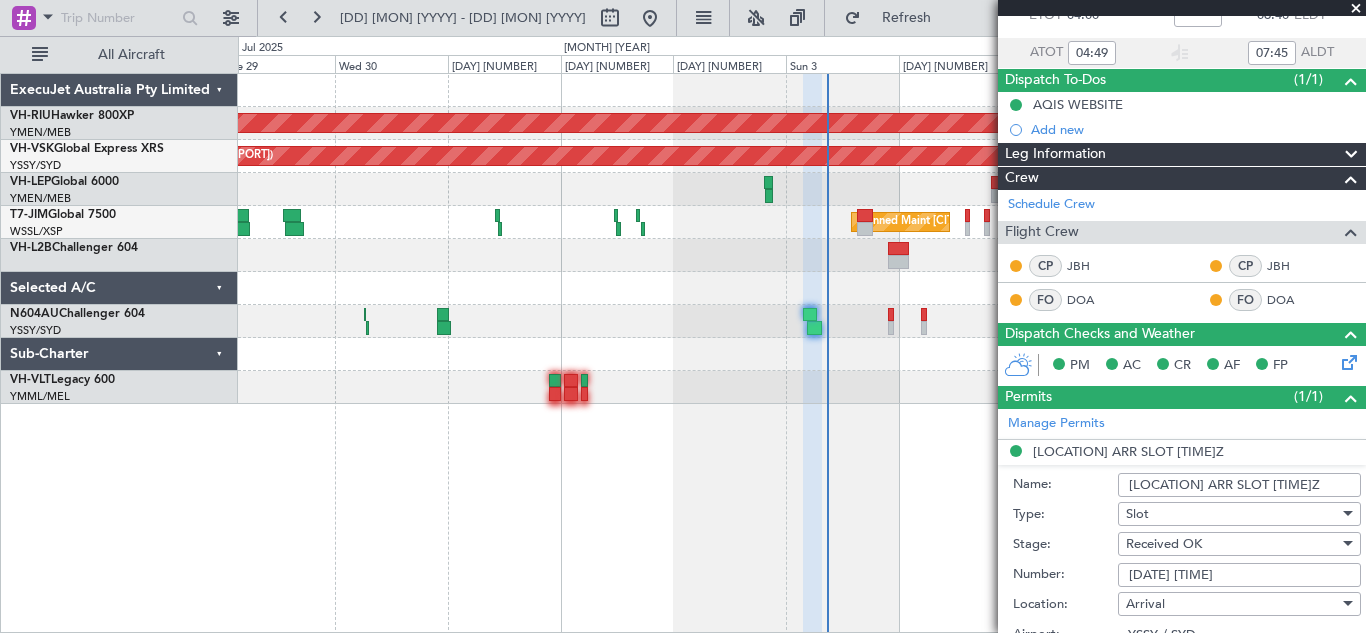 scroll, scrollTop: 0, scrollLeft: 0, axis: both 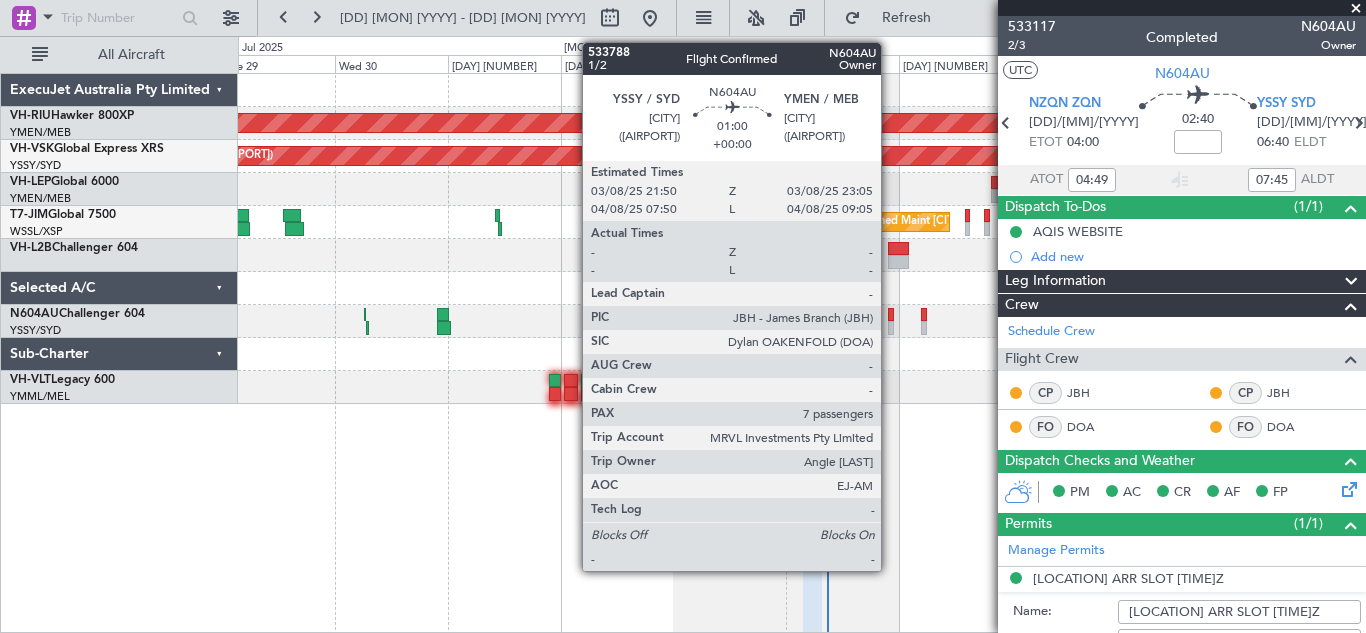 click 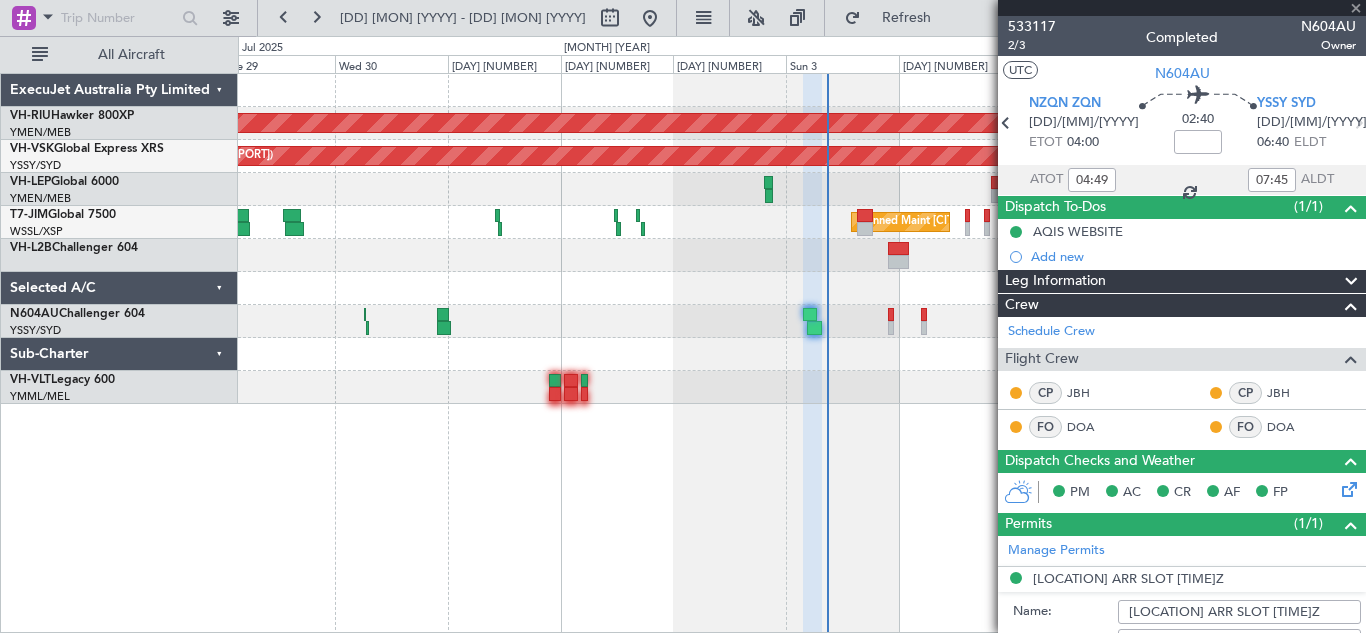 type 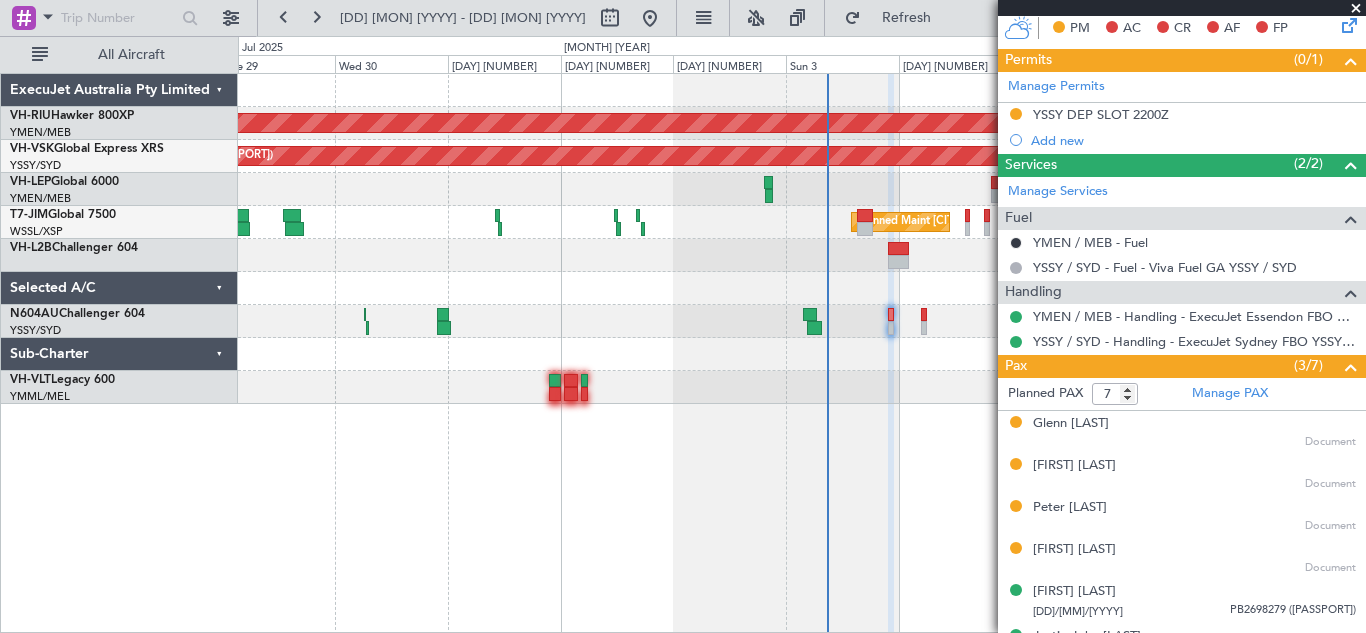 scroll, scrollTop: 483, scrollLeft: 0, axis: vertical 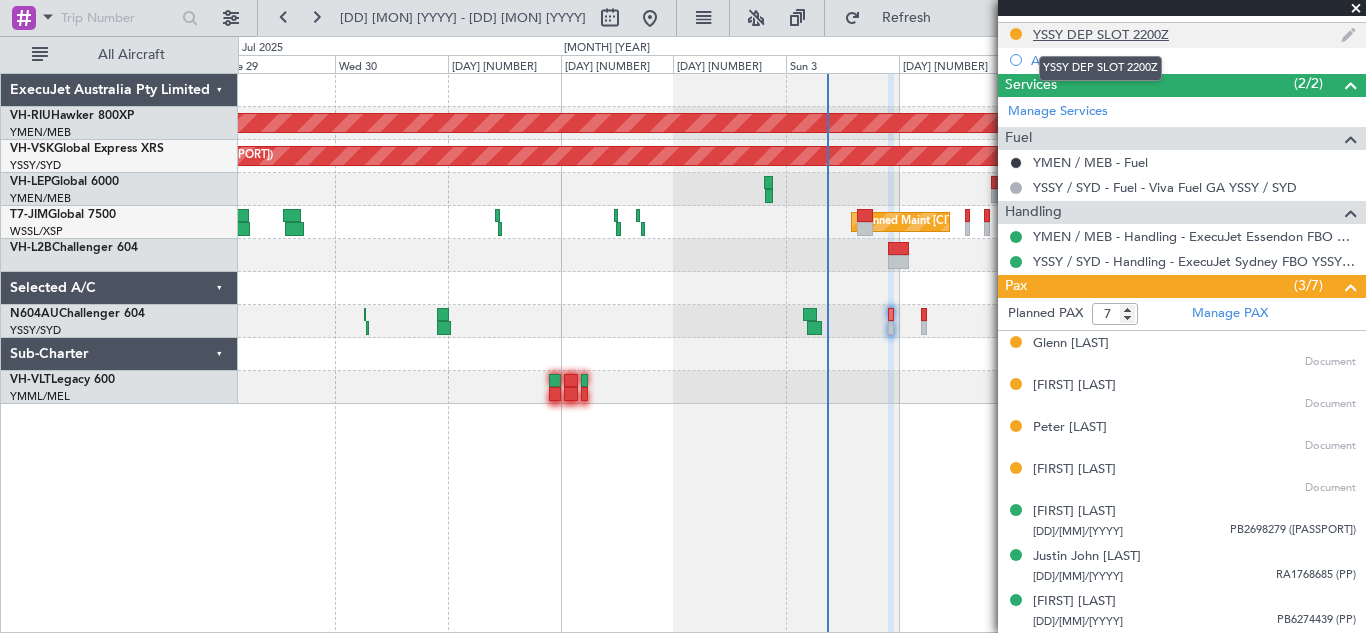 click on "YSSY DEP SLOT 2200Z" at bounding box center (1101, 34) 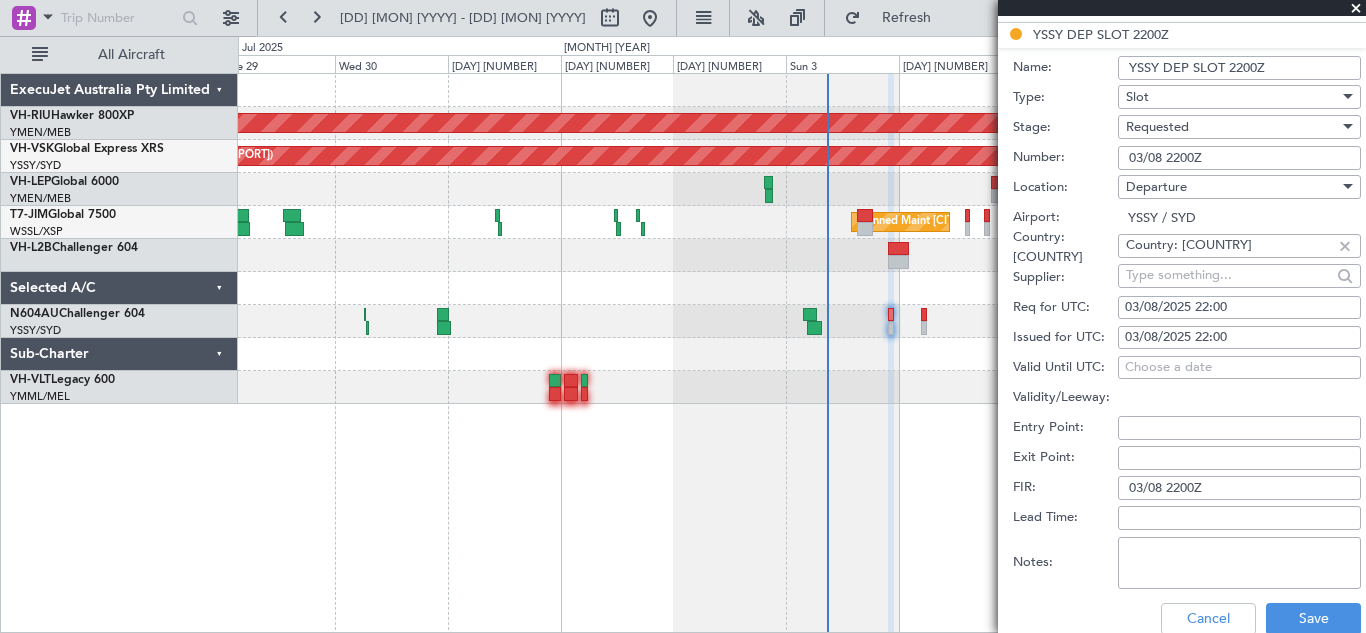click on "Notes:" at bounding box center [1239, 563] 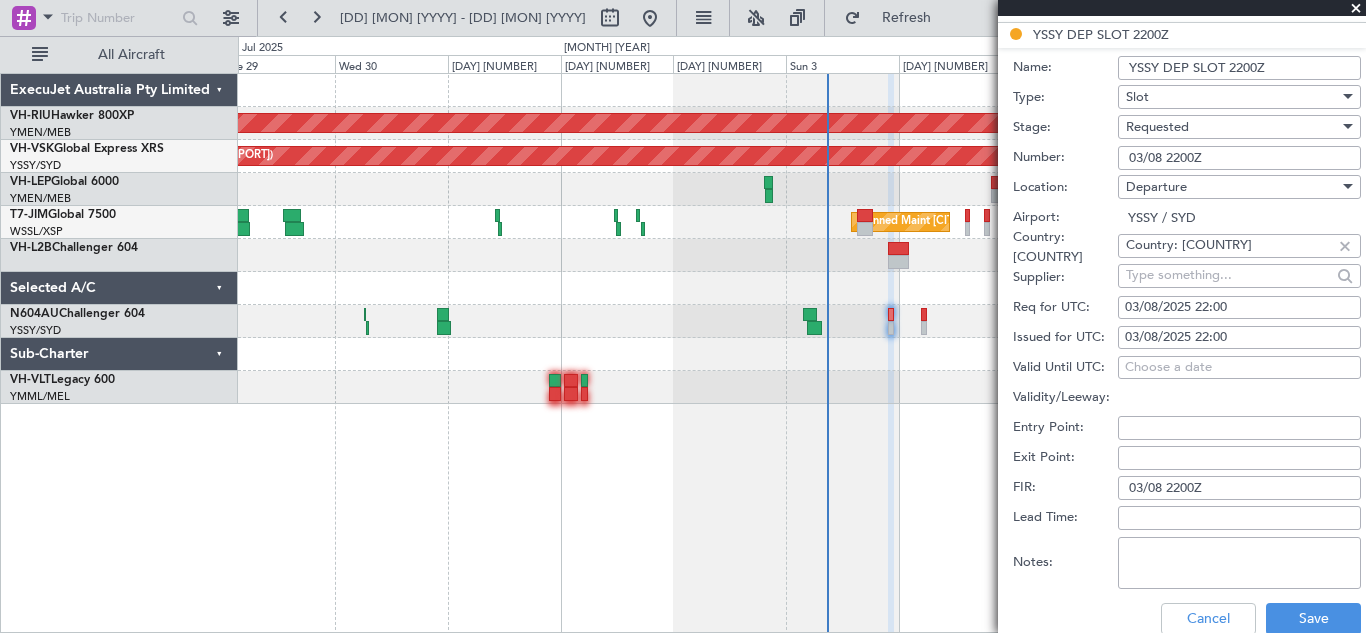 paste on "2200UTC, the earliest time after that timeslot is 2230z" 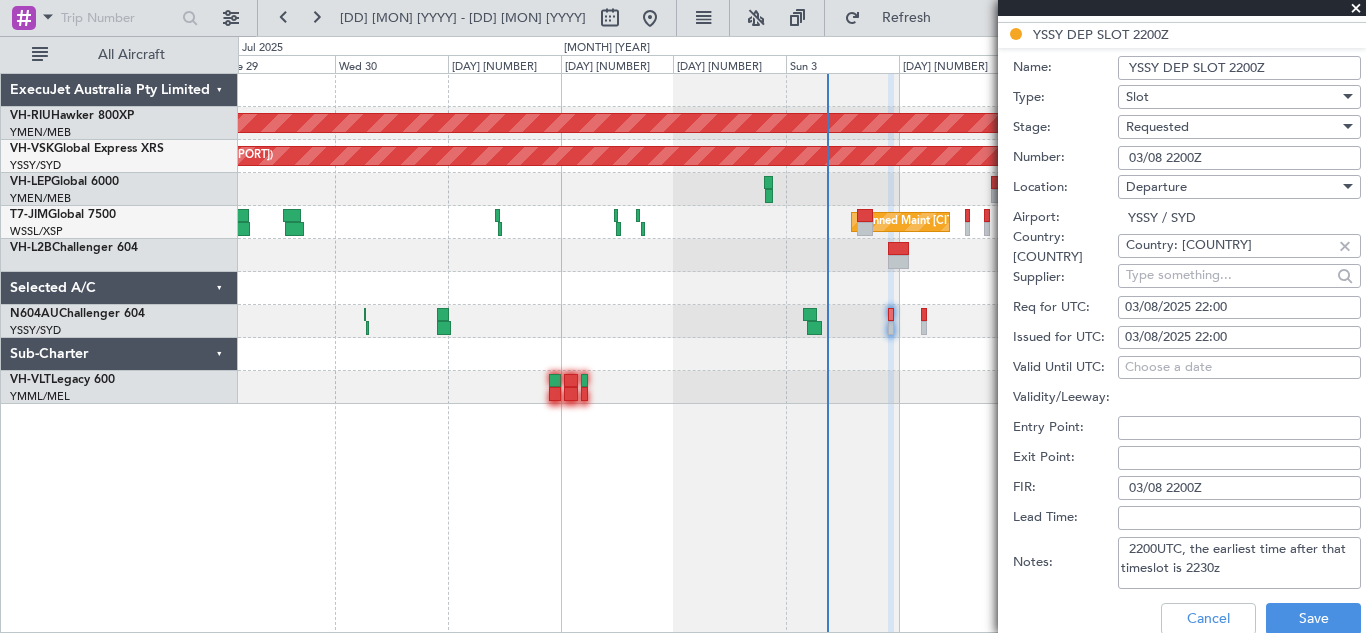 click on "2200UTC, the earliest time after that timeslot is 2230z" at bounding box center (1239, 563) 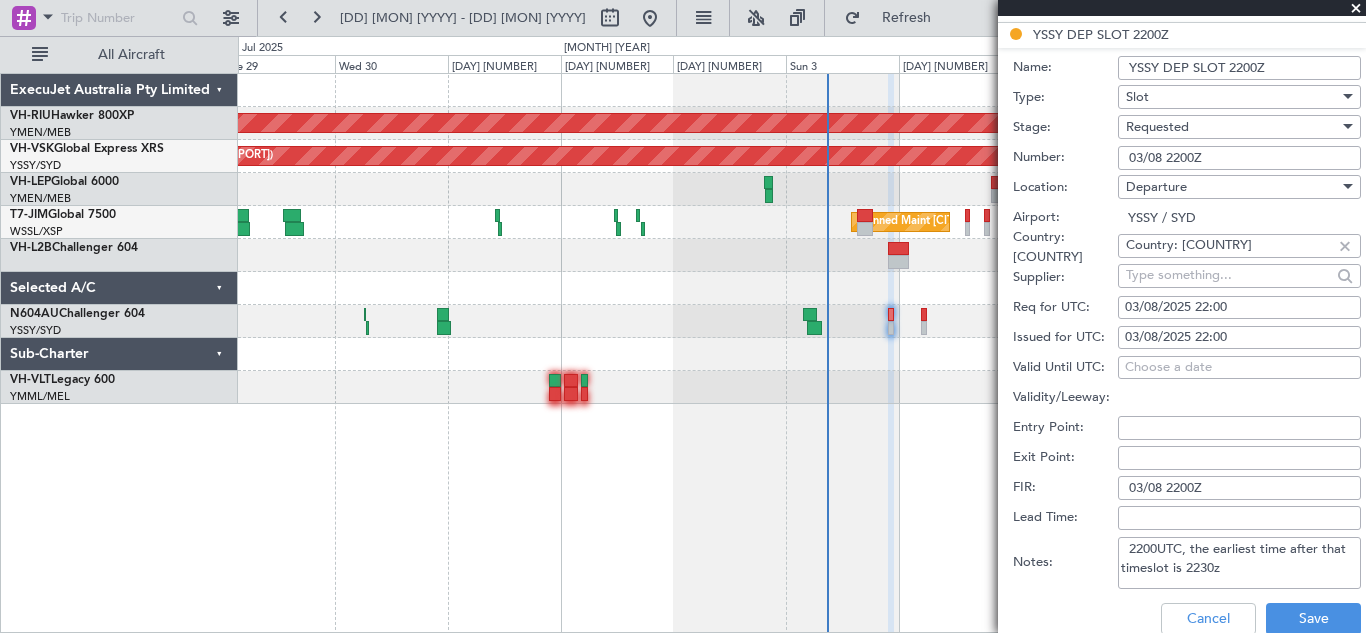 click on "2200UTC, the earliest time after that timeslot is 2230z" at bounding box center (1239, 563) 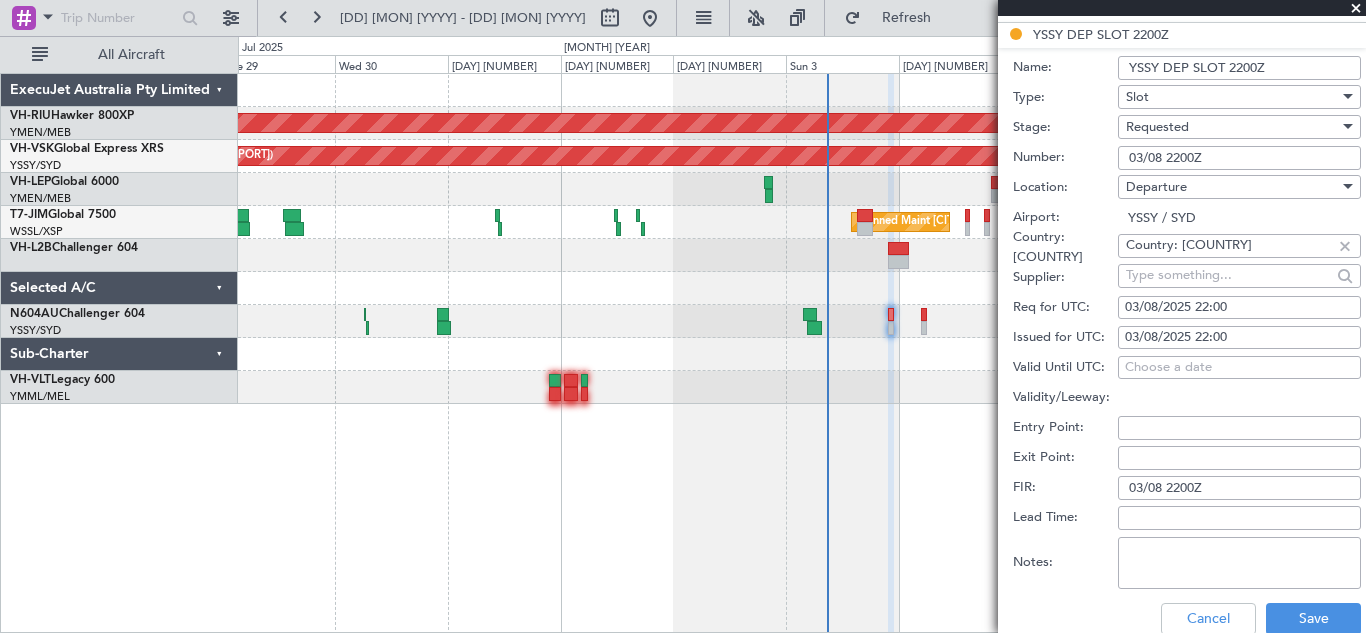paste on "I am unable to do [TIME]UTC, the earliest time after that timeslot is [TIME]z" 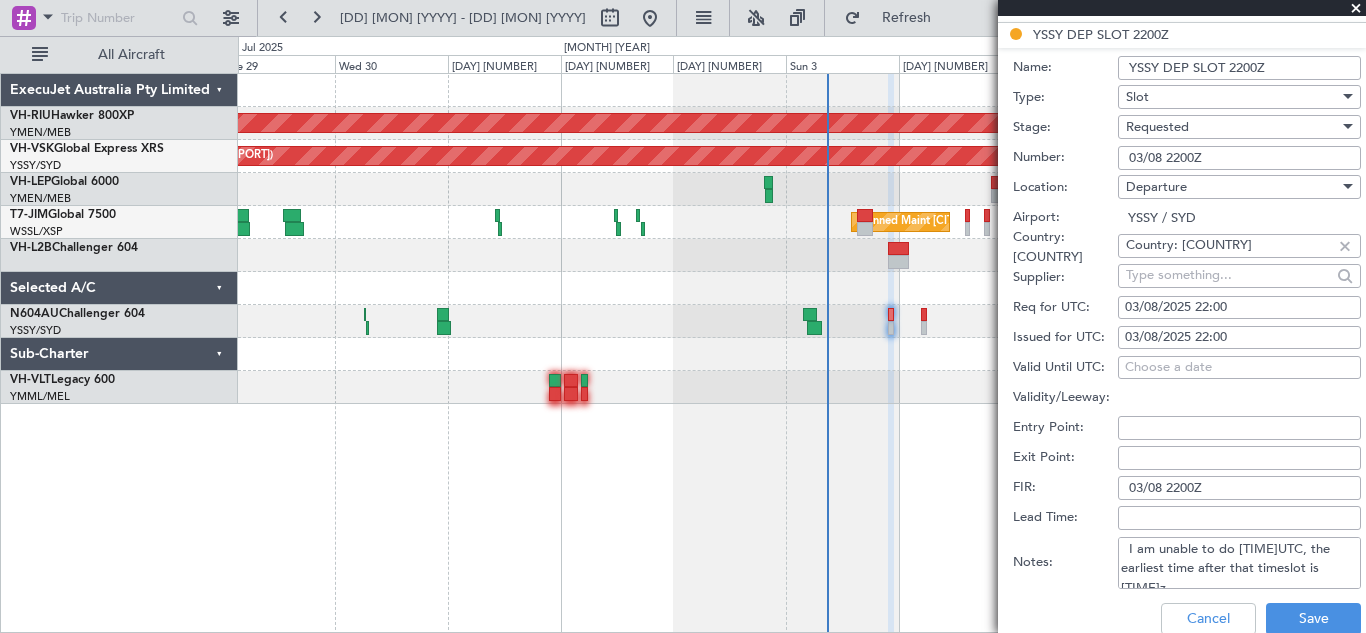 scroll, scrollTop: 10, scrollLeft: 0, axis: vertical 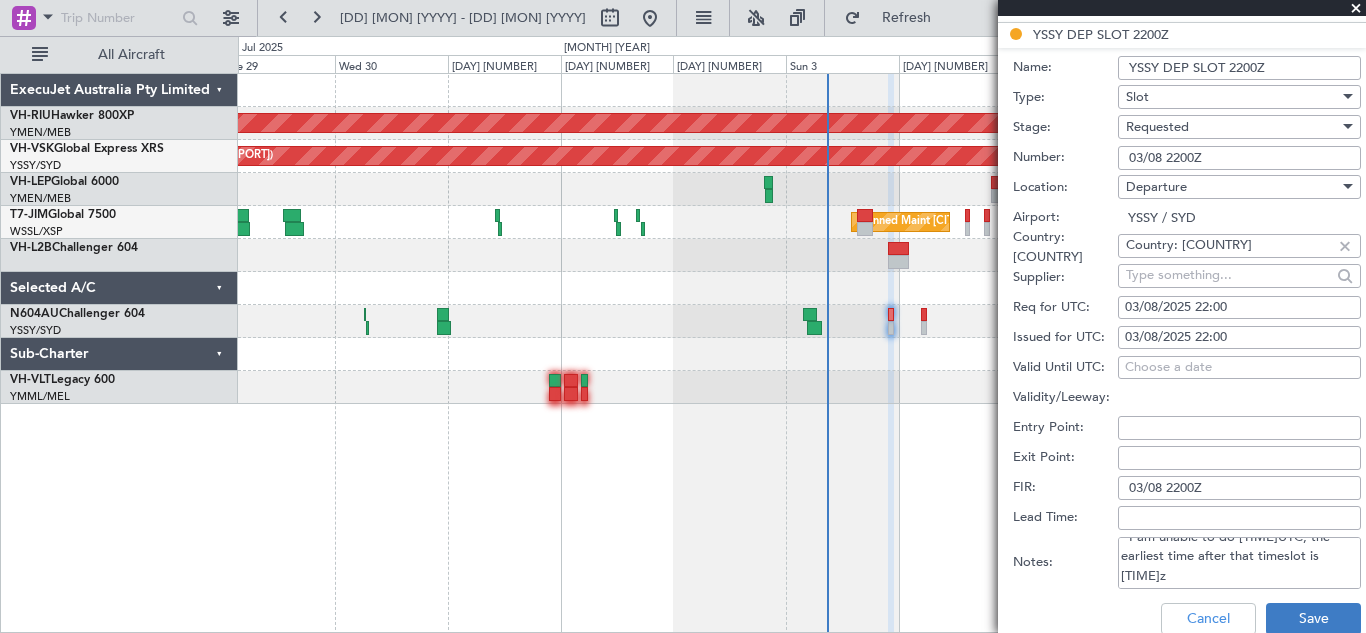 type on "I am unable to do [TIME]UTC, the earliest time after that timeslot is [TIME]z" 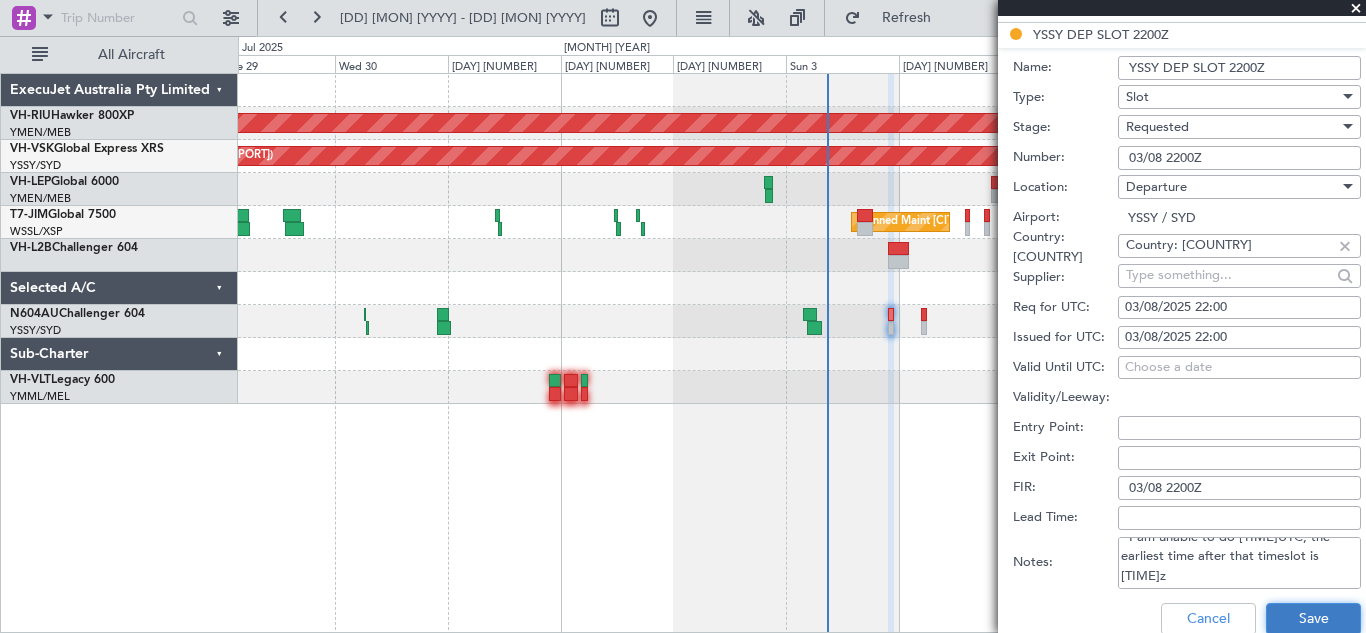 click on "Save" at bounding box center [1313, 619] 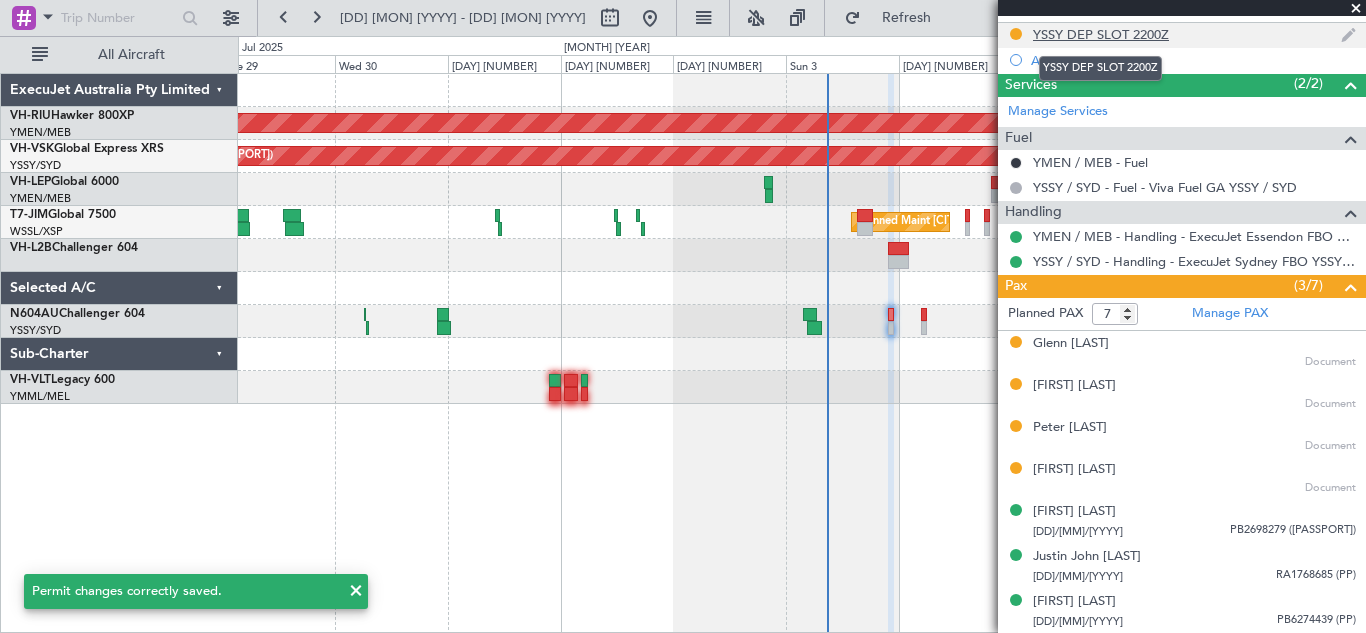 click on "YSSY DEP SLOT 2200Z" at bounding box center [1101, 34] 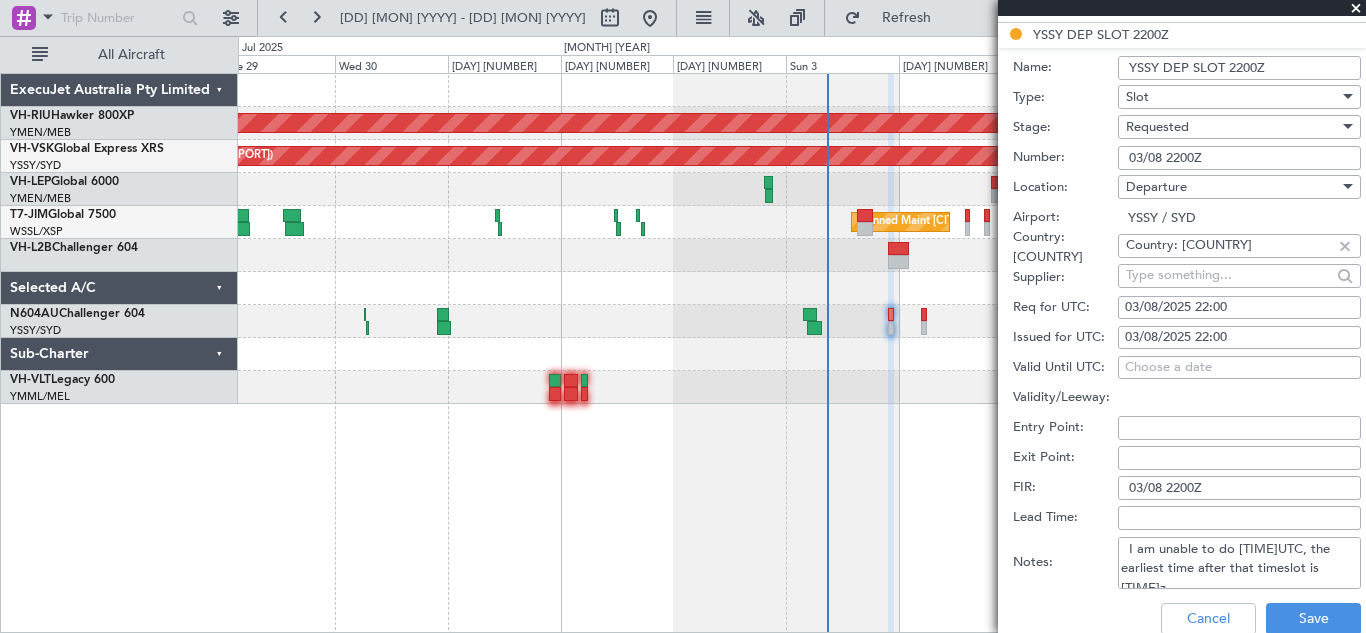 click on "YSSY DEP SLOT 2200Z" at bounding box center [1239, 68] 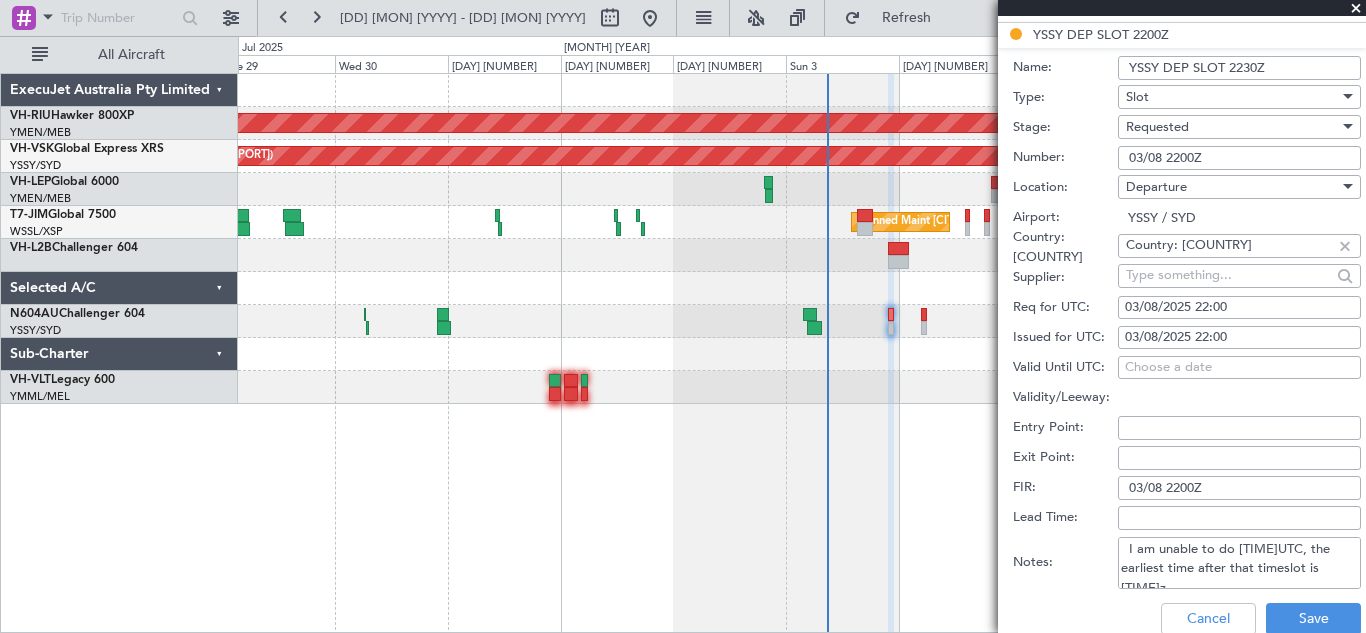 type on "YSSY DEP SLOT 2230Z" 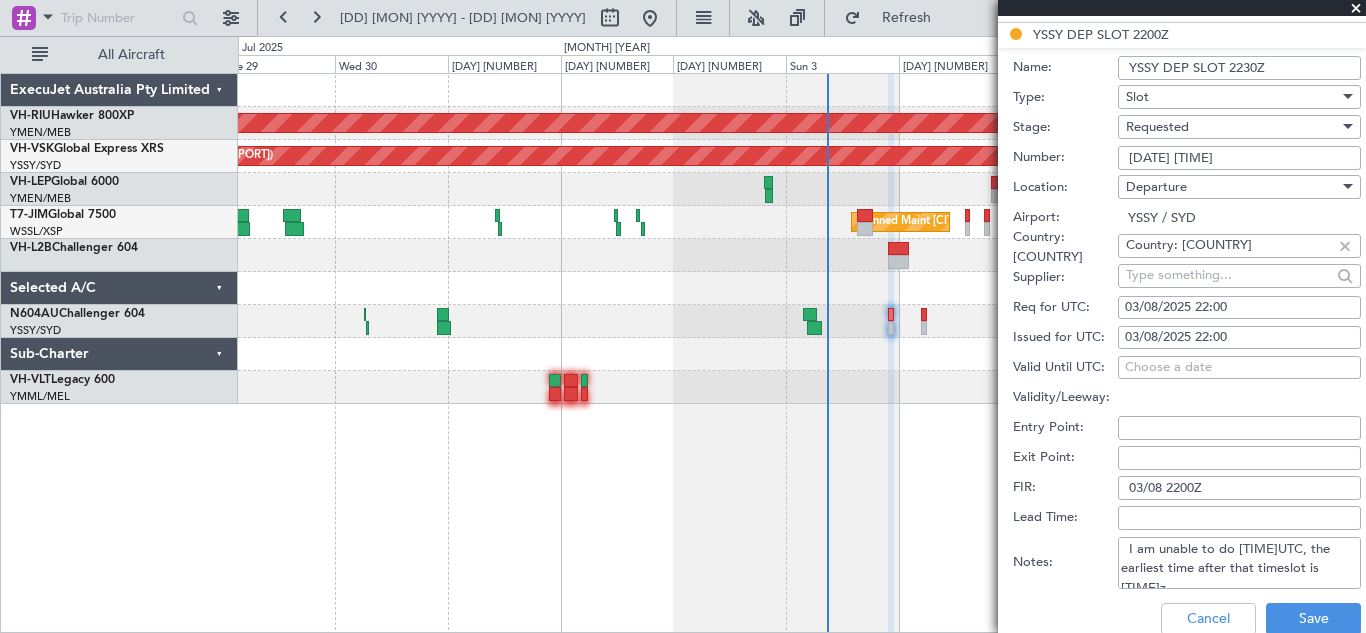 type on "[DATE] [TIME]" 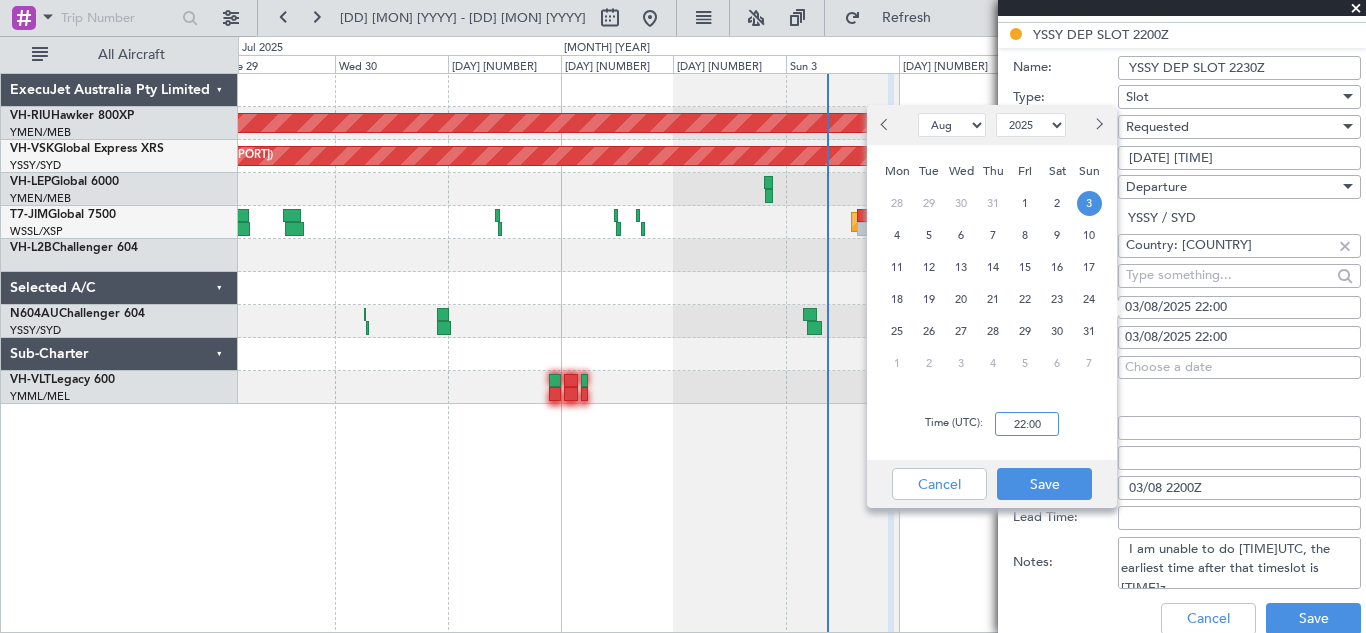 click on "22:00" at bounding box center (1027, 424) 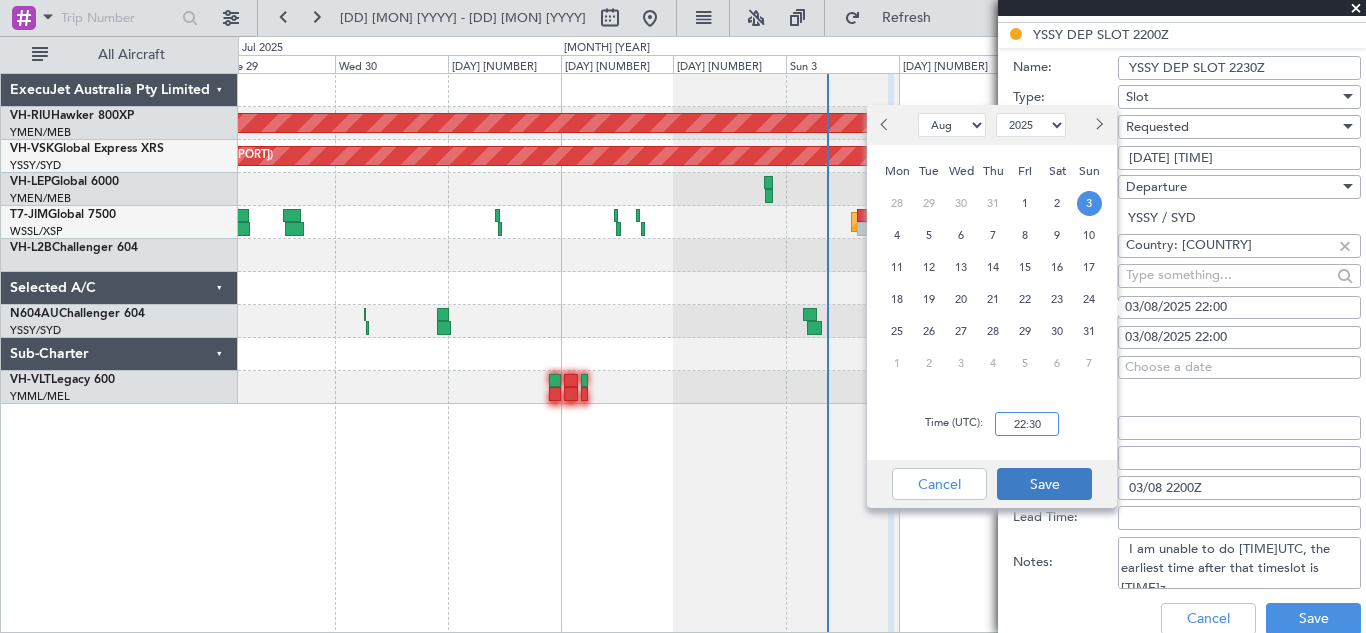 type on "22:30" 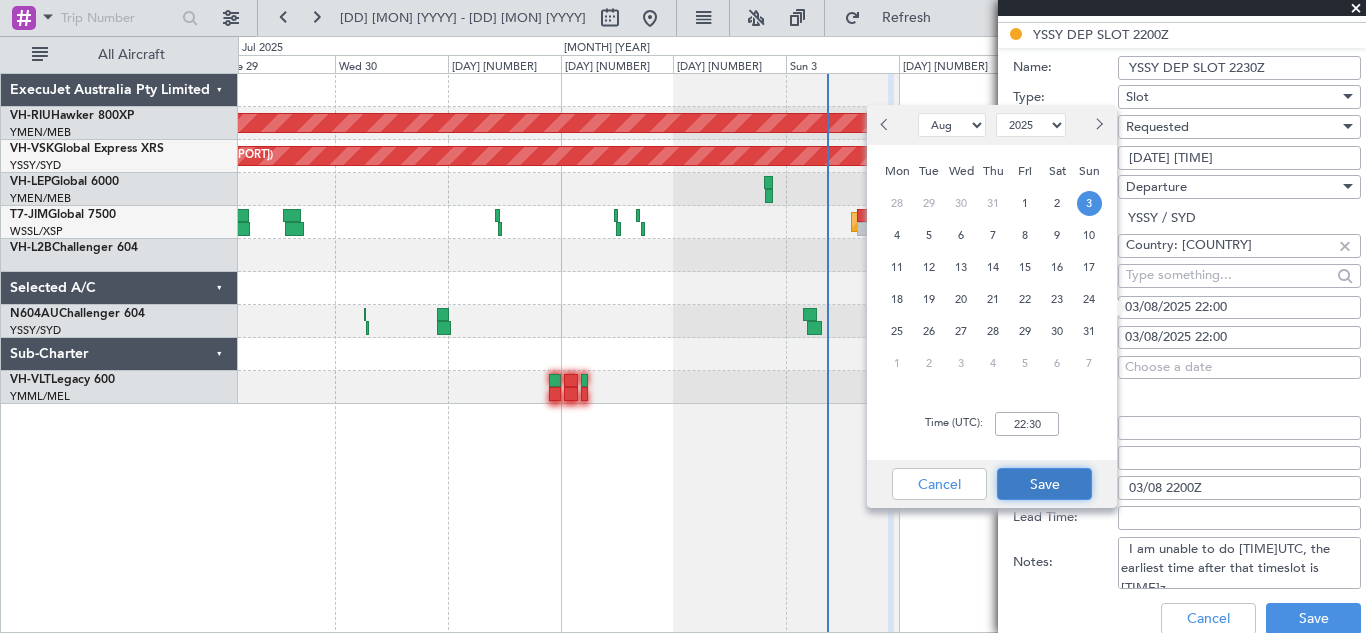 click on "Save" at bounding box center [1044, 484] 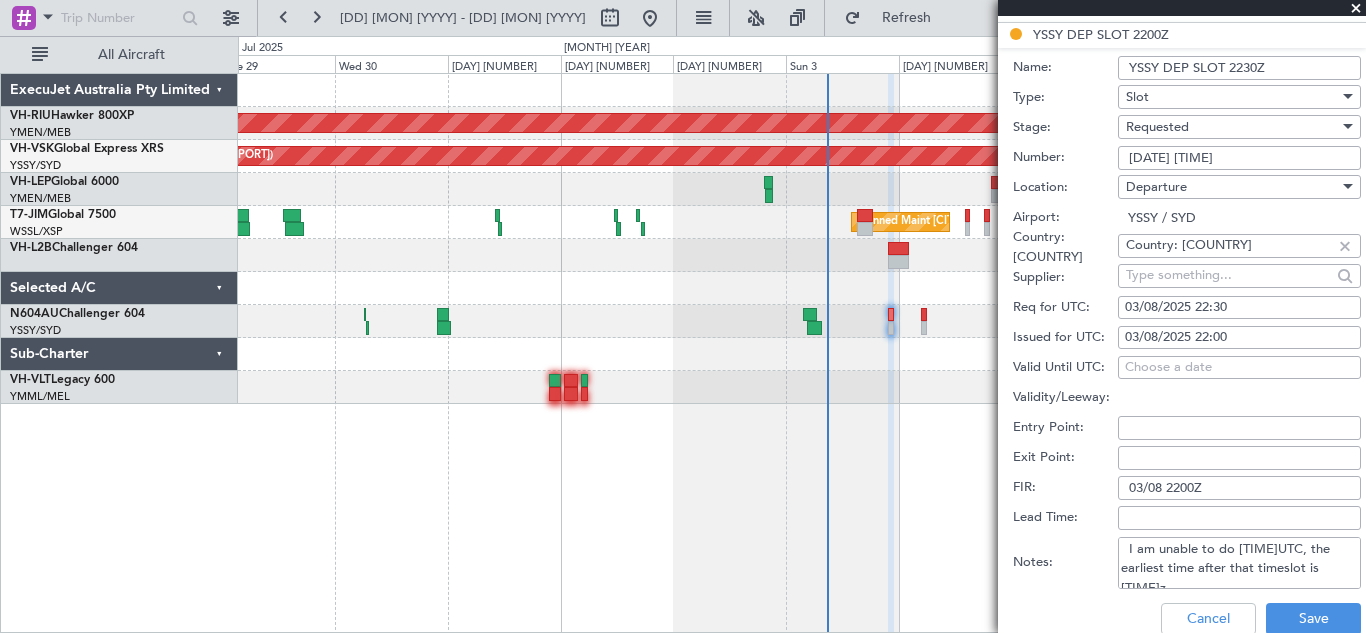 click on "03/08/2025 22:00" at bounding box center [1239, 338] 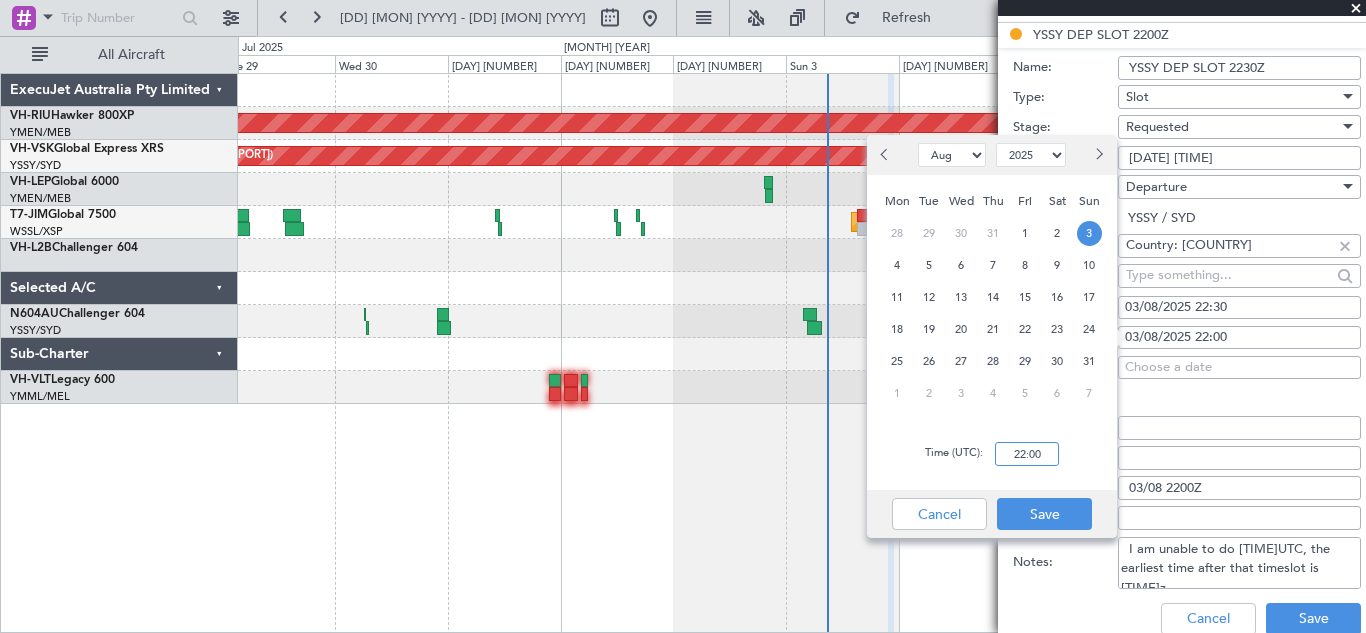 click on "22:00" at bounding box center (1027, 454) 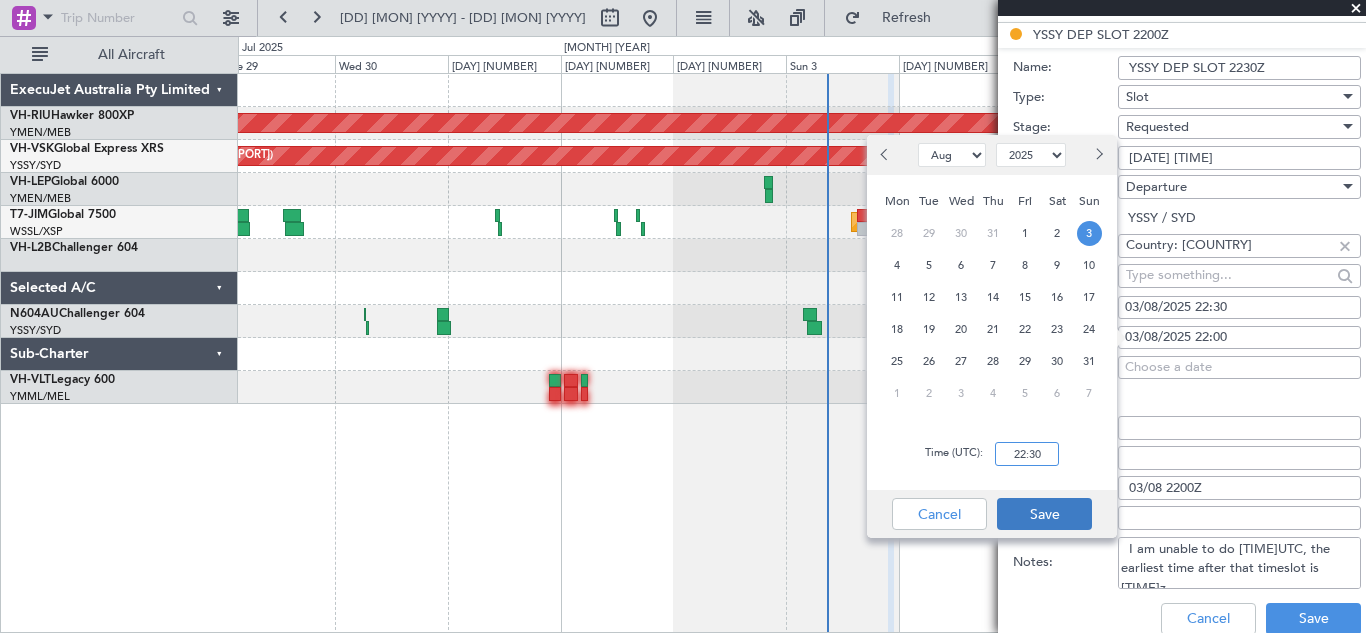 type on "22:30" 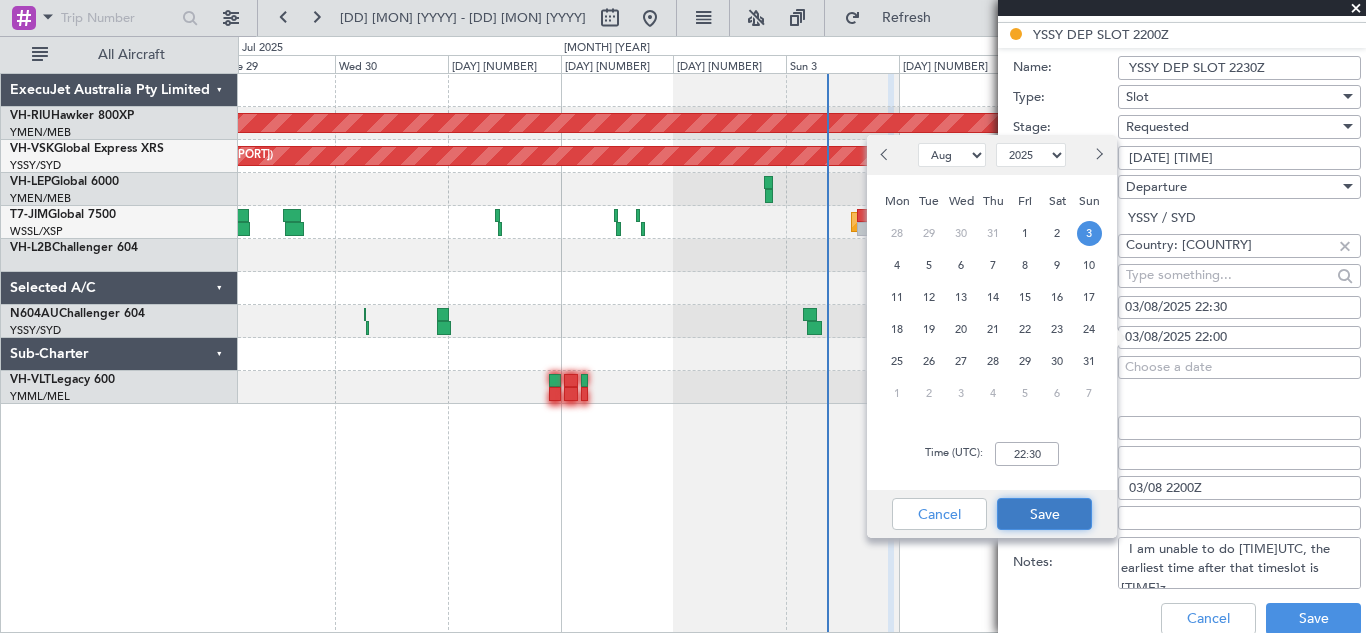click on "Save" at bounding box center [1044, 514] 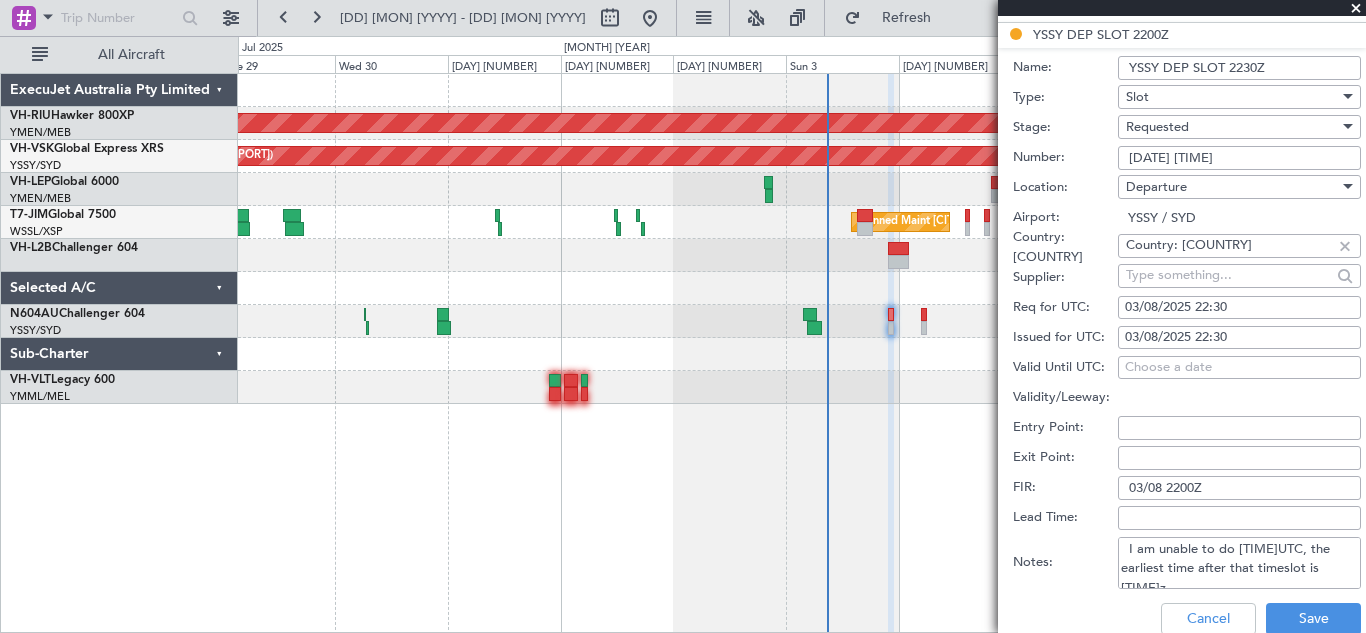 click on "03/08 2200Z" at bounding box center [1239, 488] 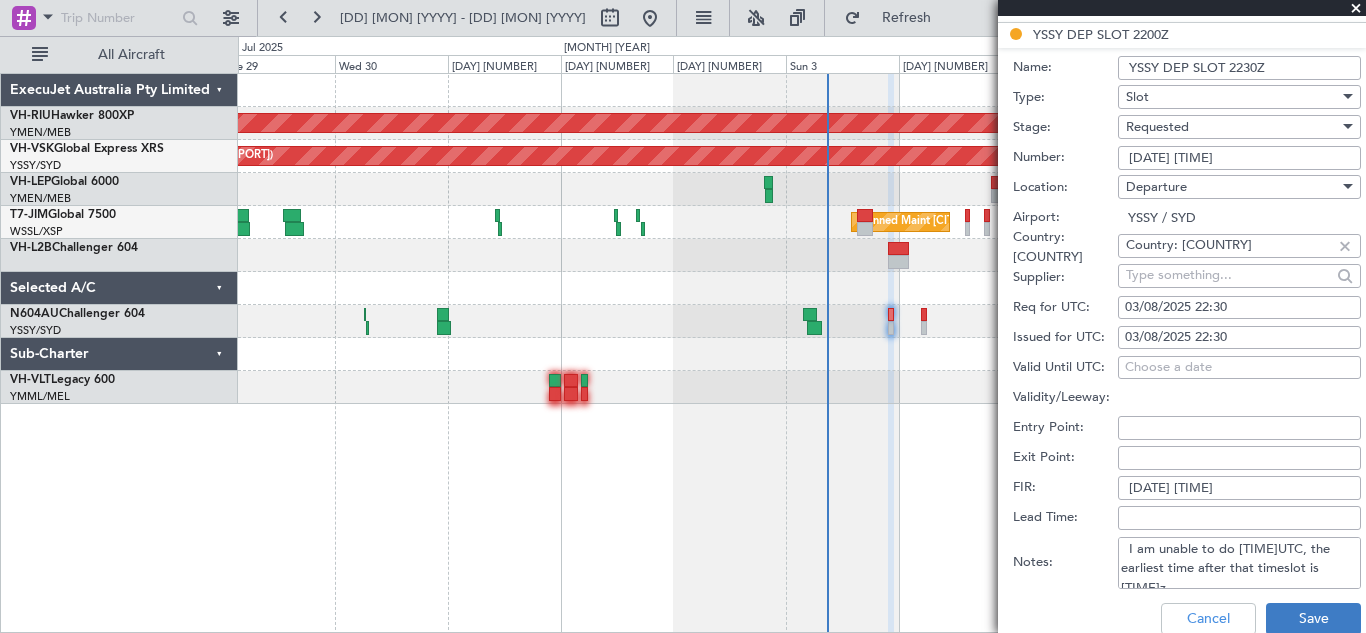 type on "[DATE] [TIME]" 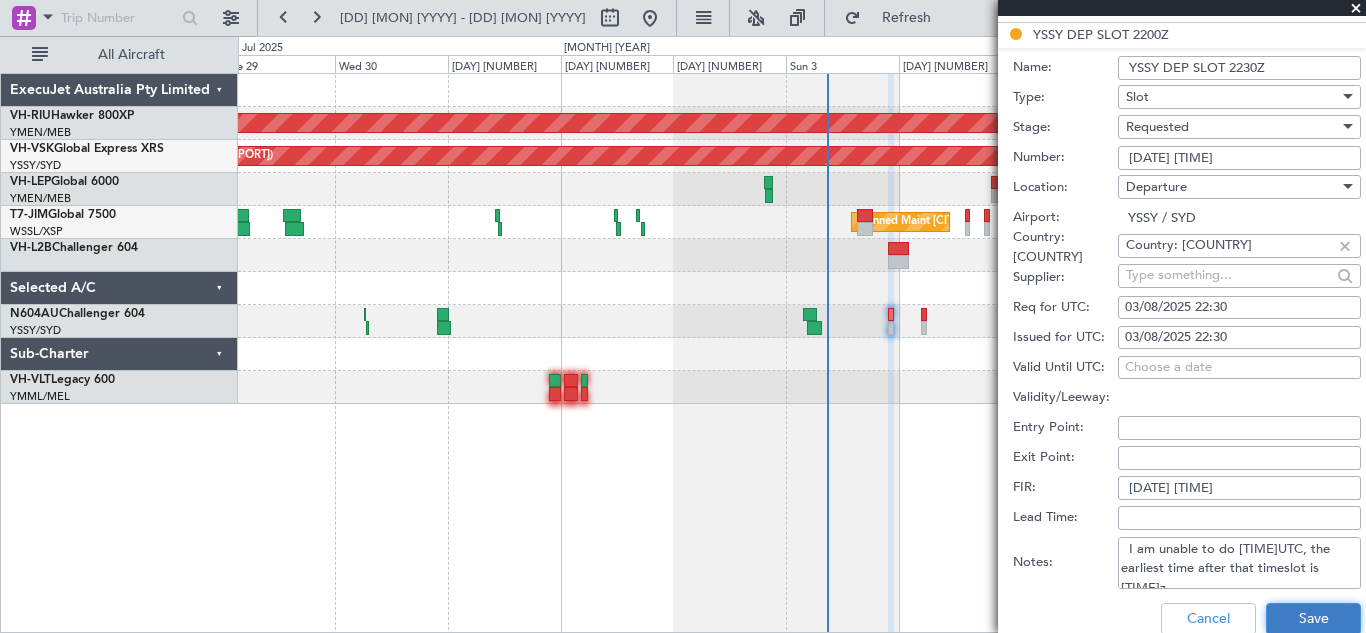 click on "Save" at bounding box center [1313, 619] 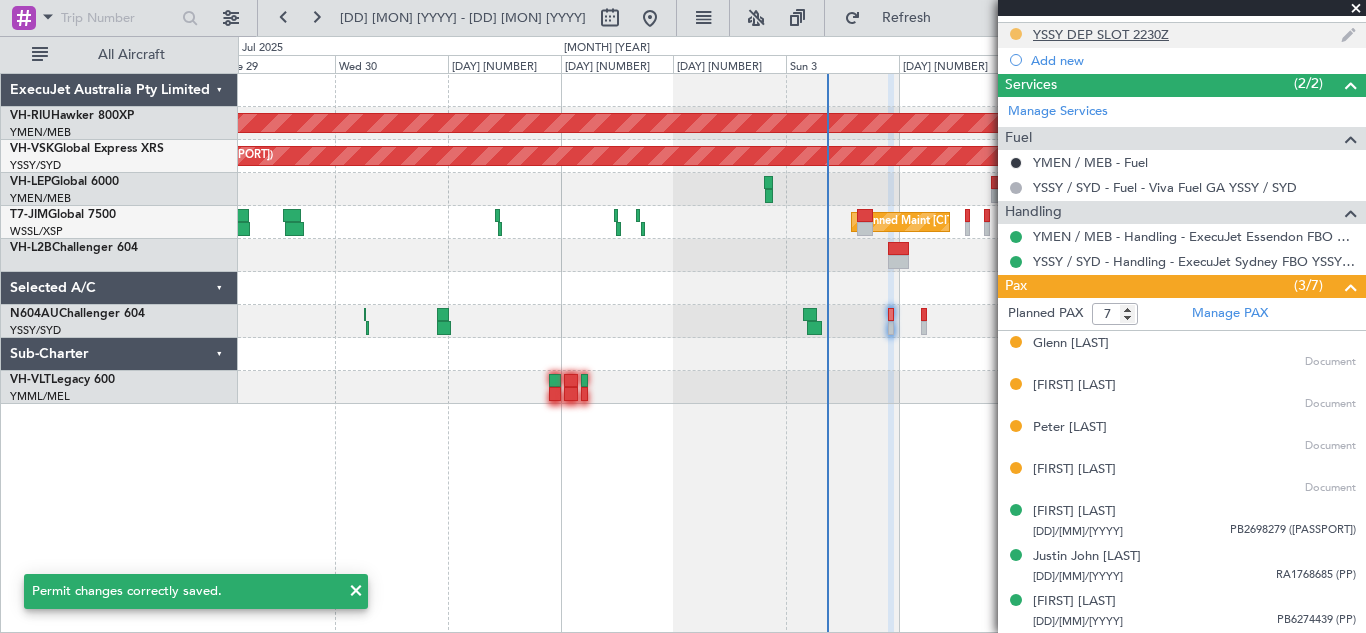 click at bounding box center (1016, 34) 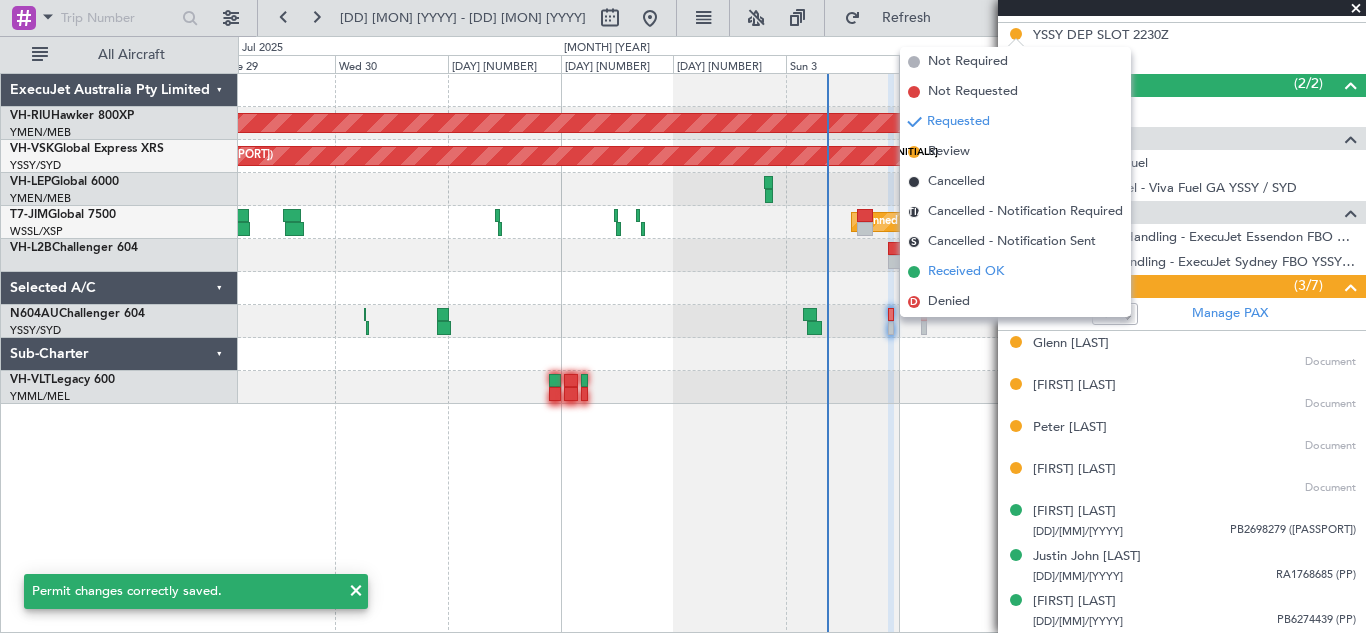 click on "Received OK" at bounding box center (966, 272) 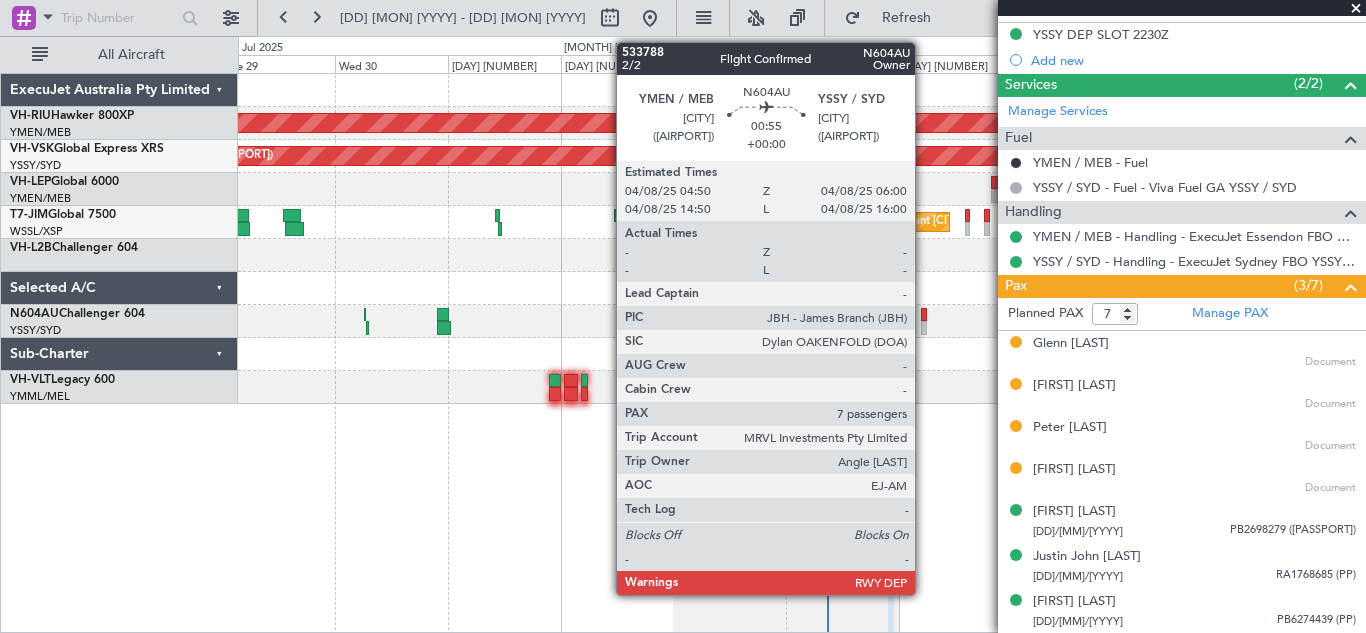 click 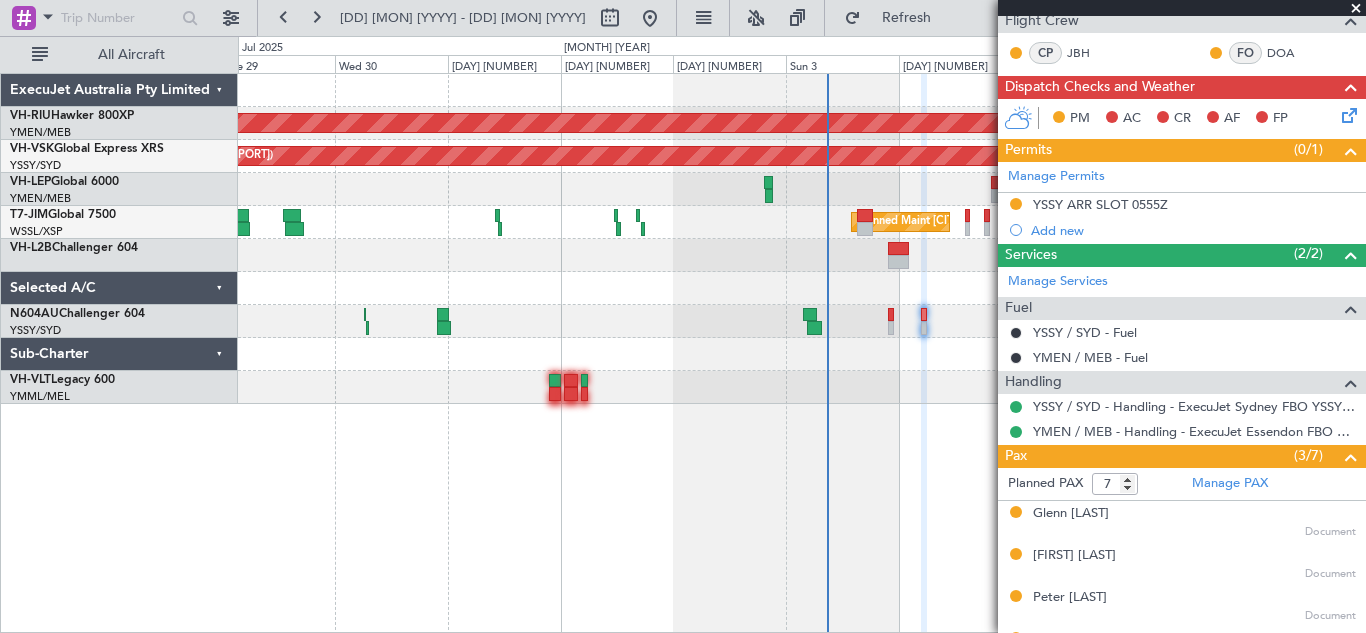 scroll, scrollTop: 309, scrollLeft: 0, axis: vertical 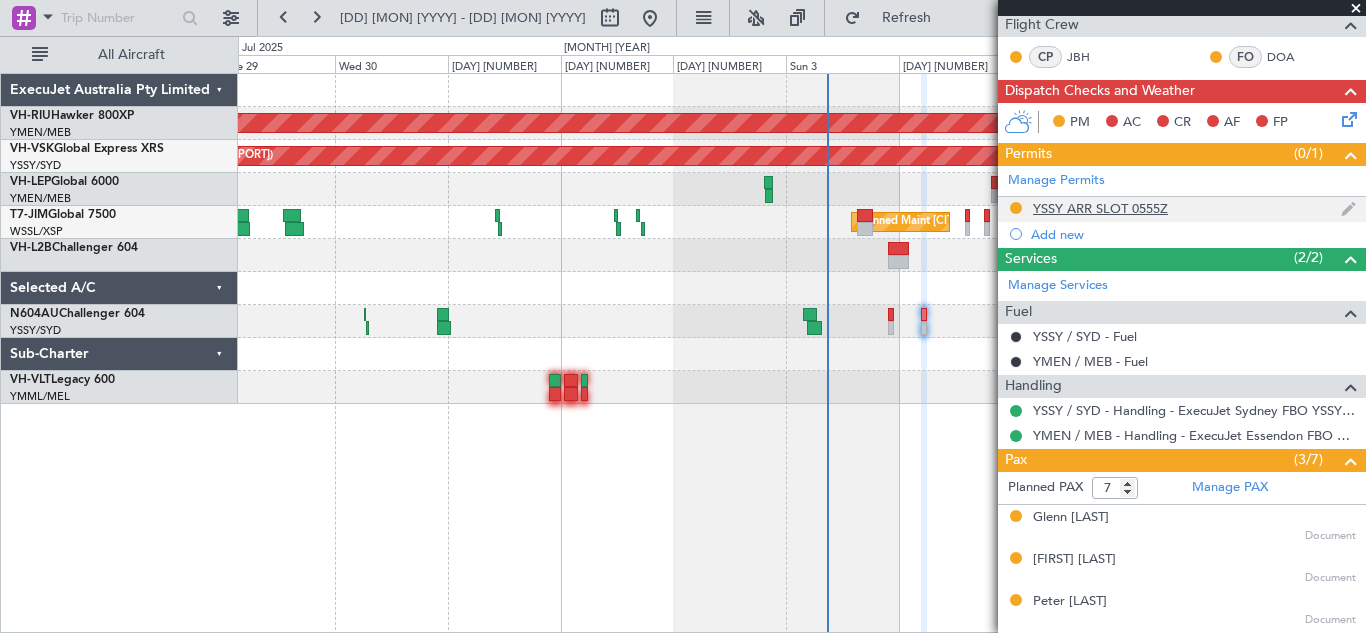 click at bounding box center [1016, 208] 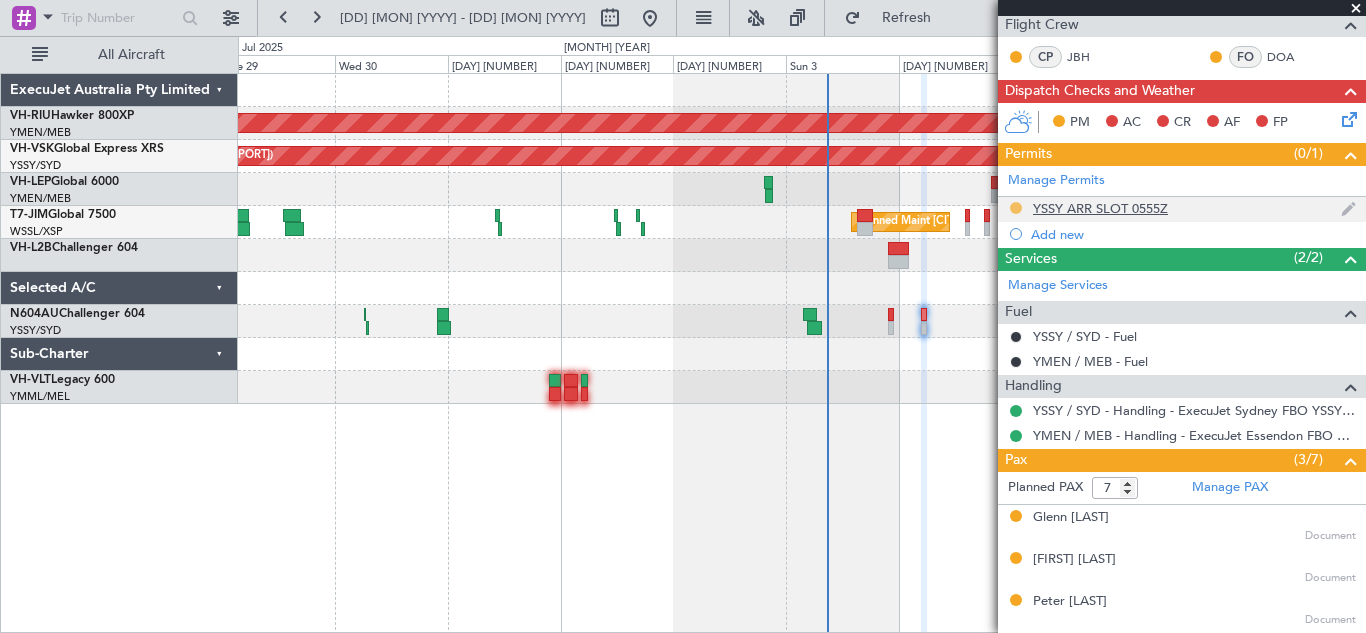 click at bounding box center [1016, 208] 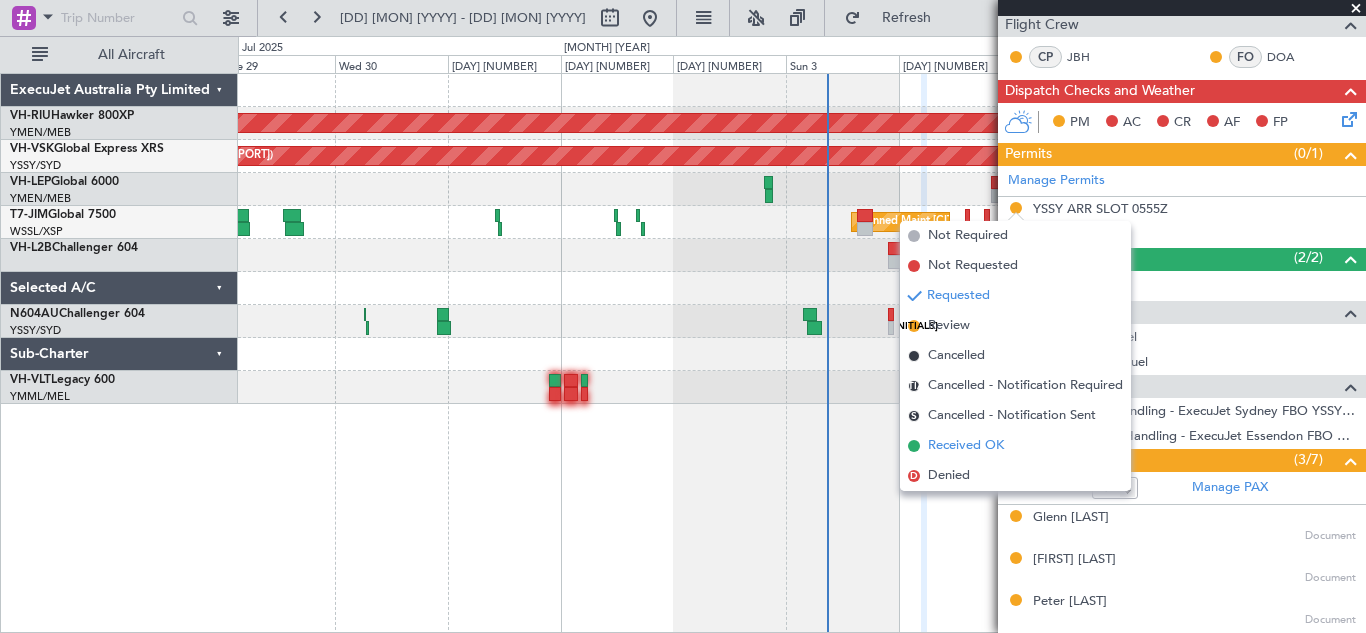 click on "Received OK" at bounding box center [966, 446] 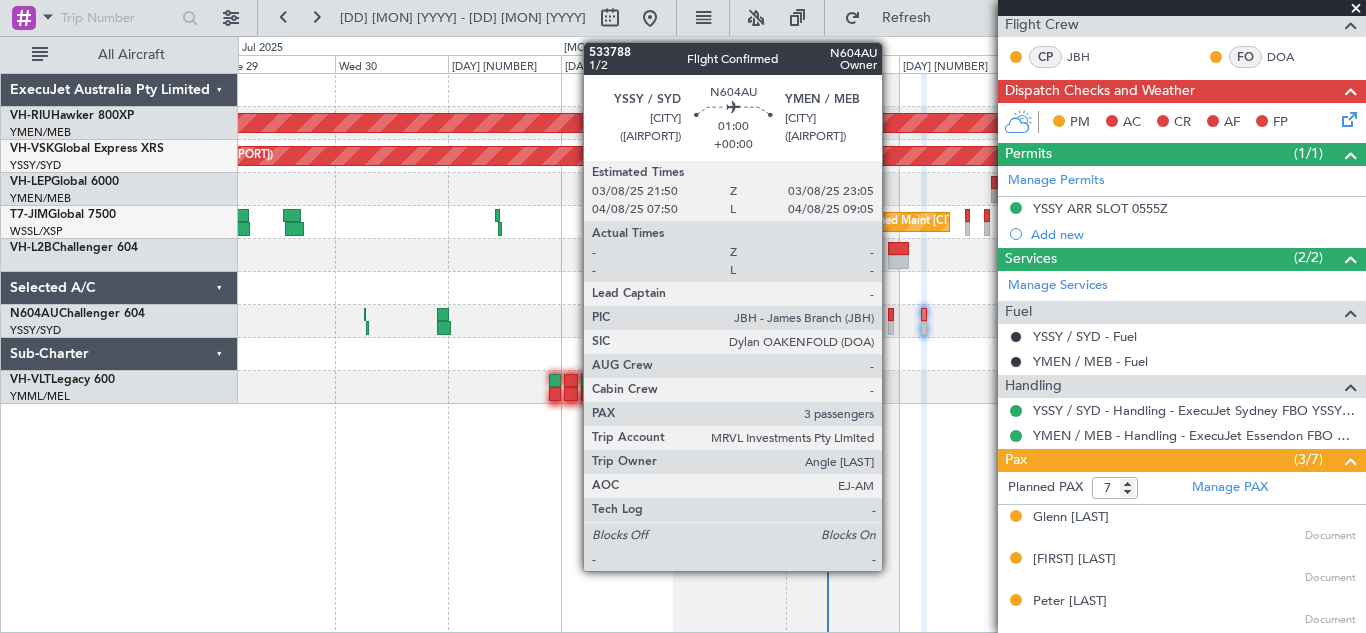 click 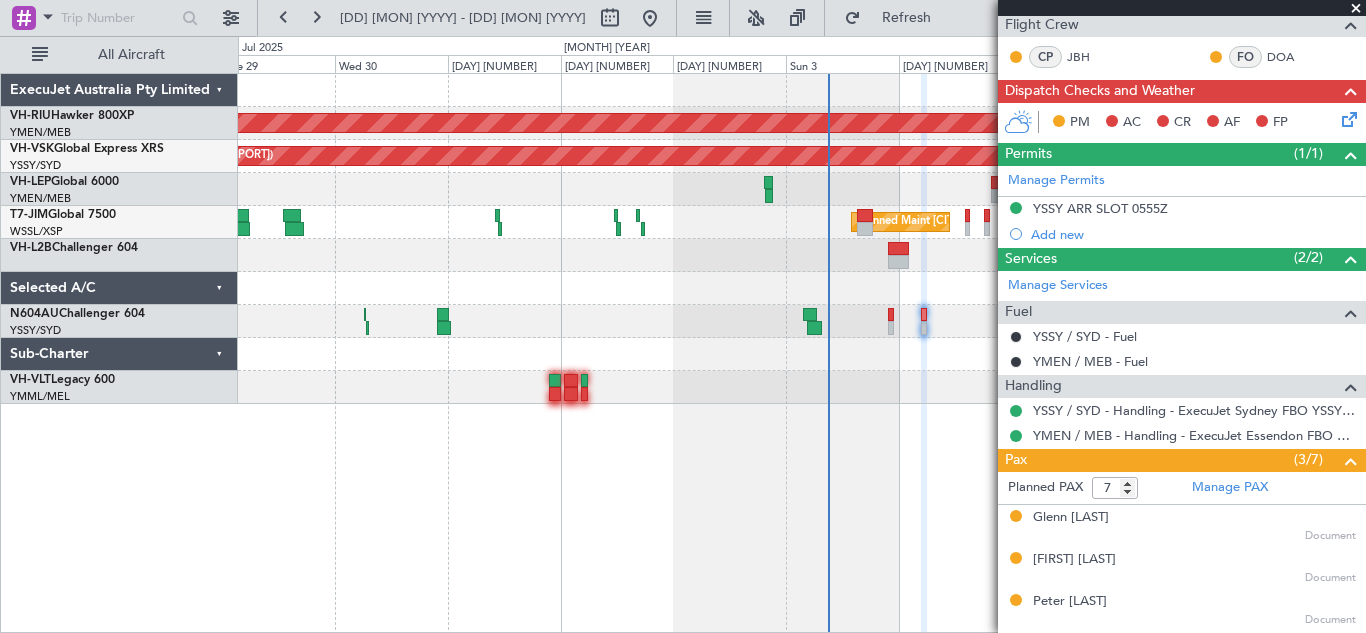 click 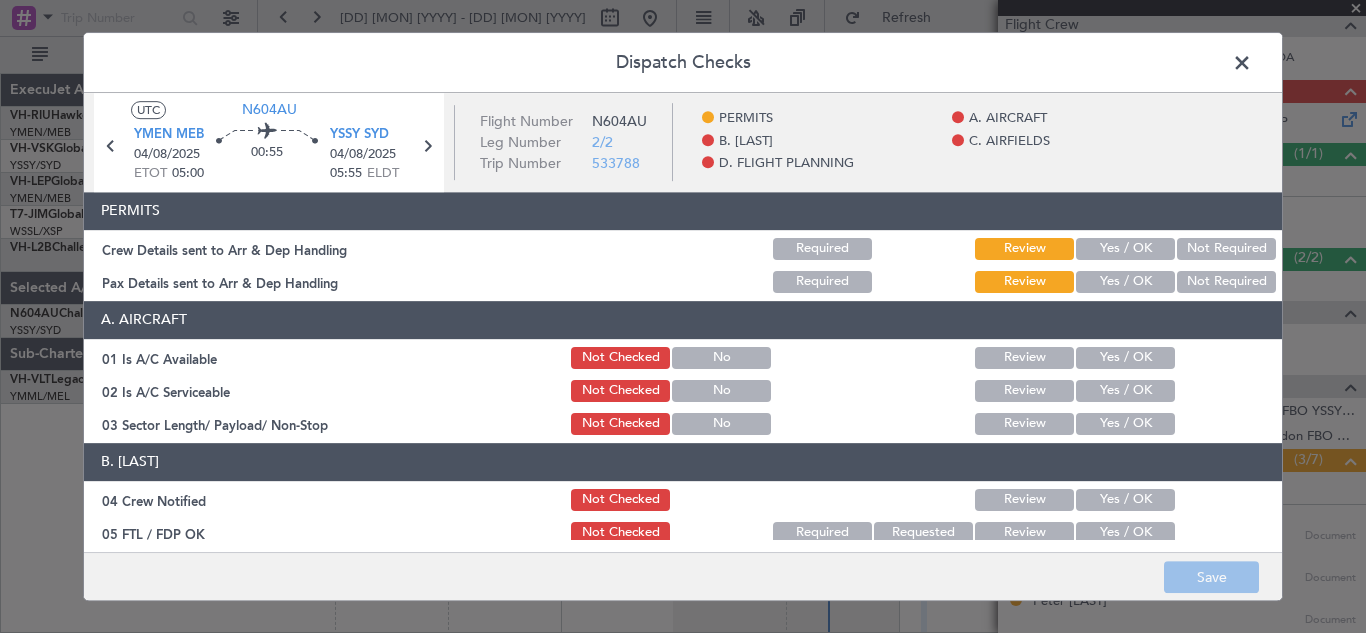 click on "Yes / OK" 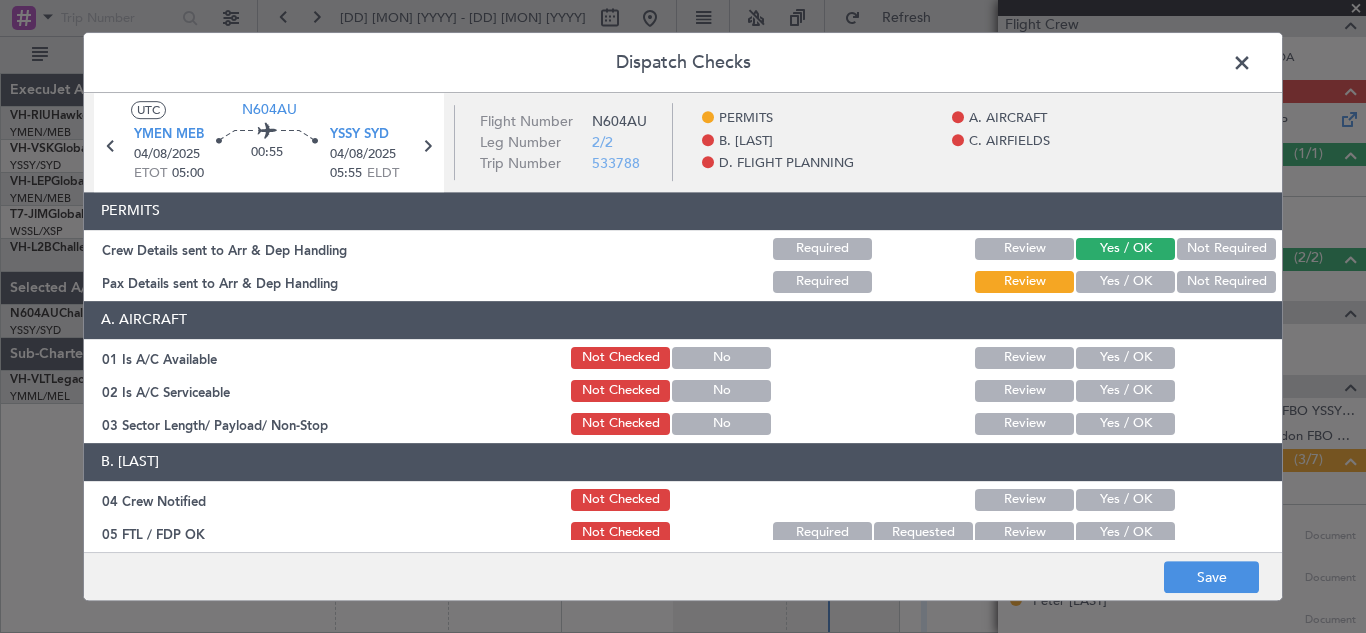 click on "Yes / OK" 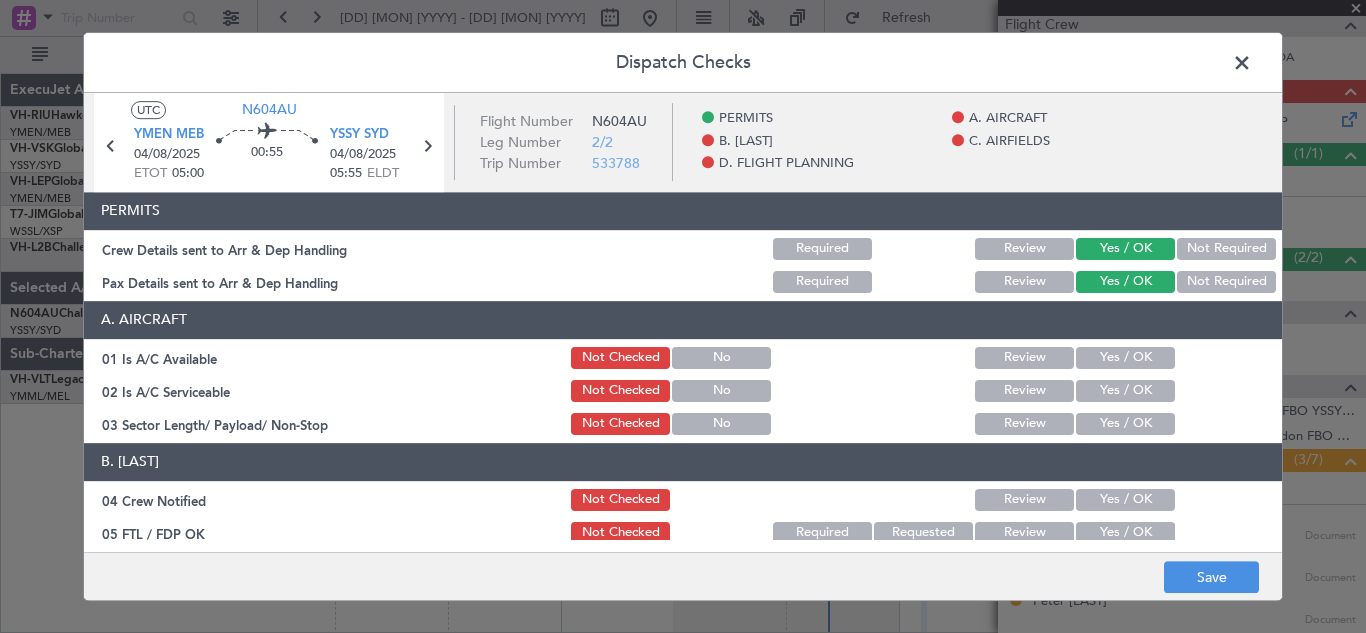 click on "Yes / OK" 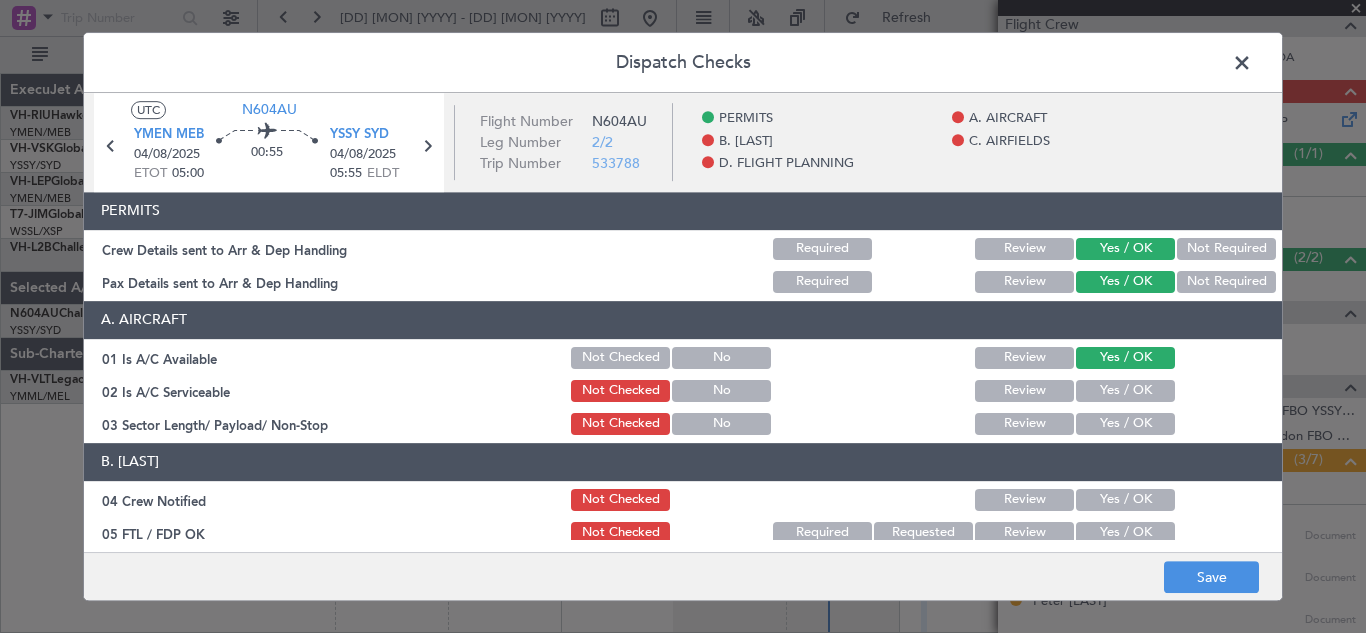 click on "Yes / OK" 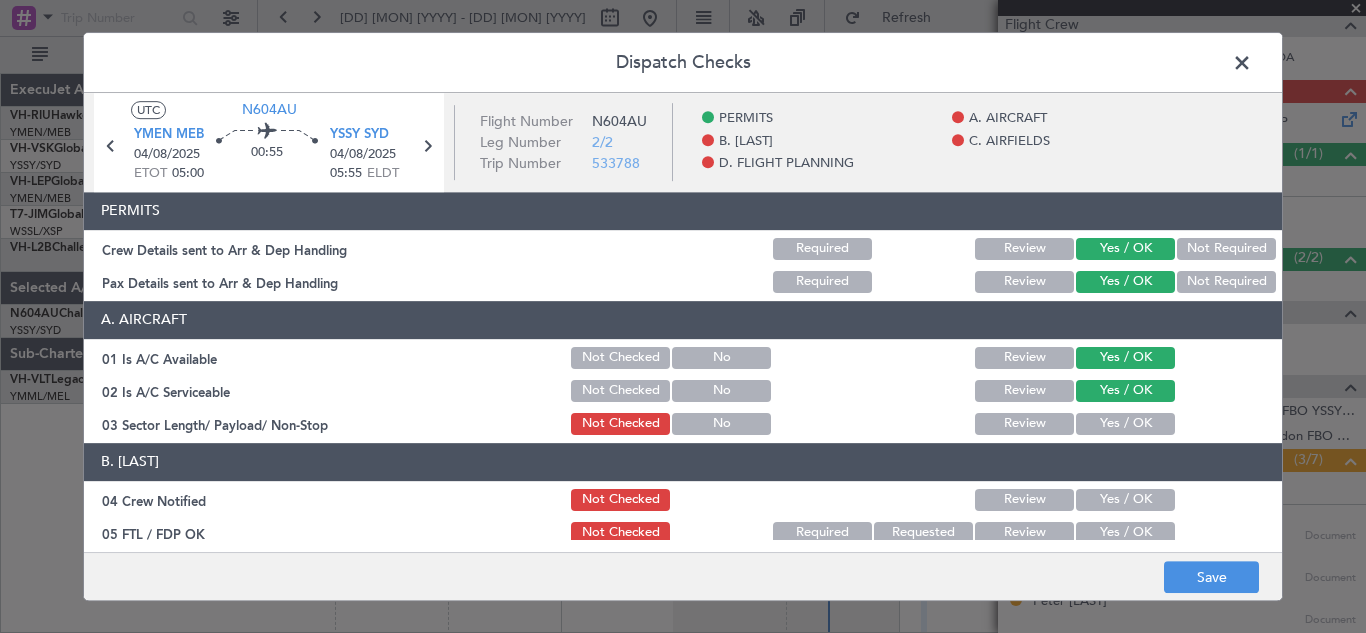 click on "Yes / OK" 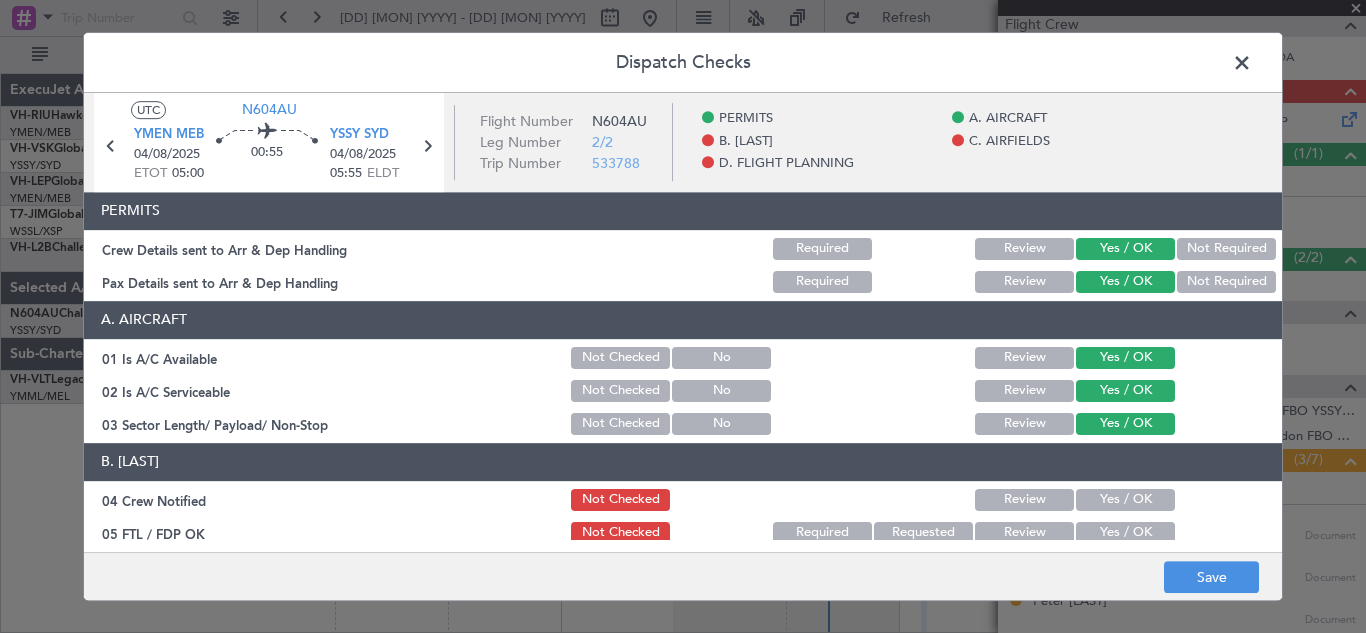 click on "Yes / OK" 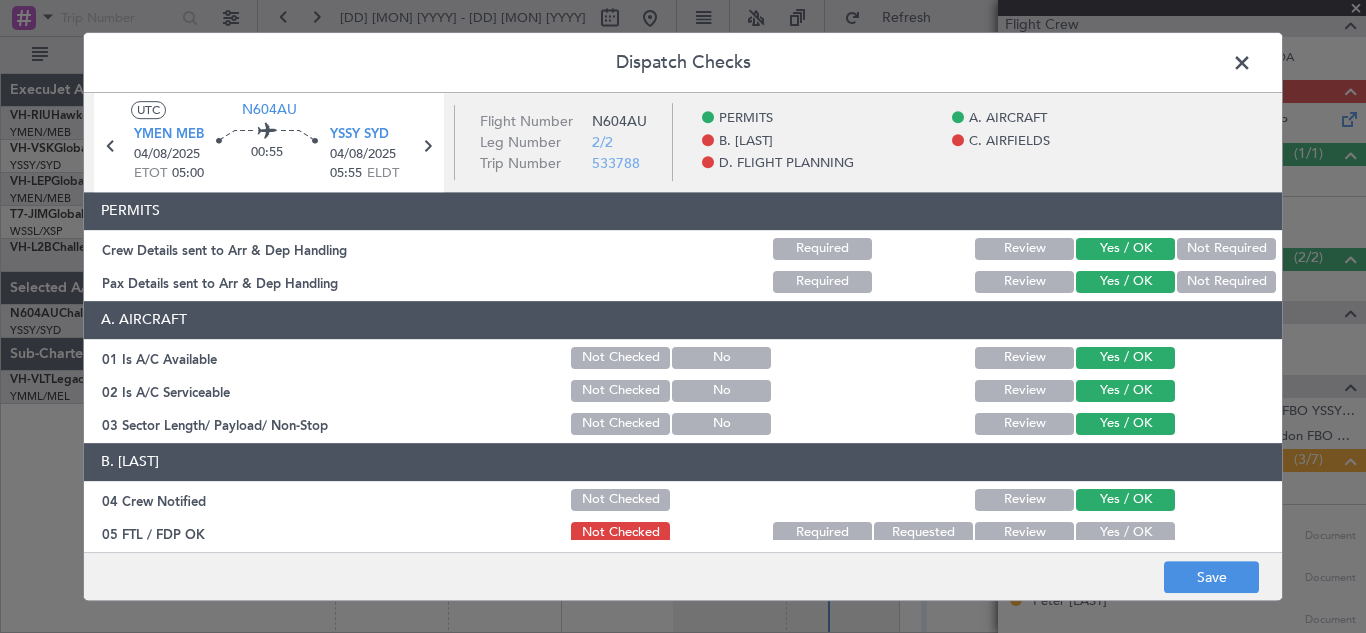 click on "Yes / OK" 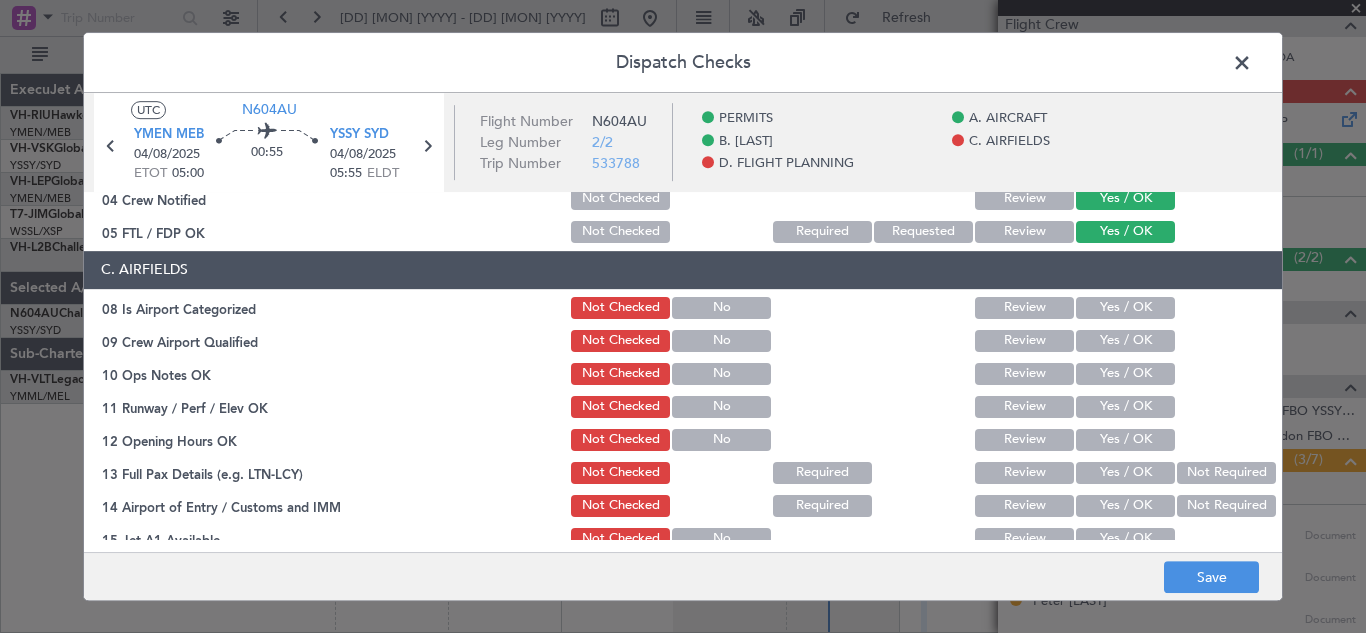 scroll, scrollTop: 313, scrollLeft: 0, axis: vertical 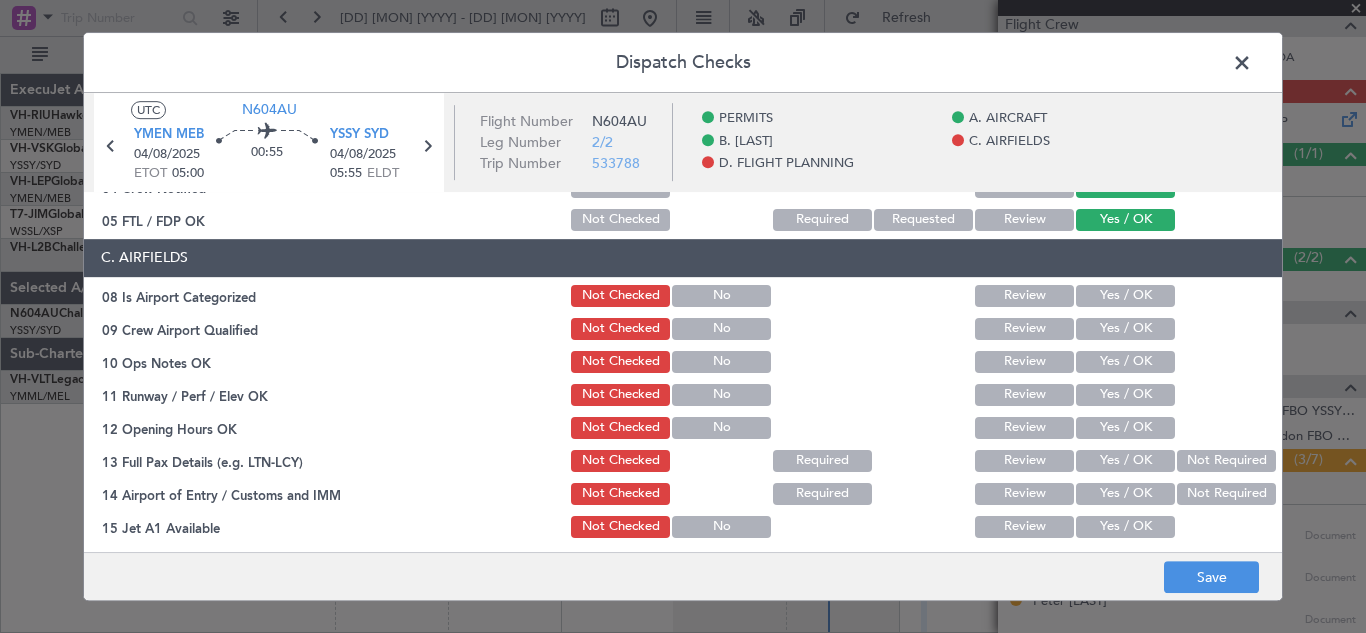 click on "Yes / OK" 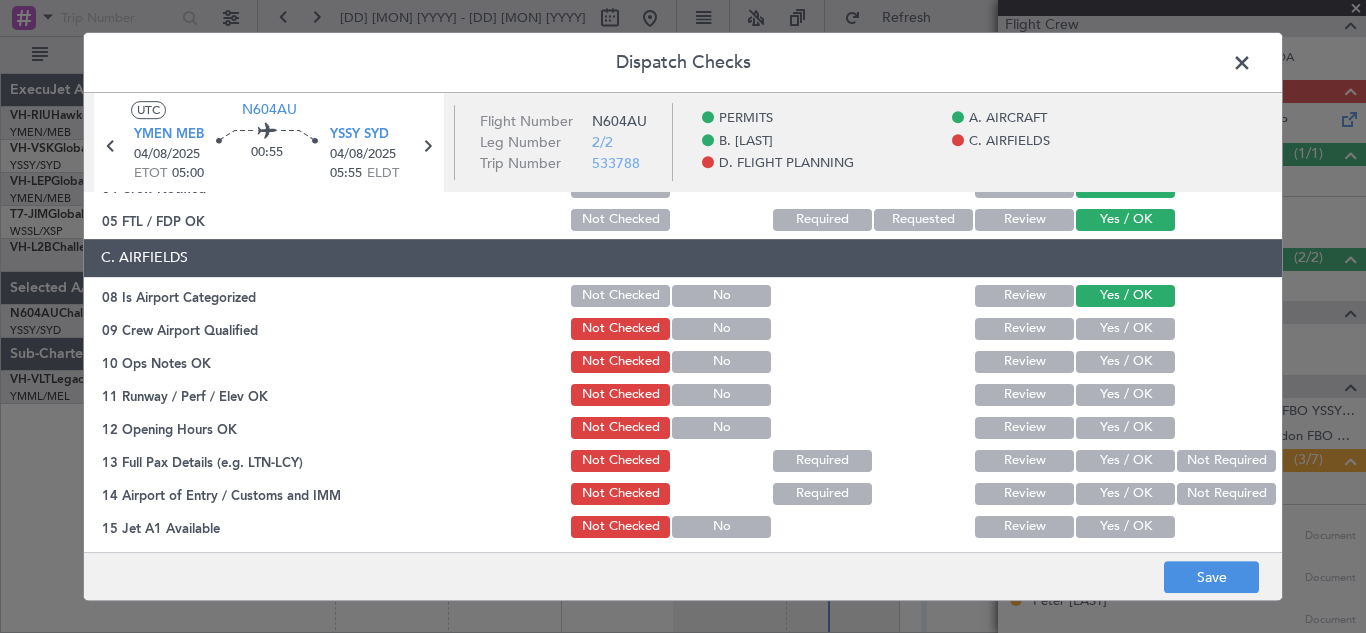 click on "Yes / OK" 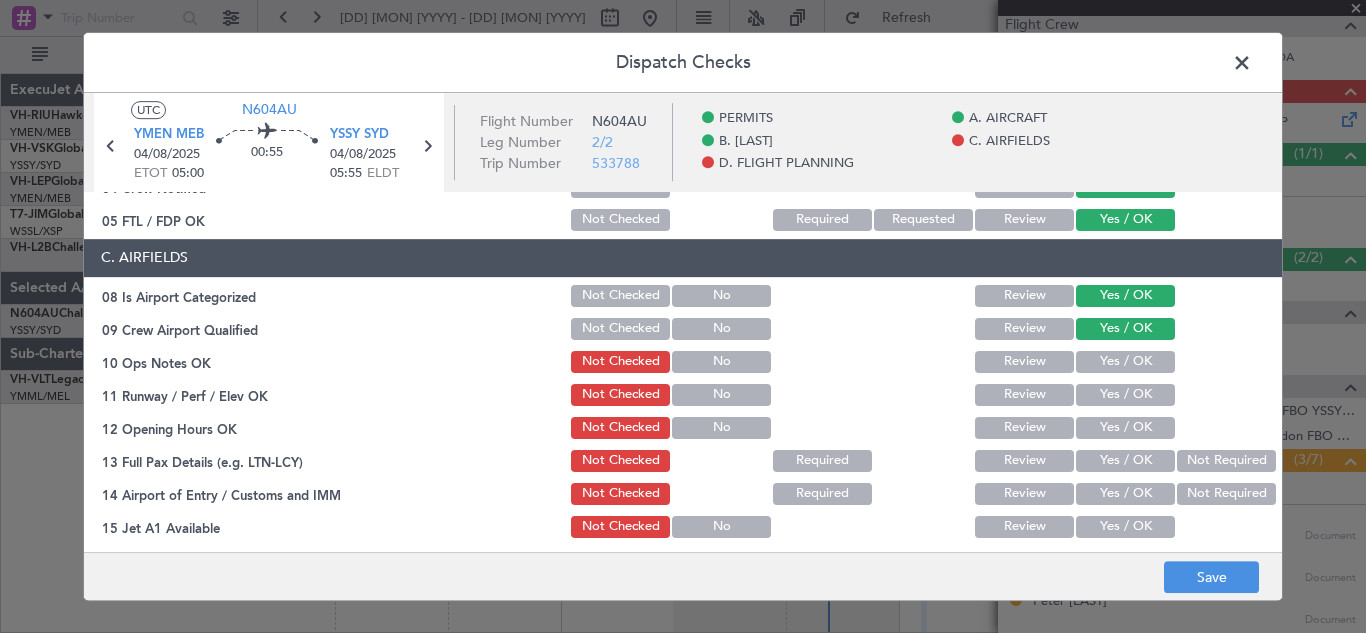 click on "Yes / OK" 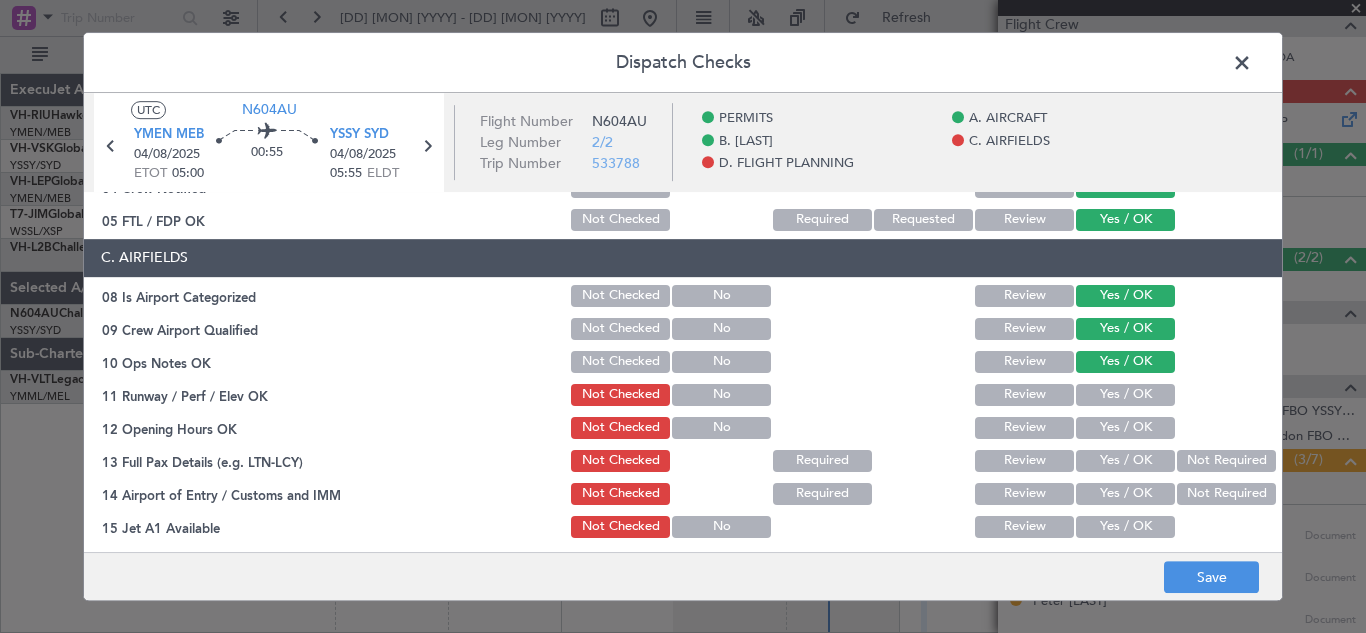 click on "Yes / OK" 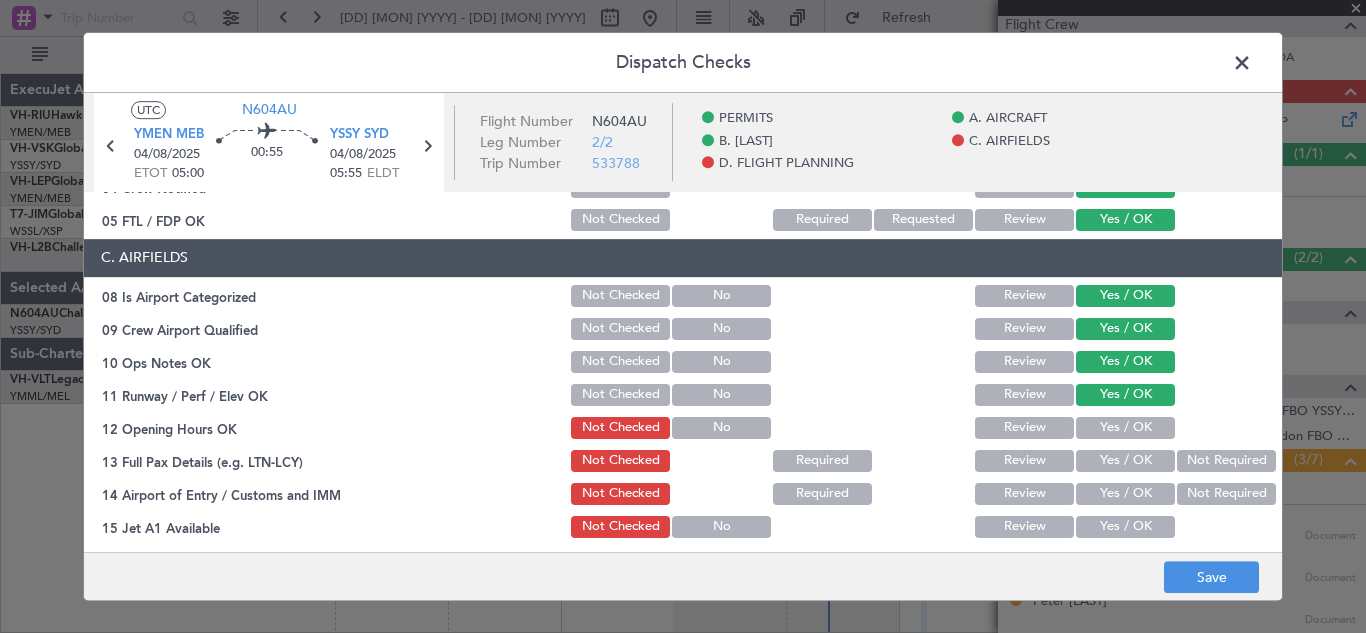 click on "Yes / OK" 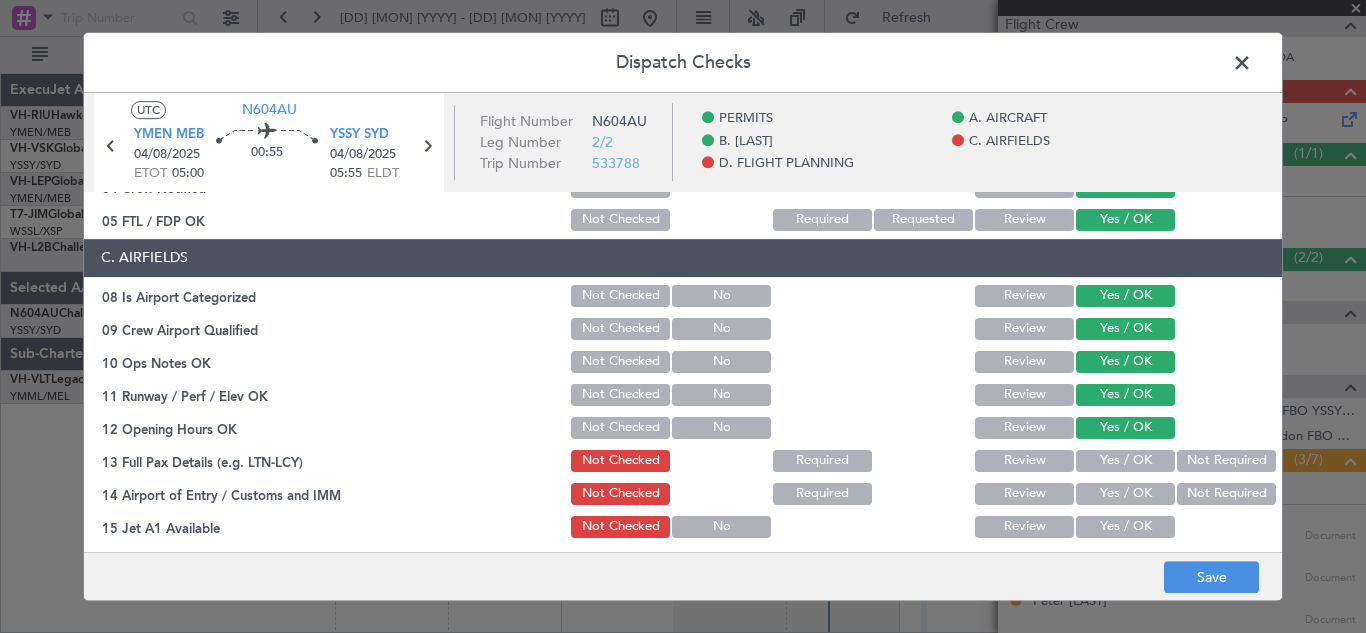 click on "Yes / OK" 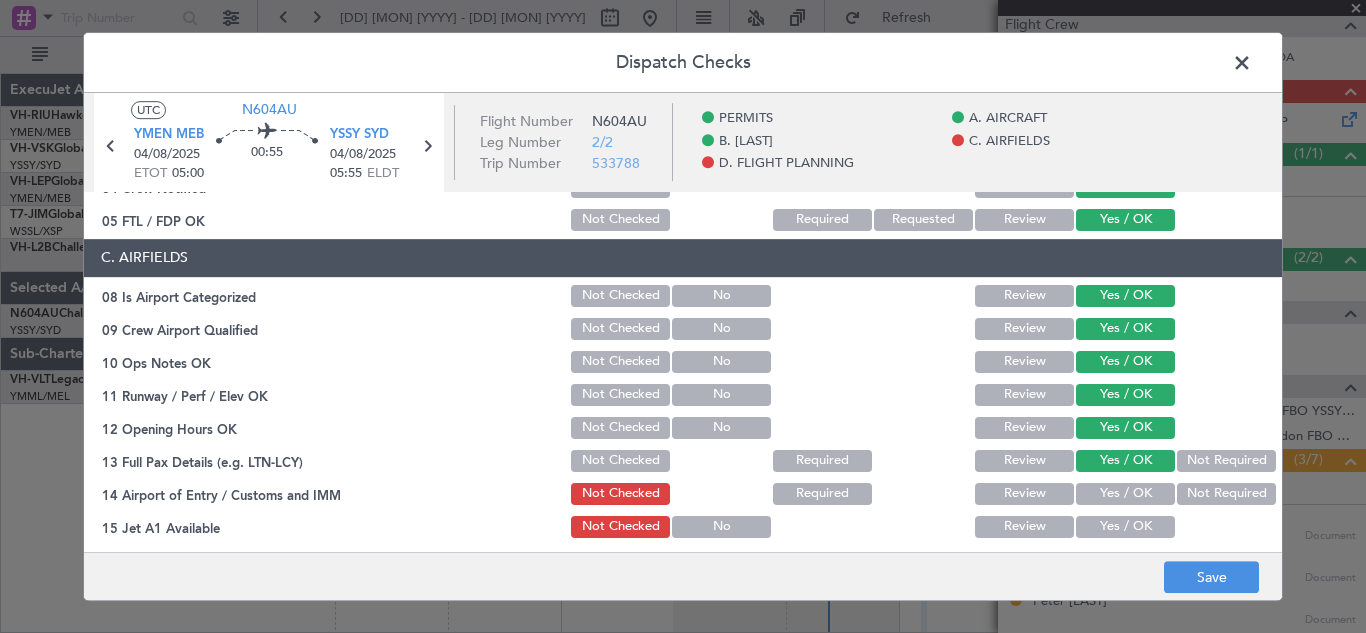click on "Yes / OK" 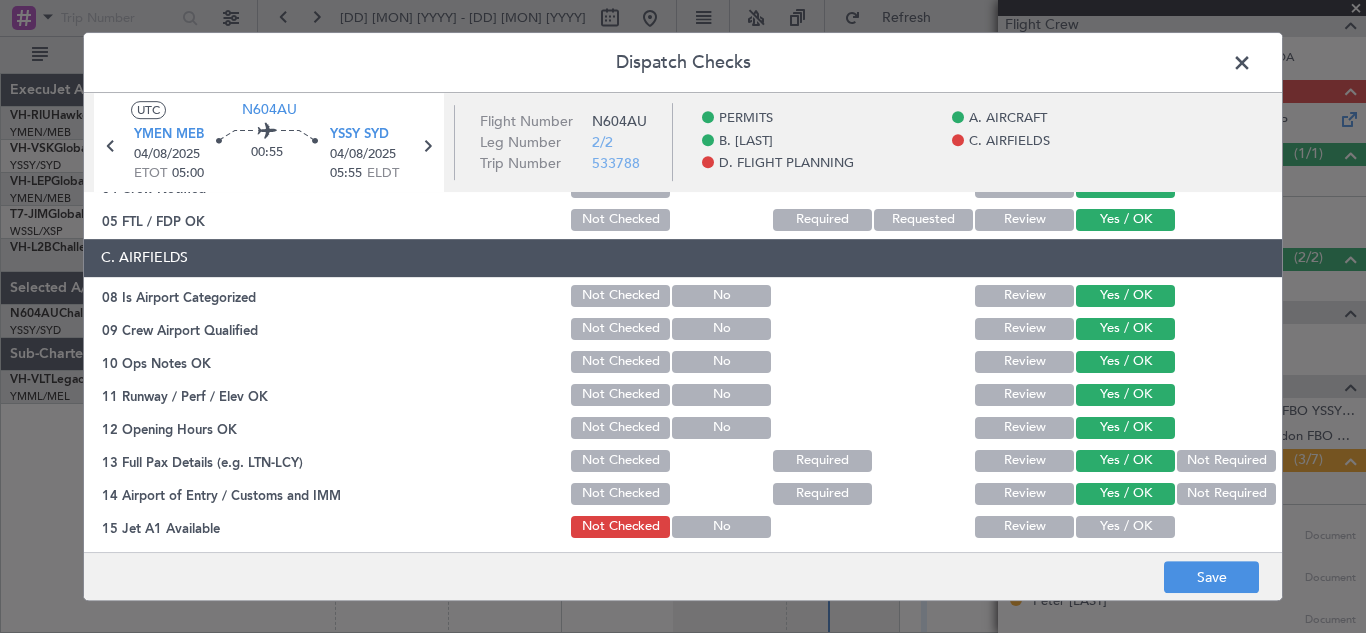 click on "Yes / OK" 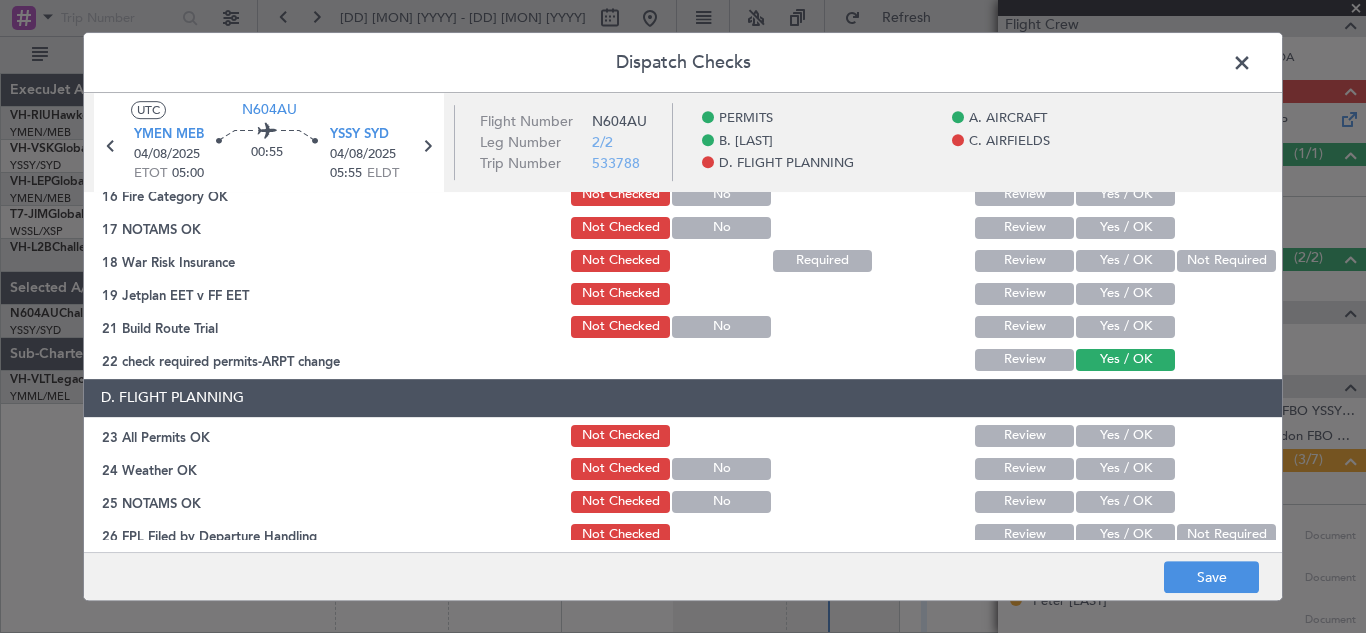 scroll, scrollTop: 633, scrollLeft: 0, axis: vertical 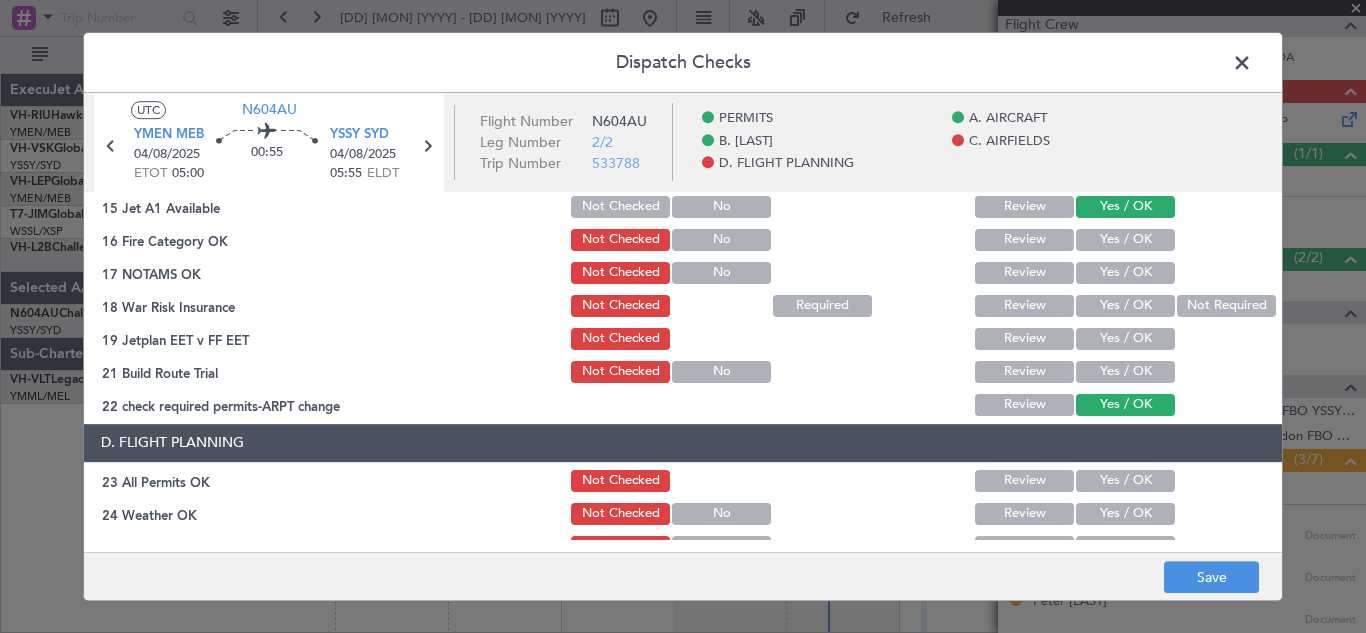 click on "Yes / OK" 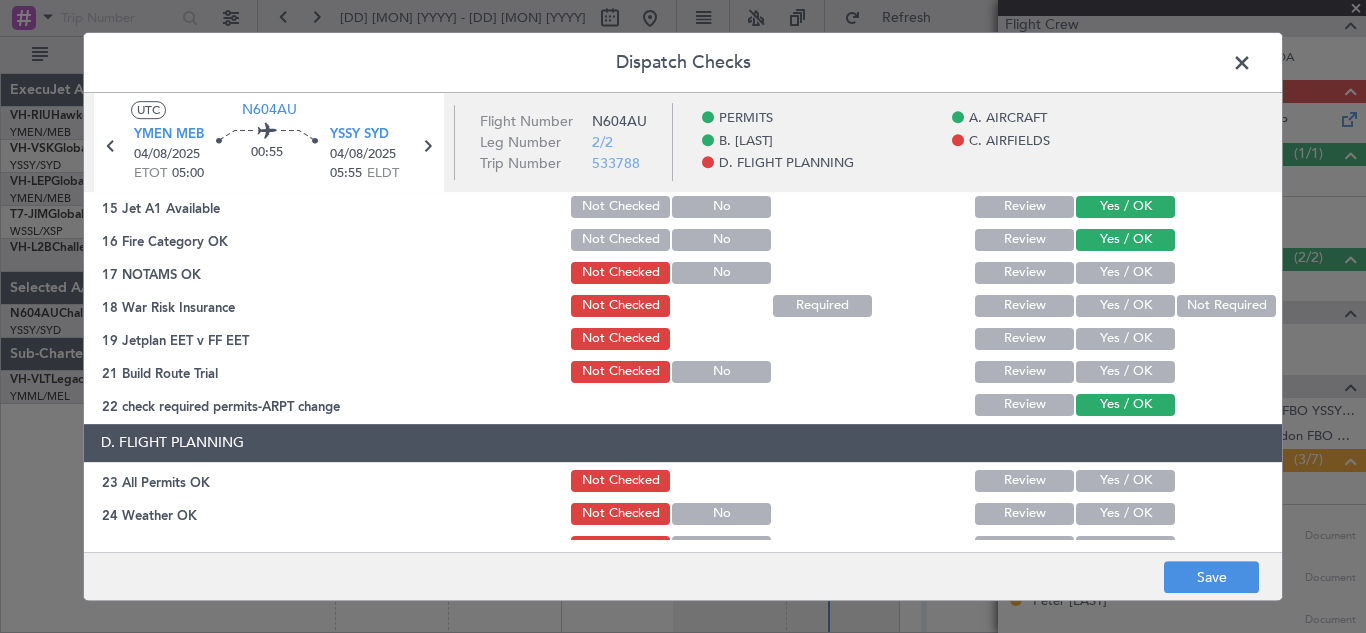 click on "Yes / OK" 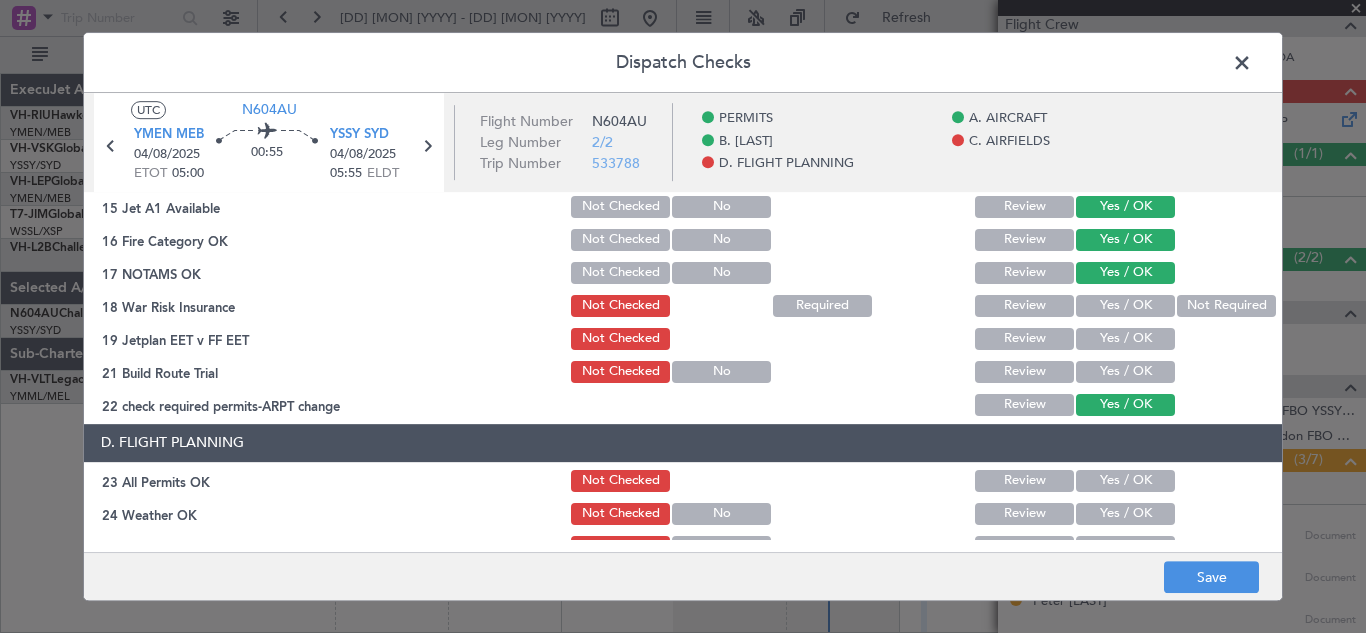click on "Yes / OK" 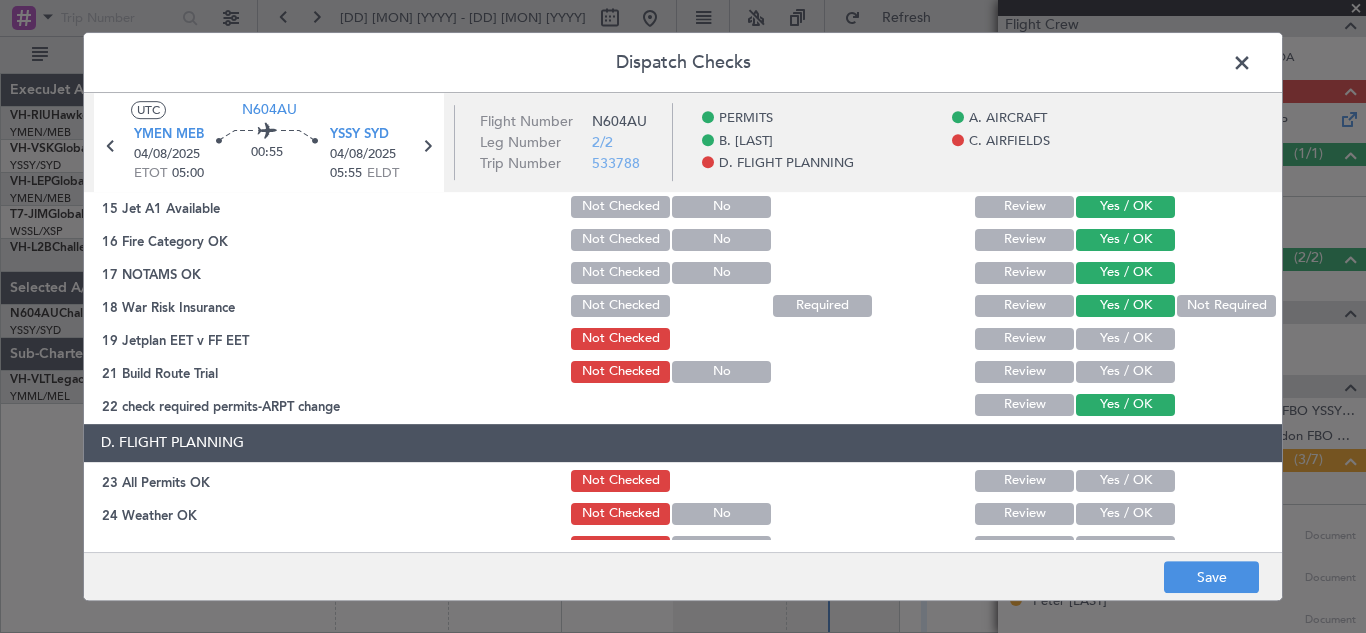click on "C. AIRFIELDS   08 Is Airport Categorized  Not Checked No Review Yes / OK  09 Crew Airport Qualified  Not Checked No Review Yes / OK  10 Ops Notes OK  Not Checked No Review Yes / OK  11 Runway / Perf / Elev OK  Not Checked No Review Yes / OK  12 Opening Hours OK  Not Checked No Review Yes / OK  13 Full Pax Details (e.g. LTN-LCY)  Not Checked Required Review Yes / OK Not Required  14 Airport of Entry / Customs and IMM  Not Checked Required Review Yes / OK Not Required  15 Jet A1 Available  Not Checked No Review Yes / OK  16 Fire Category OK  Not Checked No Review Yes / OK  17 NOTAMS OK  Not Checked No Review Yes / OK  18 War Risk Insurance  Not Checked Required Review Yes / OK Not Required  19 Jetplan EET v FF EET  Not Checked Review Yes / OK  21 Build Route Trial  Not Checked No Review Yes / OK  22 check required permits-ARPT change  Review Yes / OK" 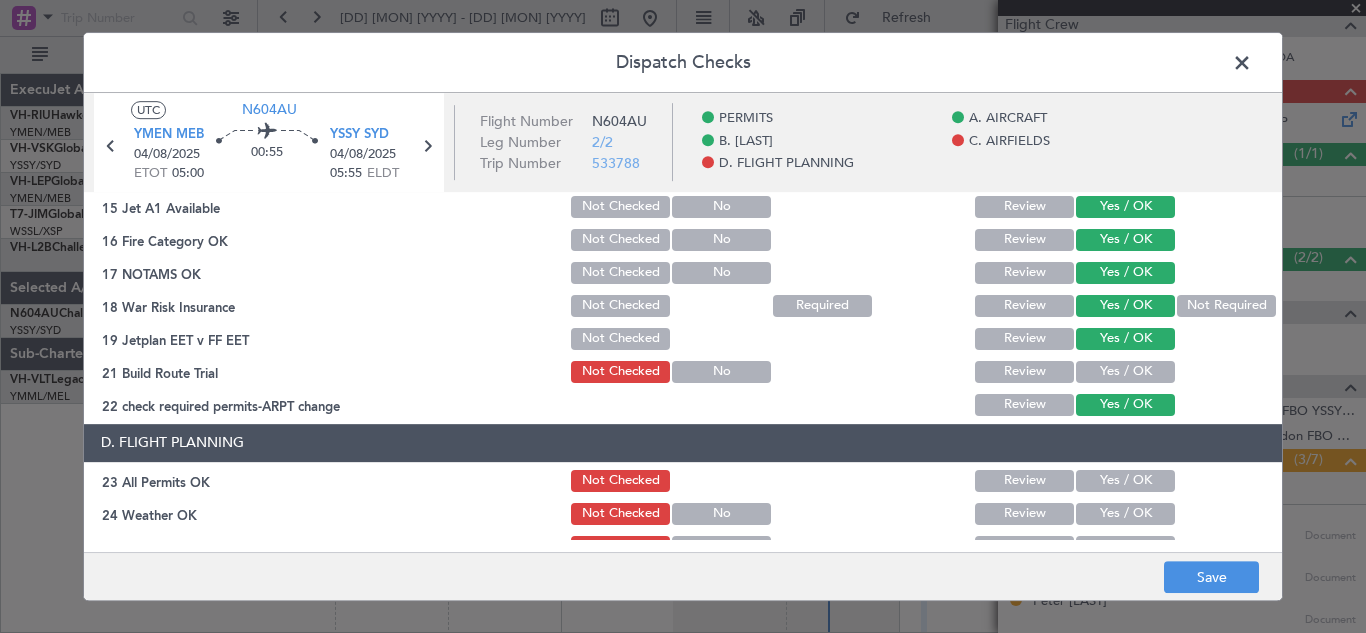 click on "Yes / OK" 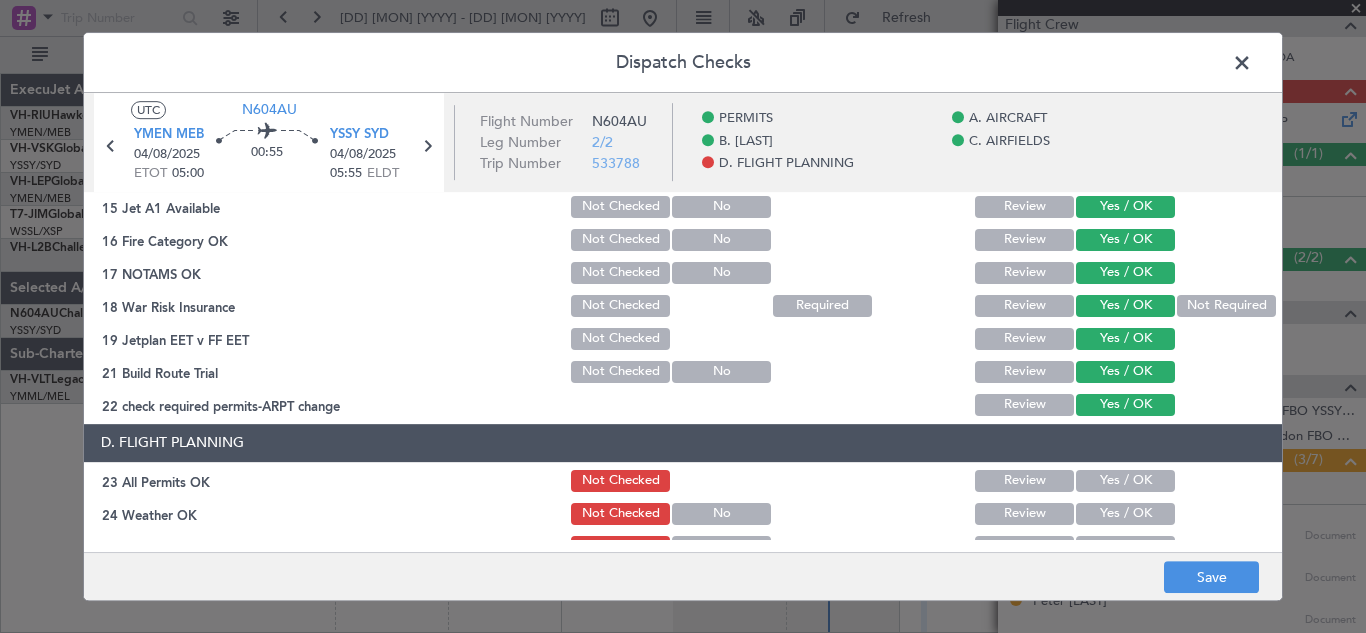 scroll, scrollTop: 824, scrollLeft: 0, axis: vertical 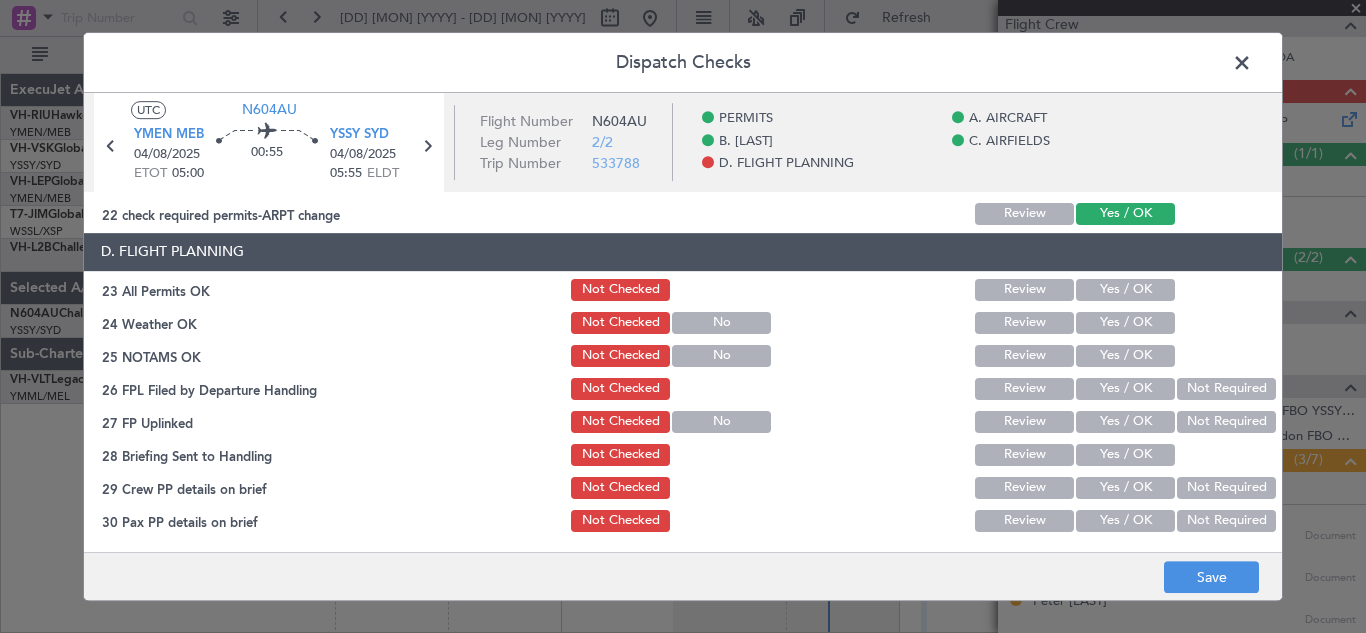 click on "Yes / OK" 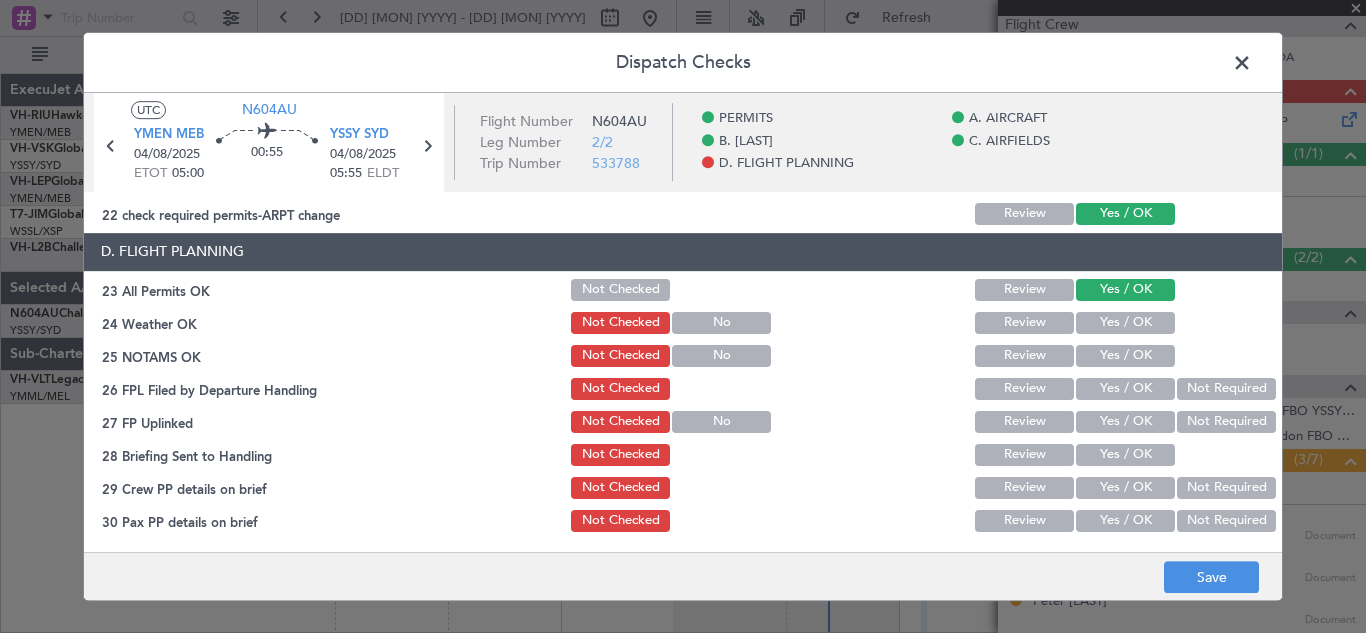 click on "D. FLIGHT PLANNING   23 All Permits OK  Not Checked Review Yes / OK  24 Weather OK  Not Checked No Review Yes / OK  25 NOTAMS OK  Not Checked No Review Yes / OK  26 FPL Filed by Departure Handling  Not Checked Review Yes / OK Not Required  27 FP Uplinked  Not Checked No Review Yes / OK Not Required  28 Briefing Sent to Handling  Not Checked Review Yes / OK  29 Crew PP details on brief  Not Checked Review Yes / OK Not Required  30 Pax PP details on brief  Not Checked Review Yes / OK Not Required" 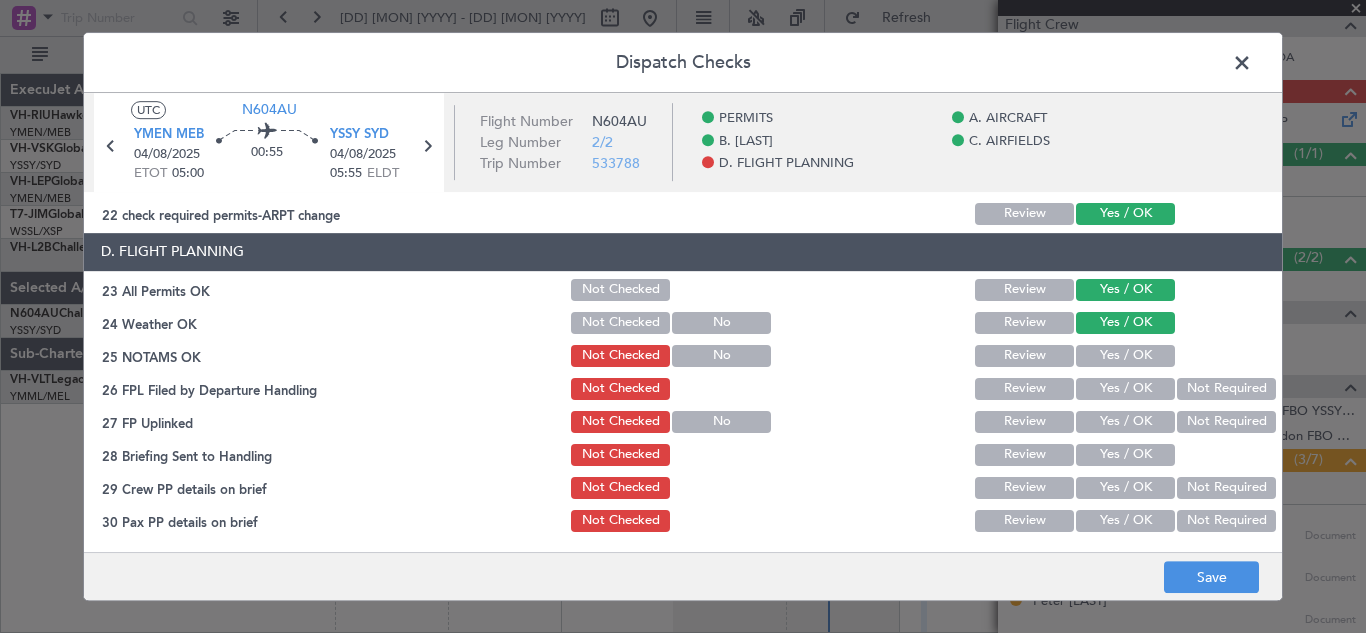 click on "Yes / OK" 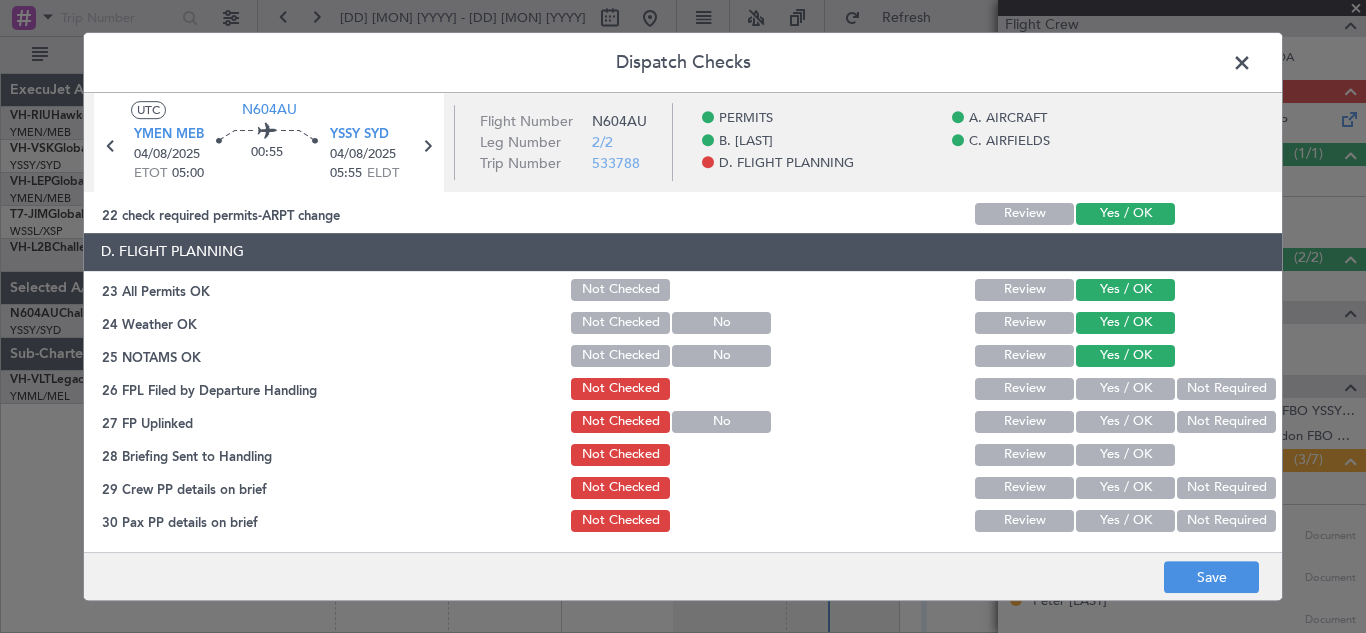 click on "Yes / OK" 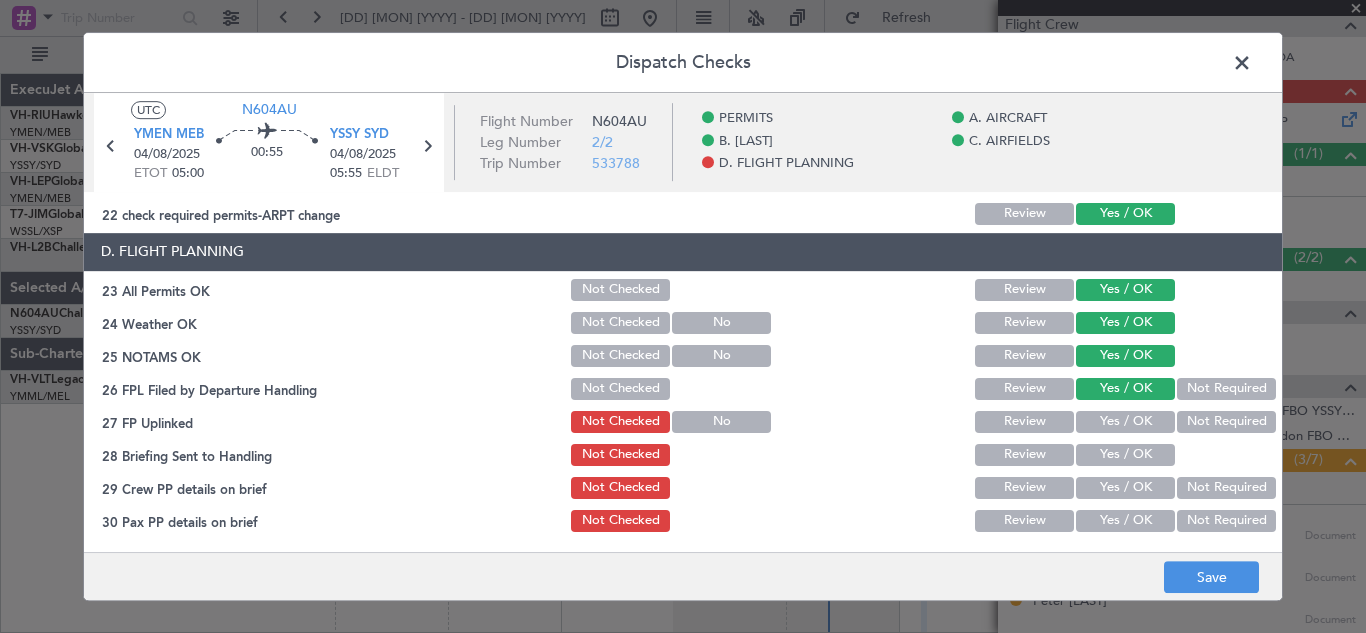 click on "Yes / OK" 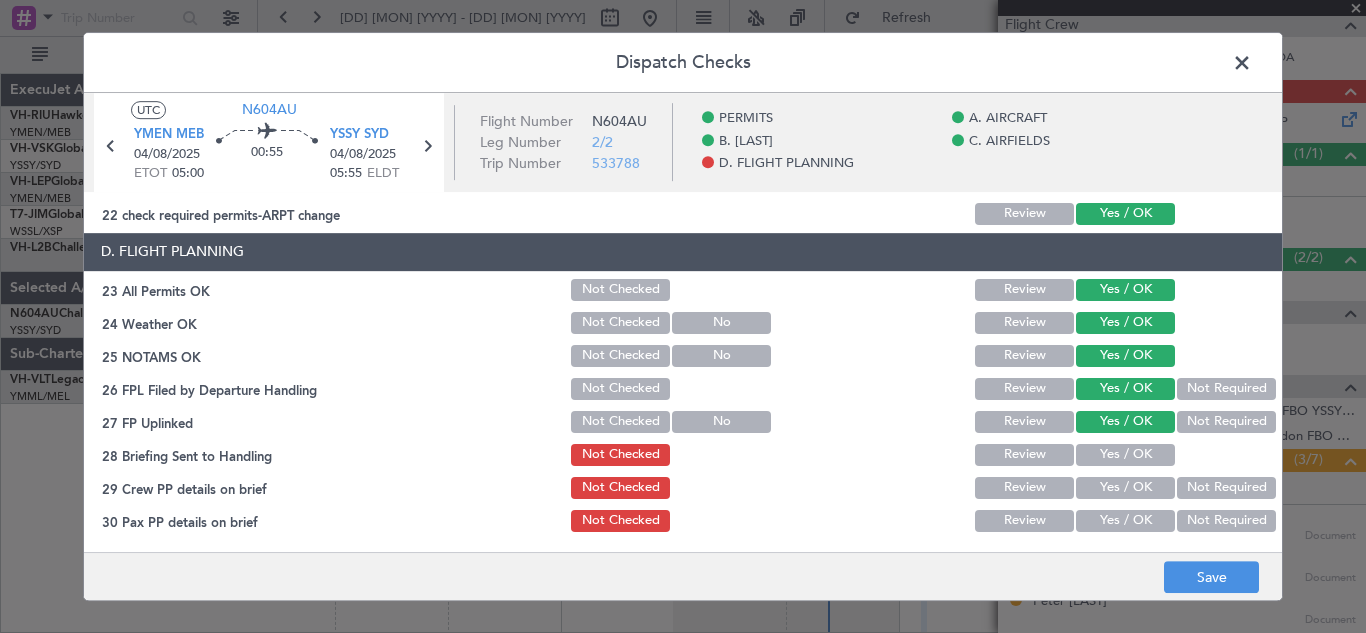 click on "Yes / OK" 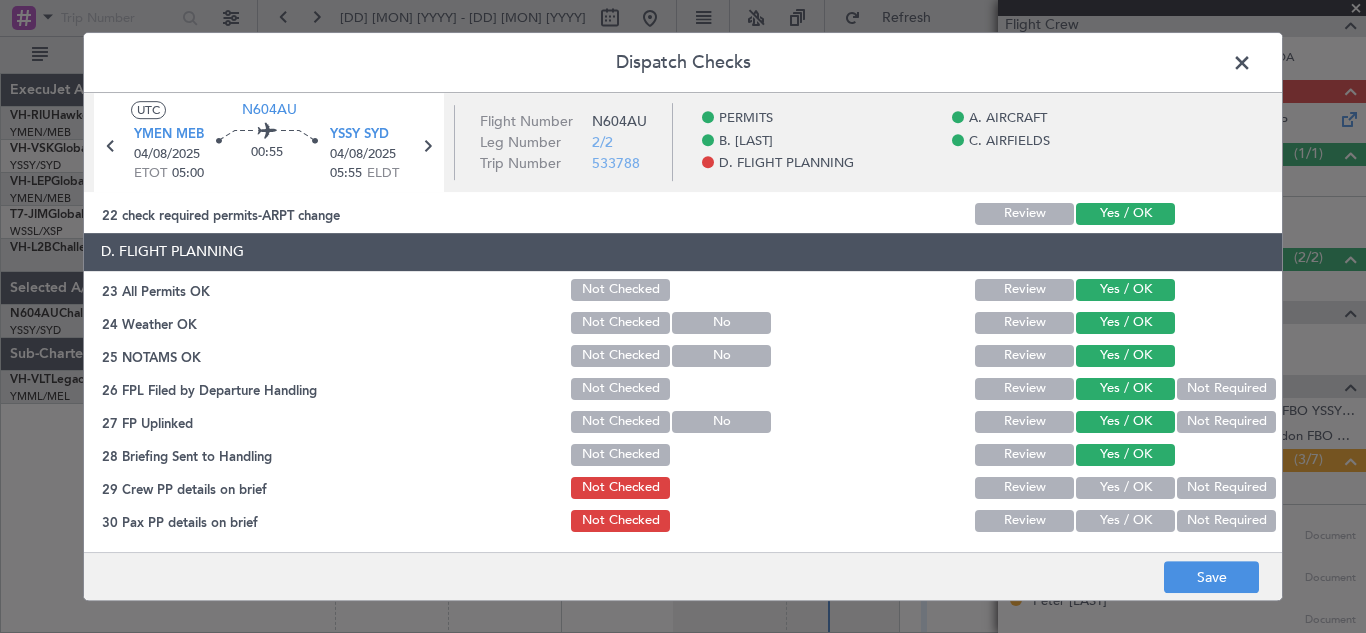 click on "Not Required" 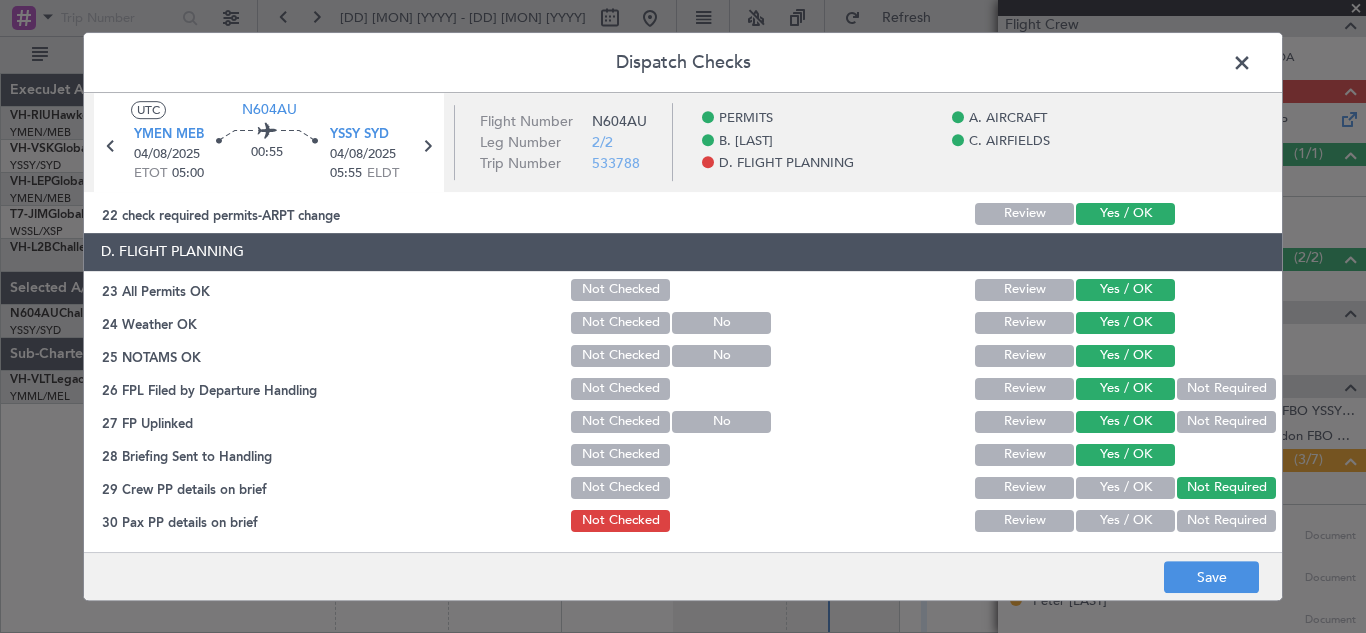 click on "Not Required" 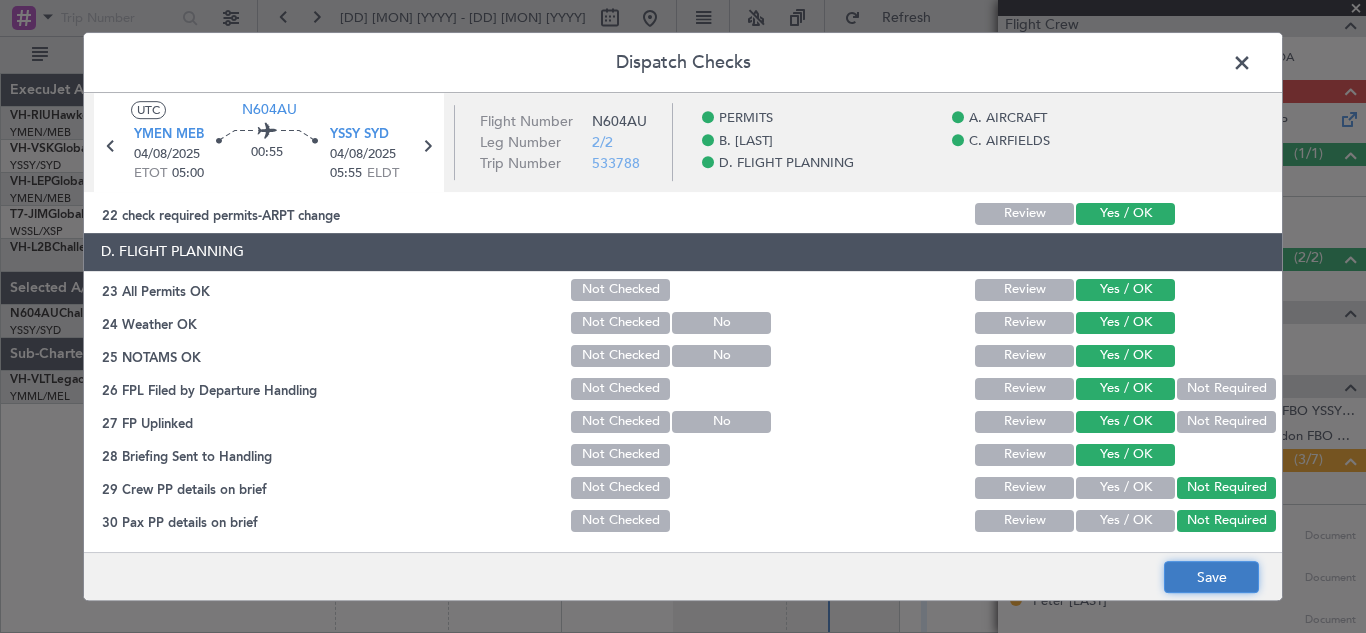 click on "Save" 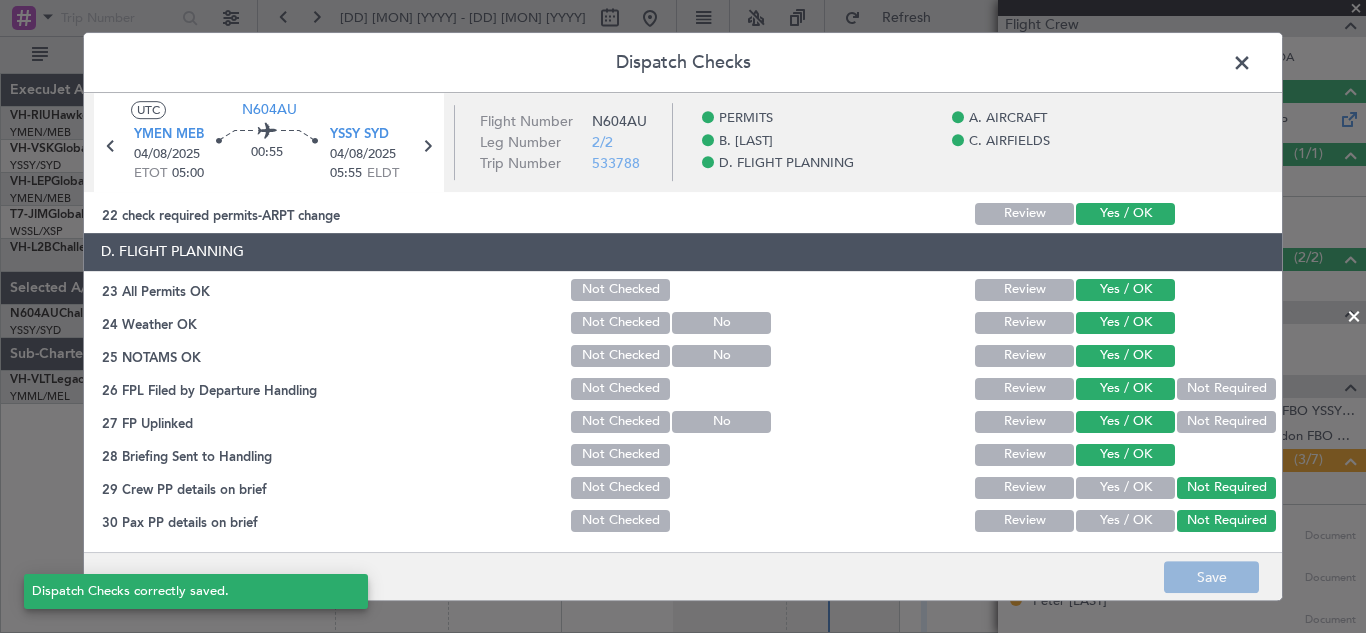 click on "Save" 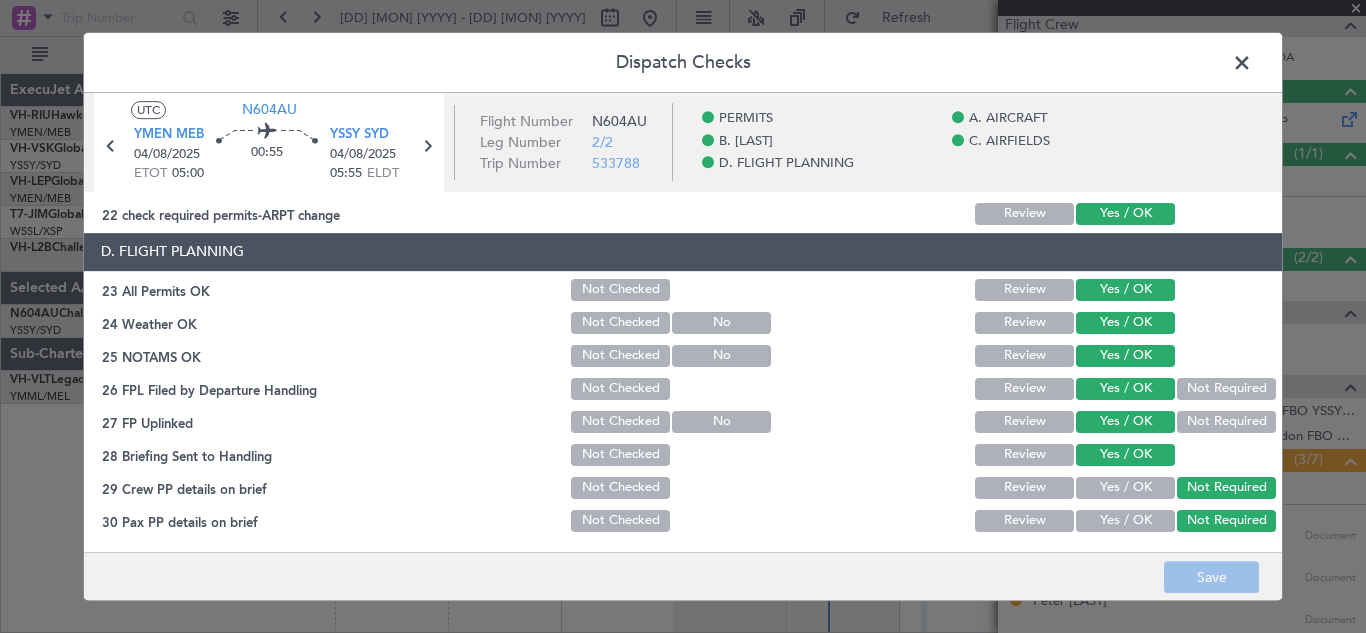click 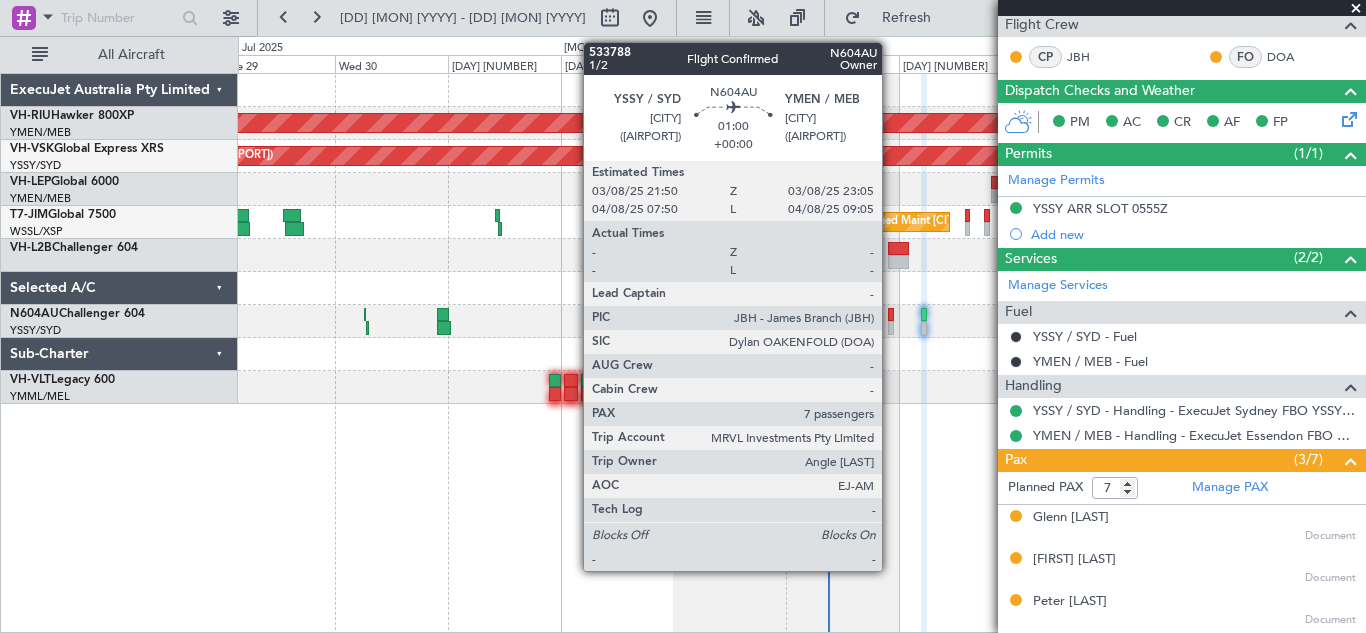 click 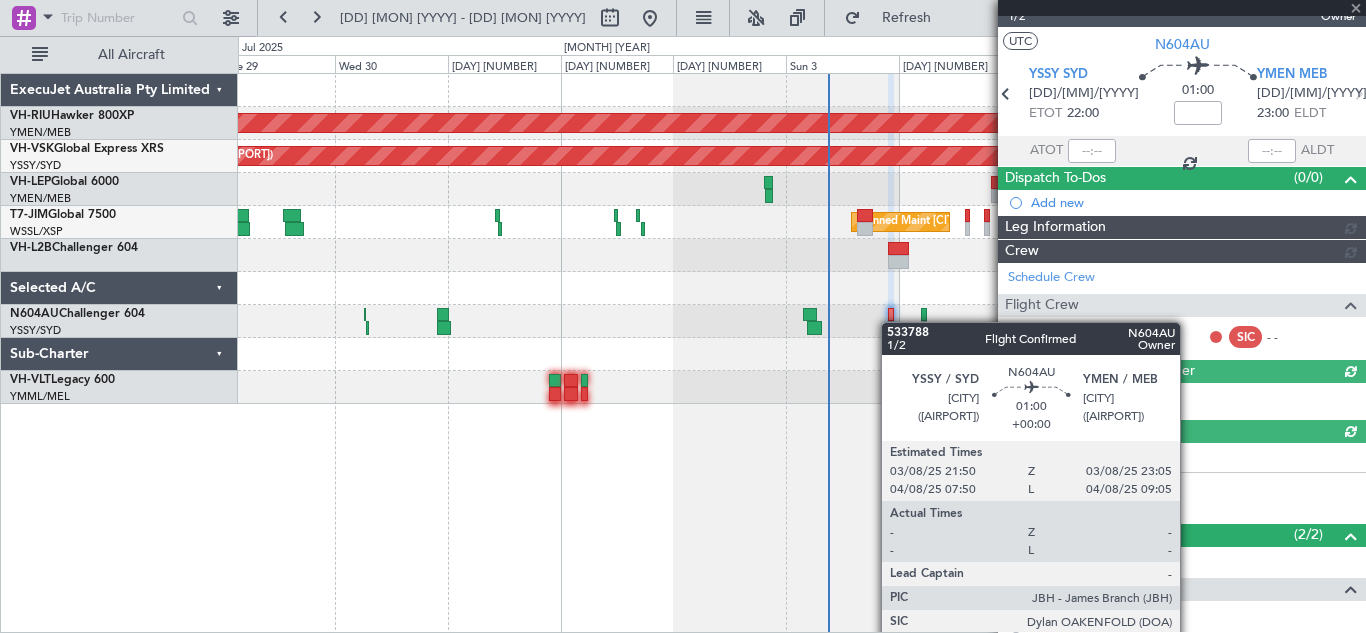 scroll, scrollTop: 309, scrollLeft: 0, axis: vertical 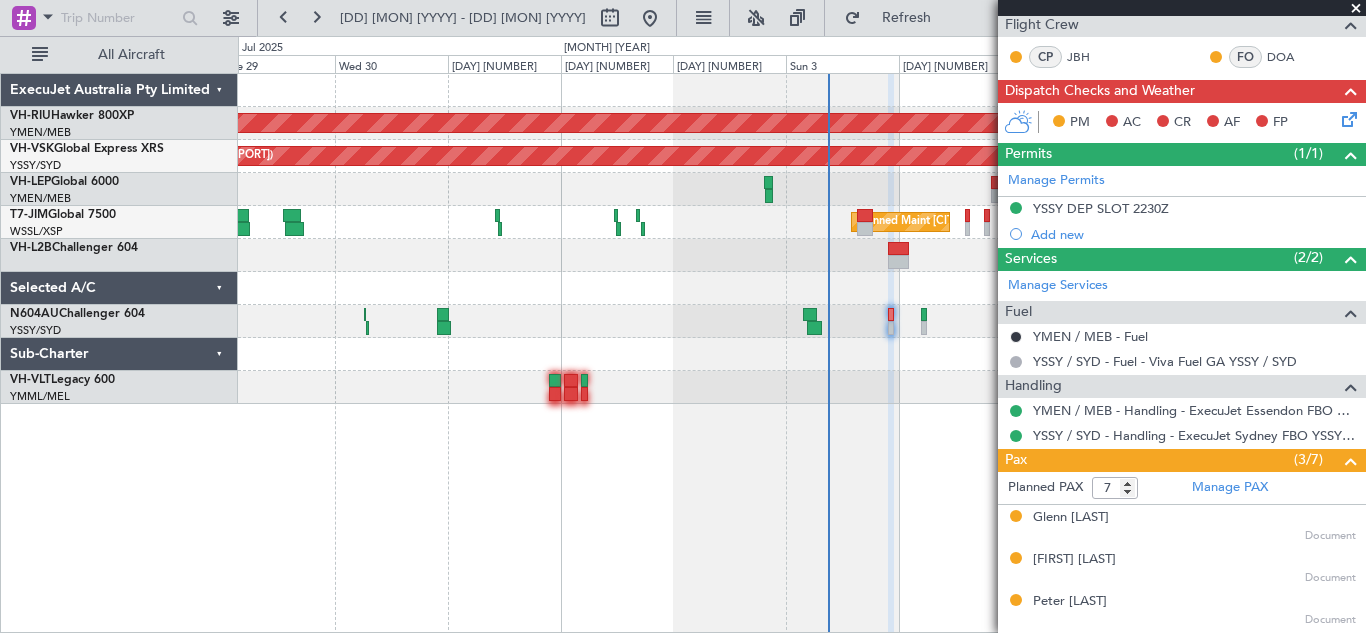 click 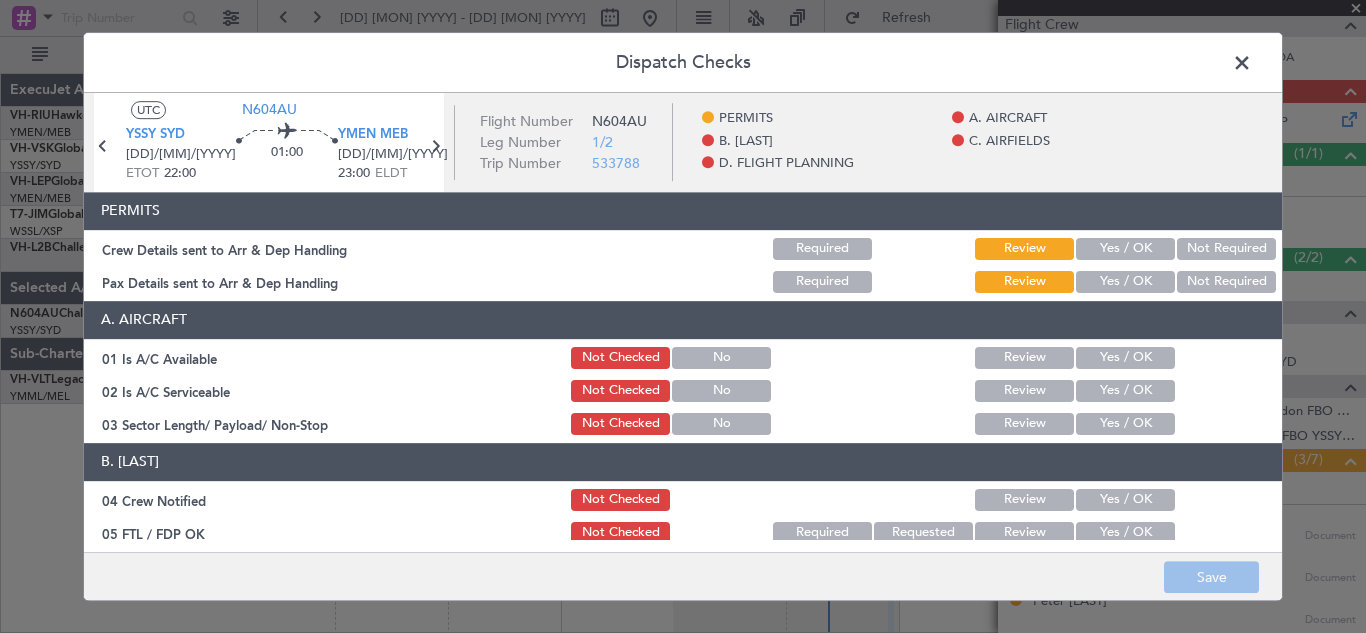 click on "Yes / OK" 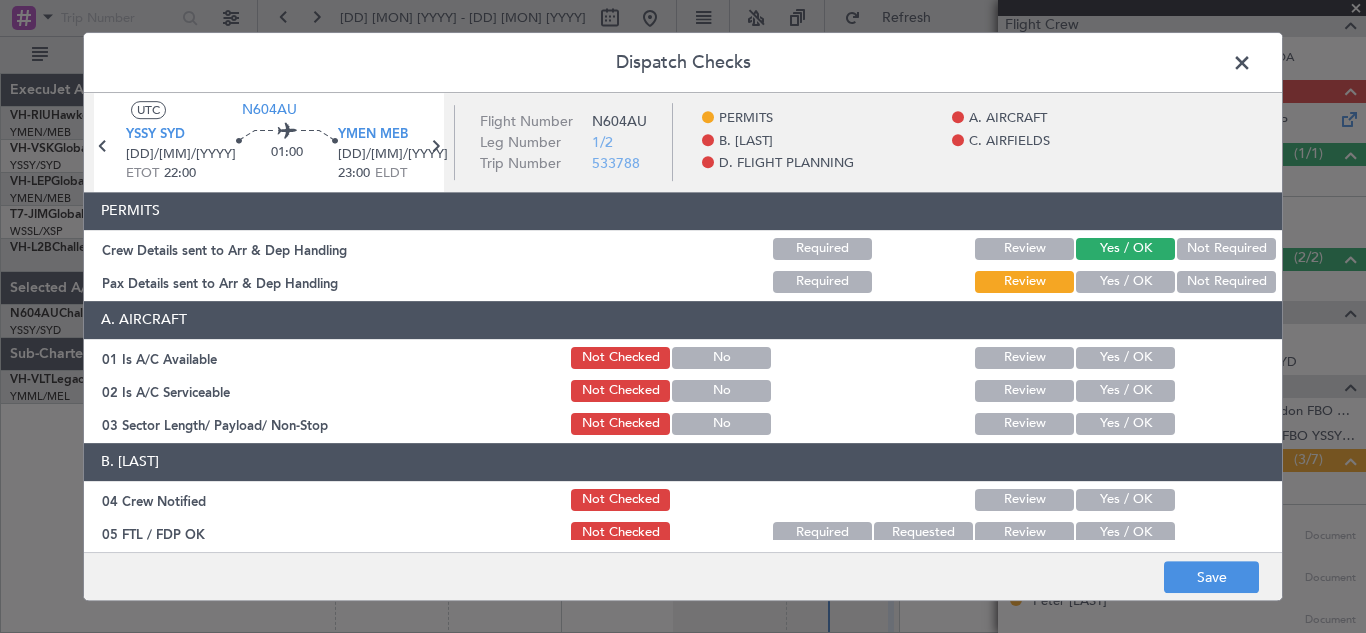 click on "Yes / OK" 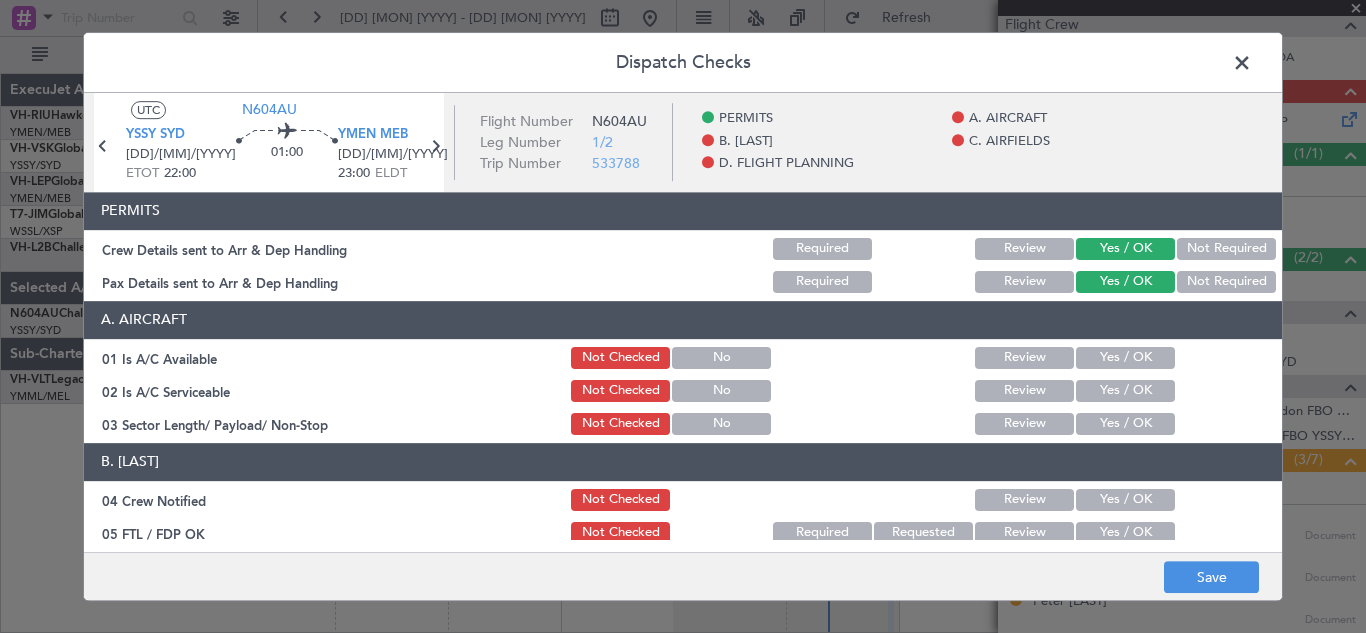 click on "Yes / OK" 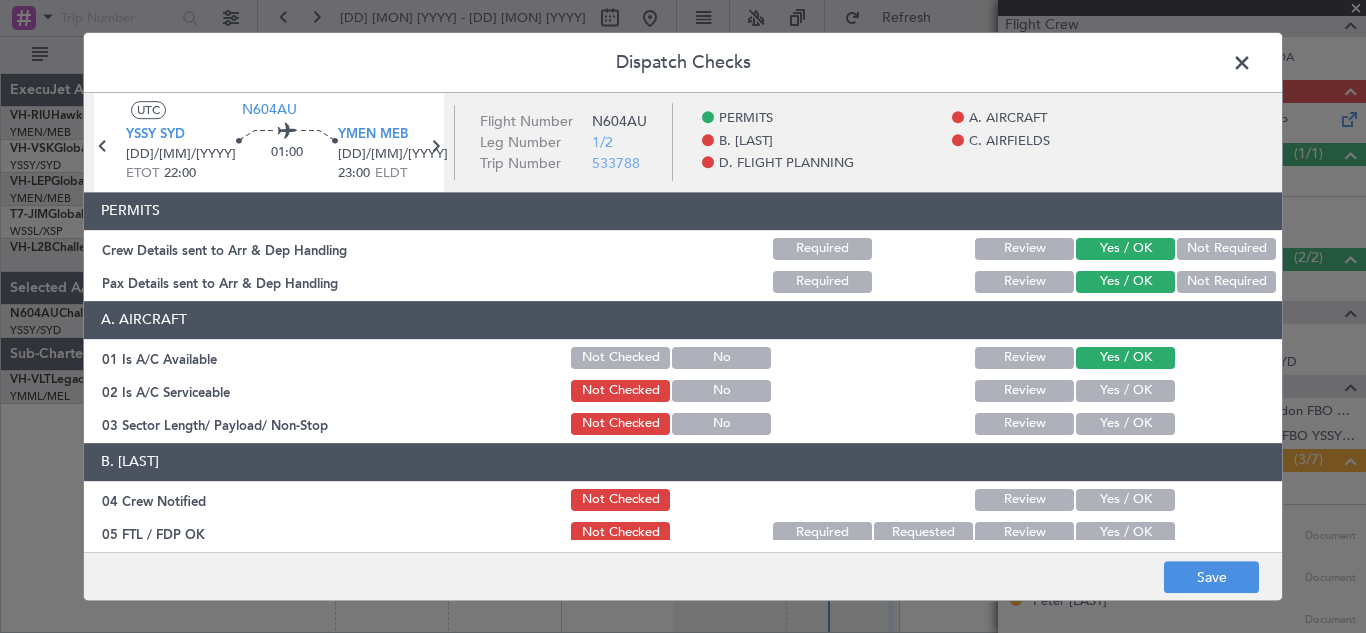 click on "Yes / OK" 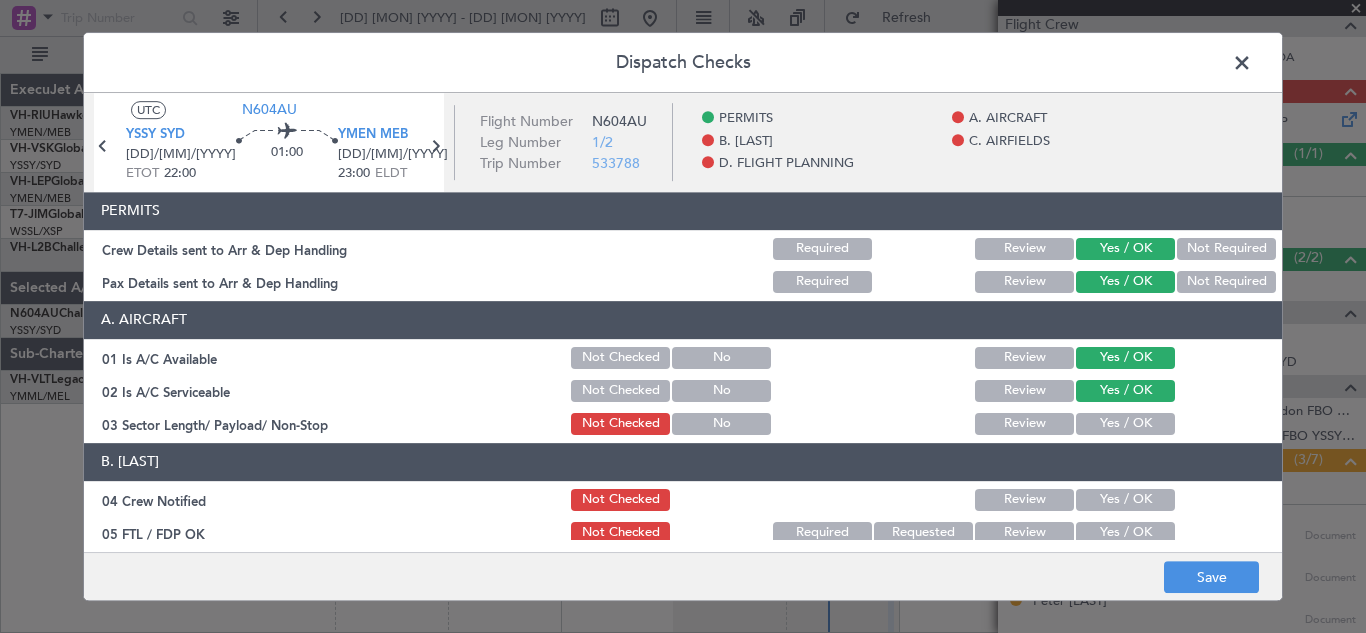 click on "Yes / OK" 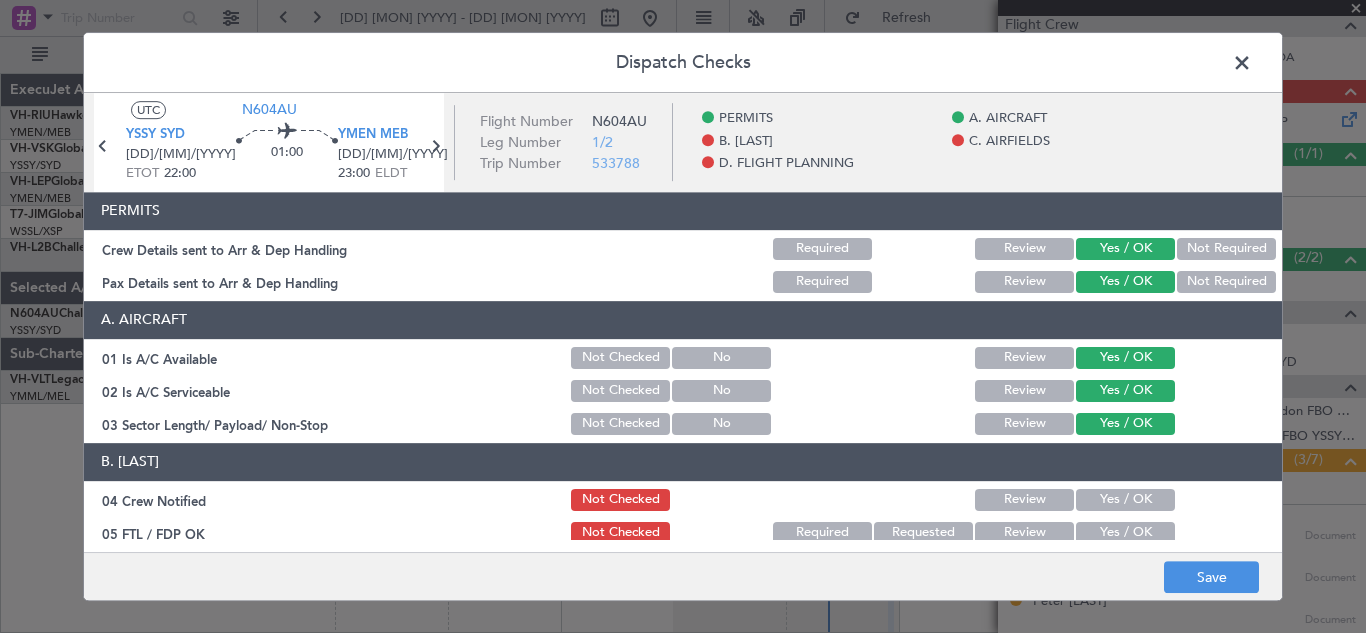 click on "Yes / OK" 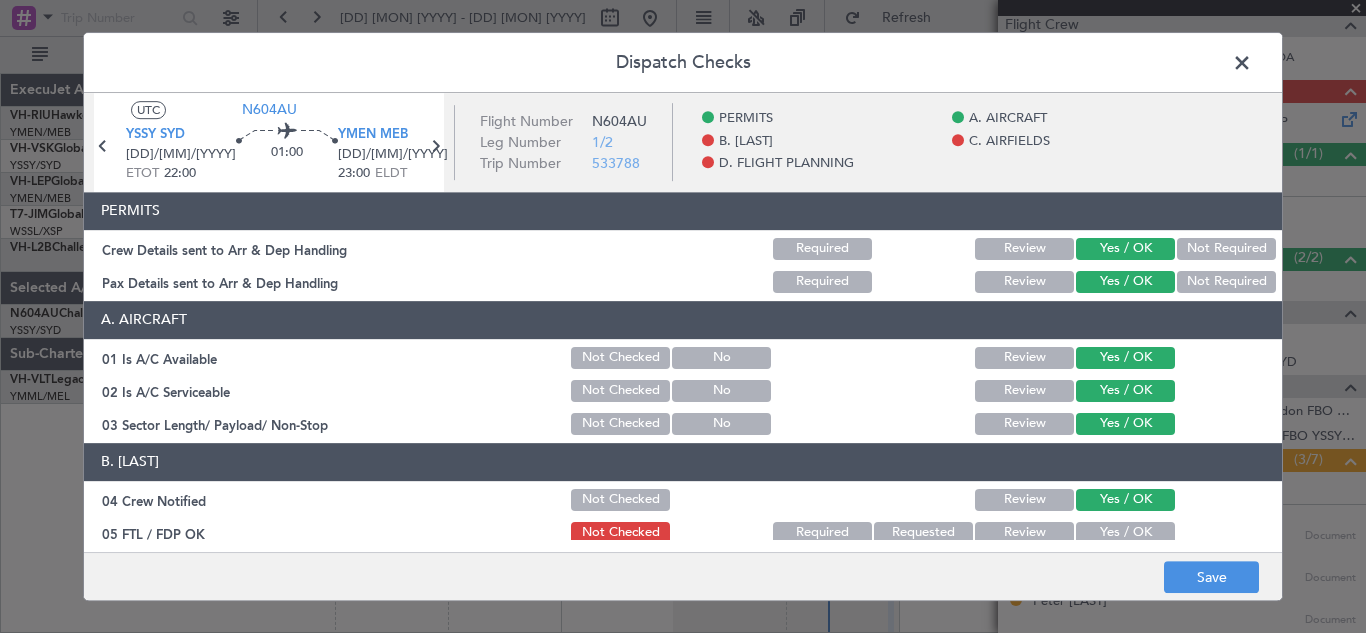 click on "Yes / OK" 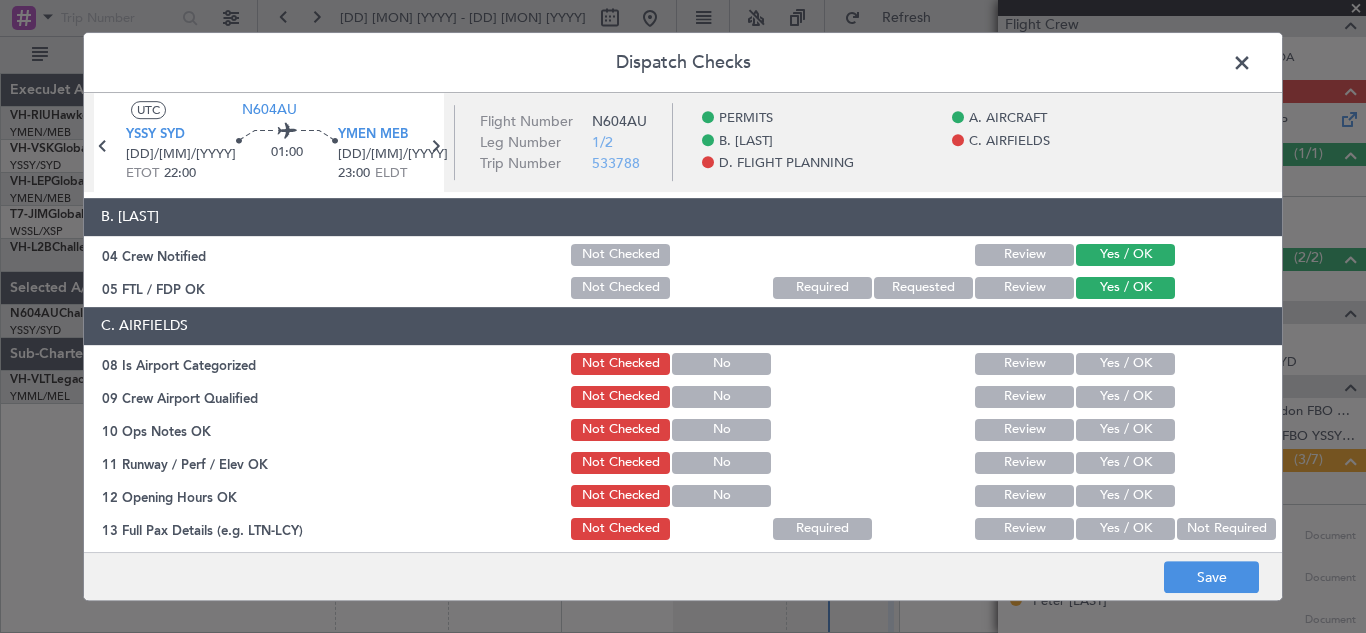 scroll, scrollTop: 350, scrollLeft: 0, axis: vertical 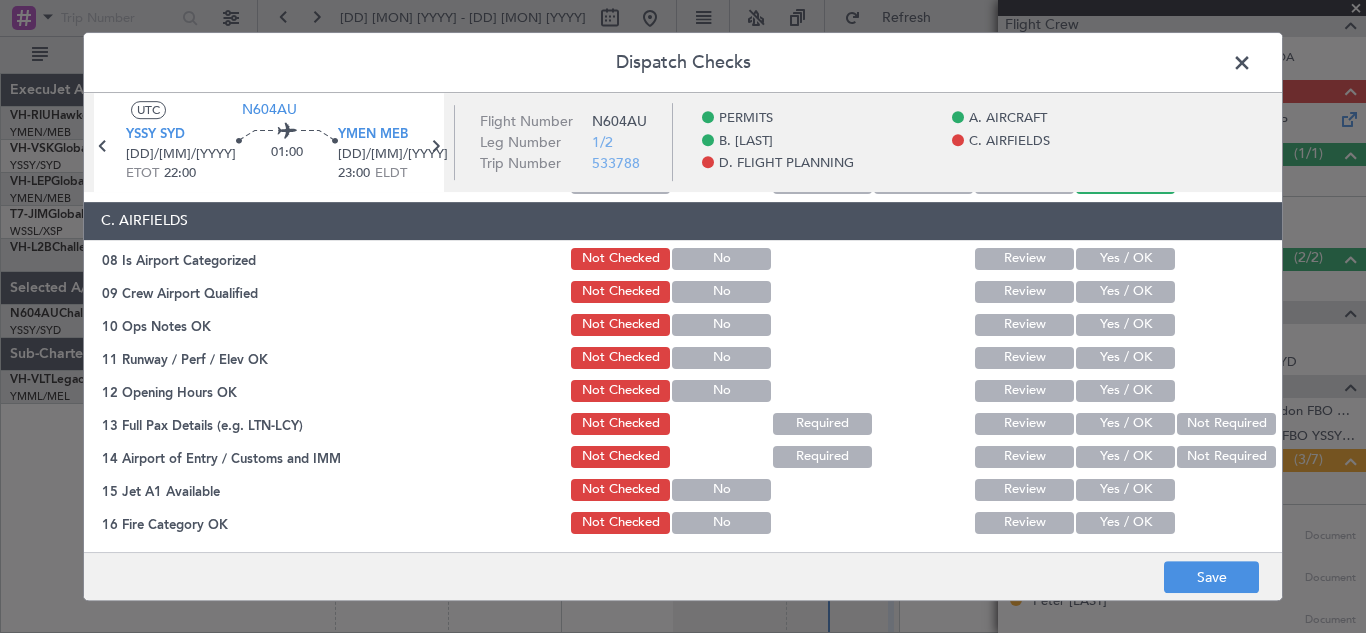 click on "Yes / OK" 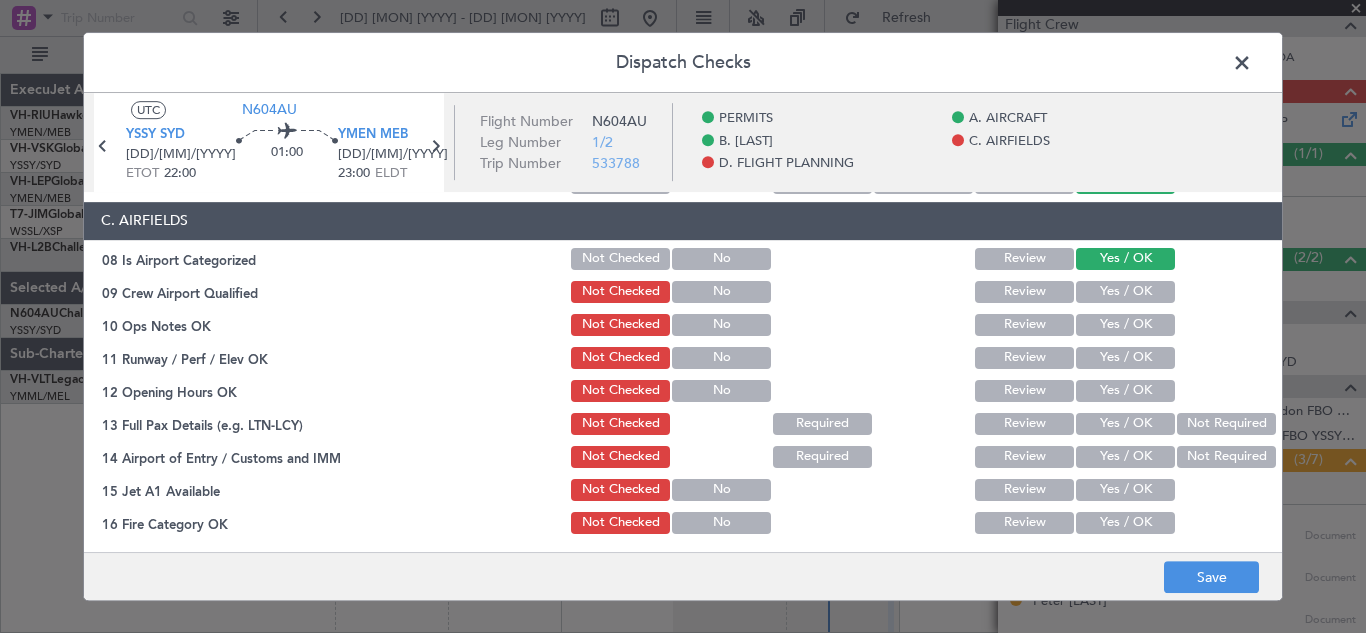 click on "Yes / OK" 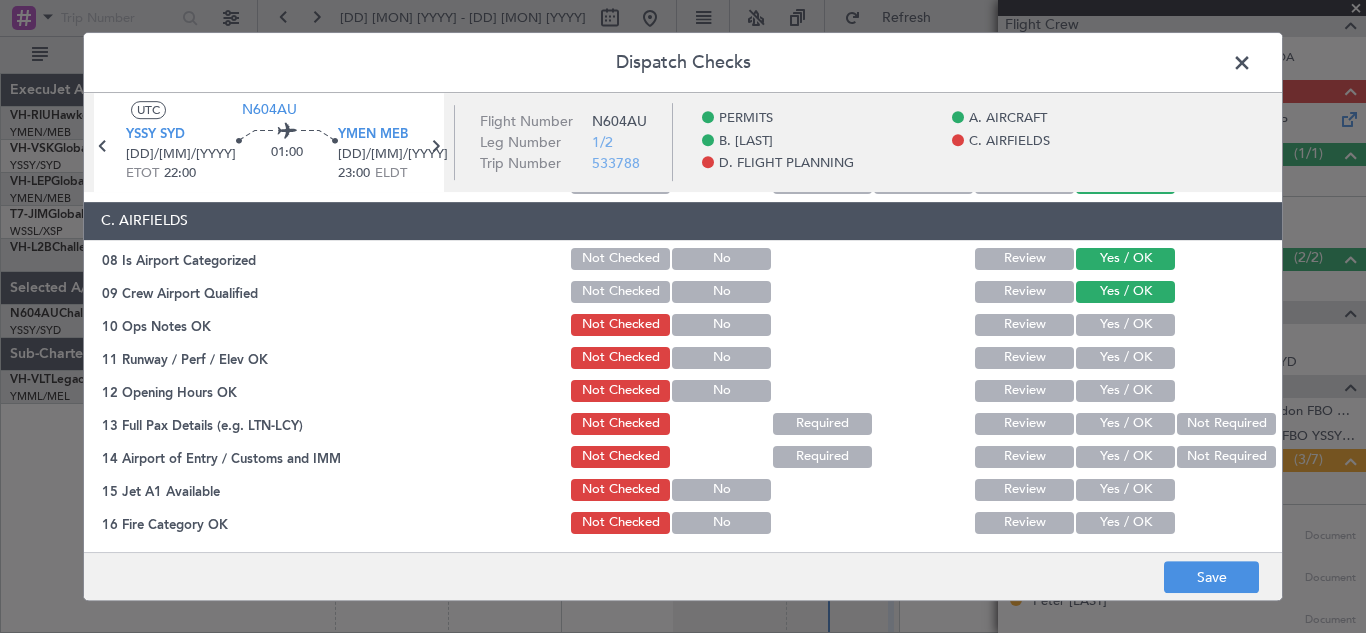 click on "Yes / OK" 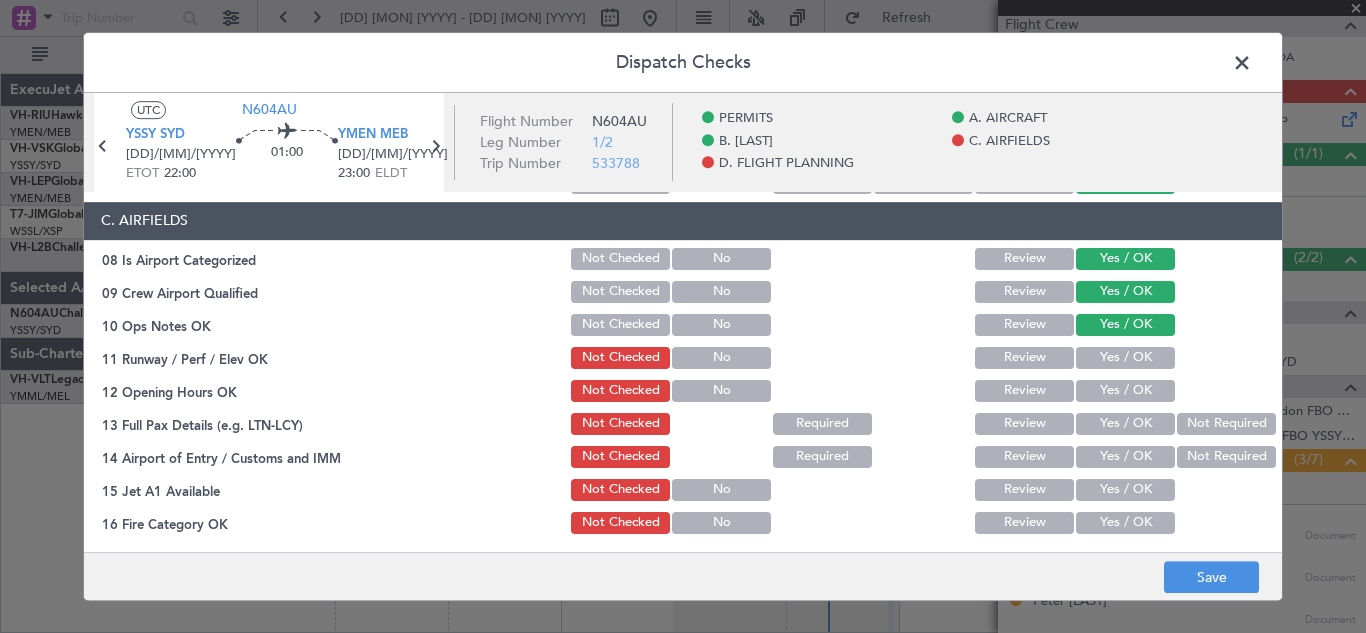 click on "Yes / OK" 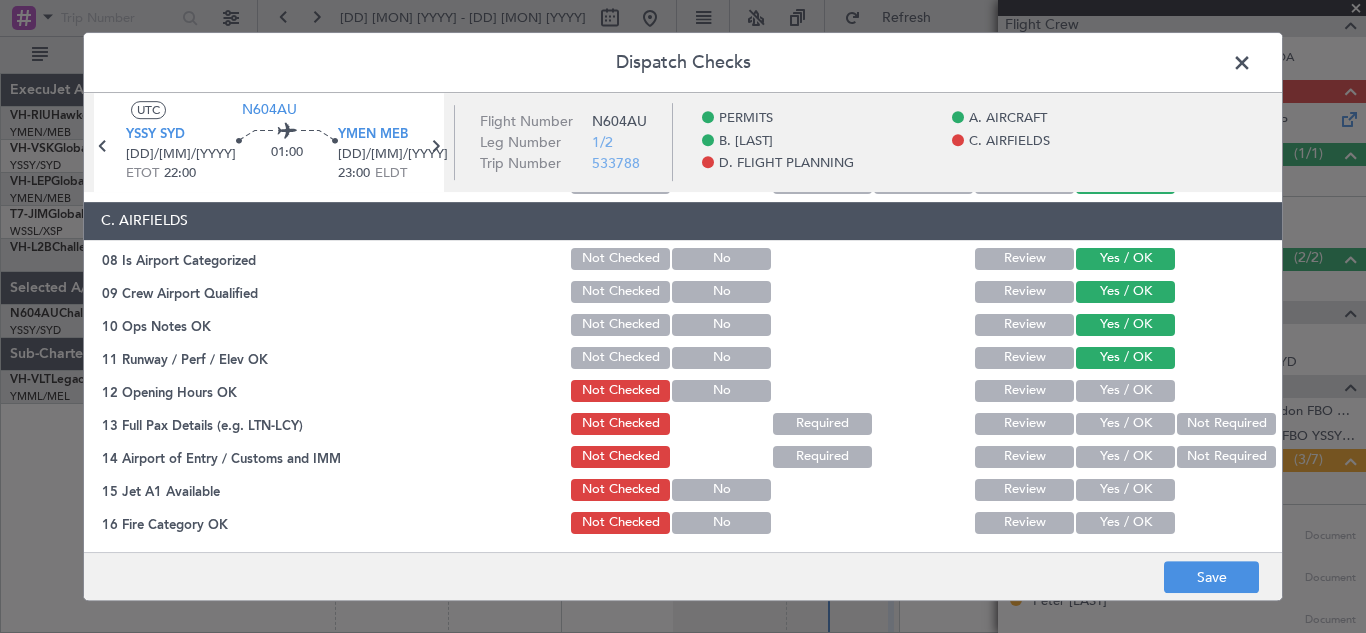 click on "Yes / OK" 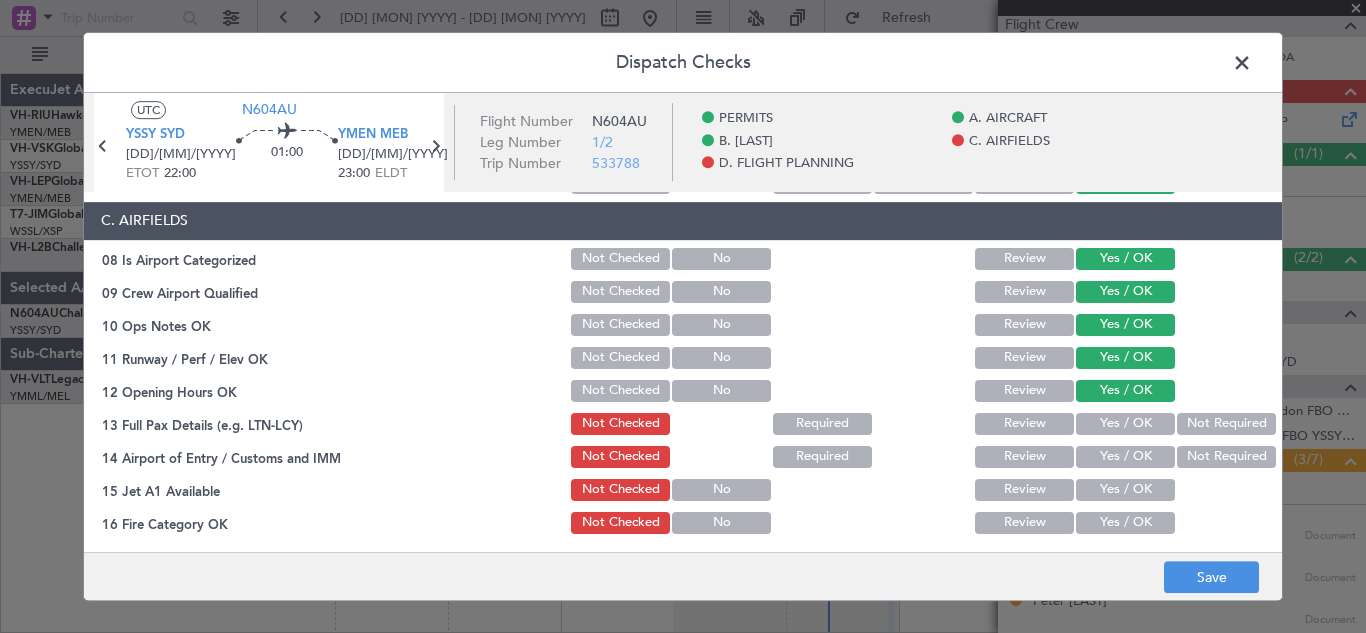 click on "Yes / OK" 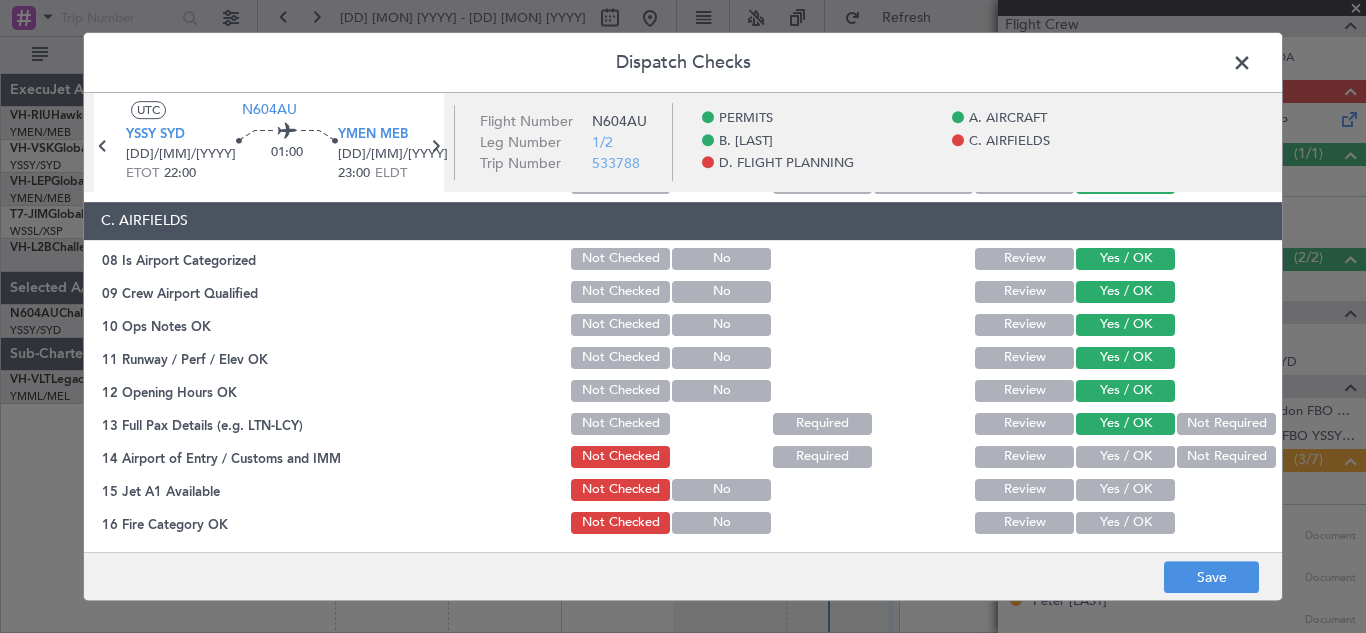 click on "Yes / OK" 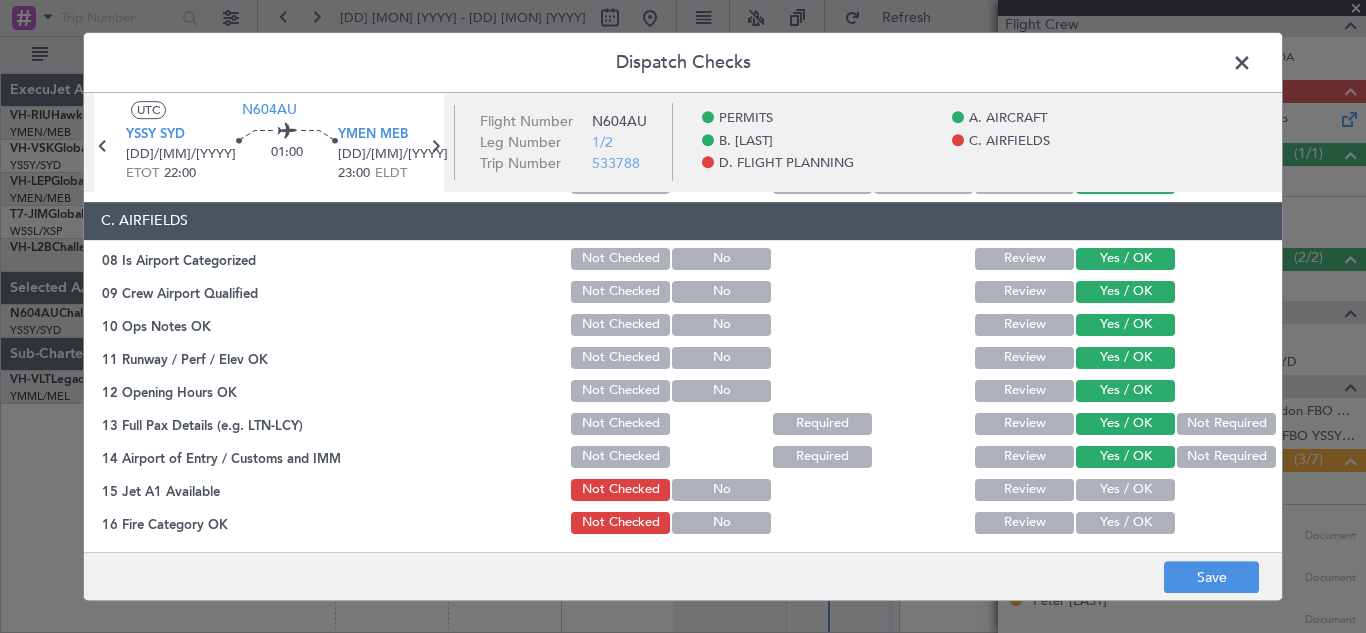click on "Yes / OK" 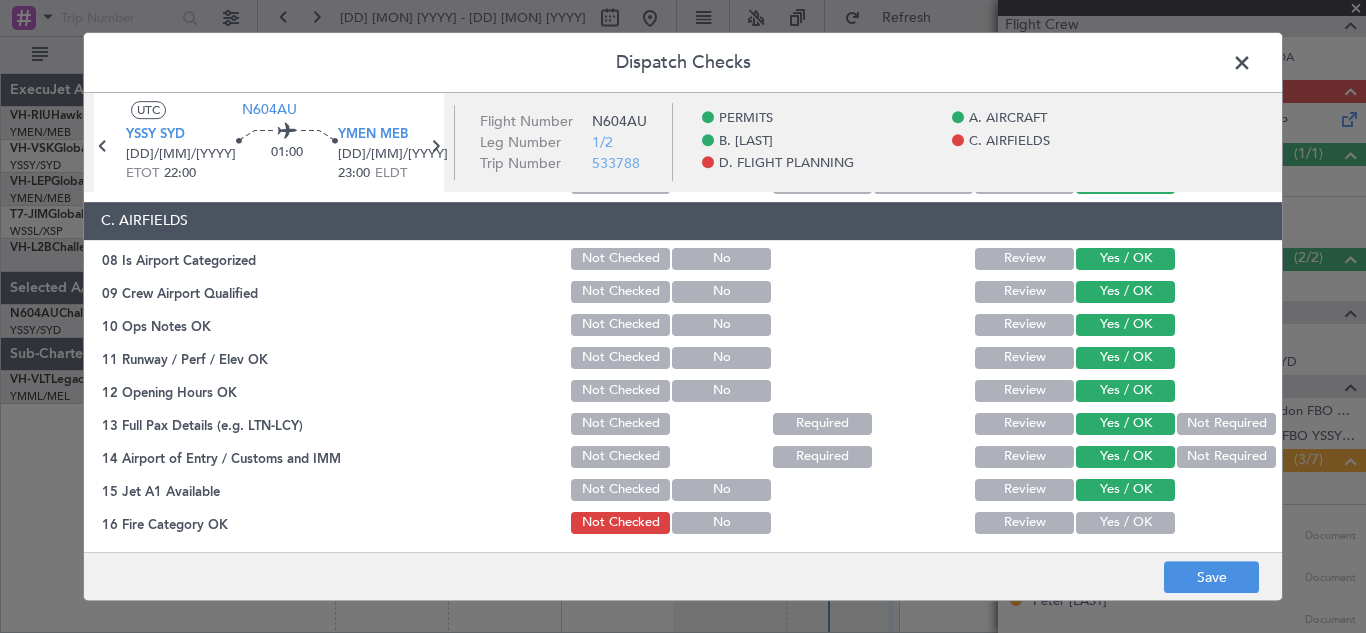 click on "Yes / OK" 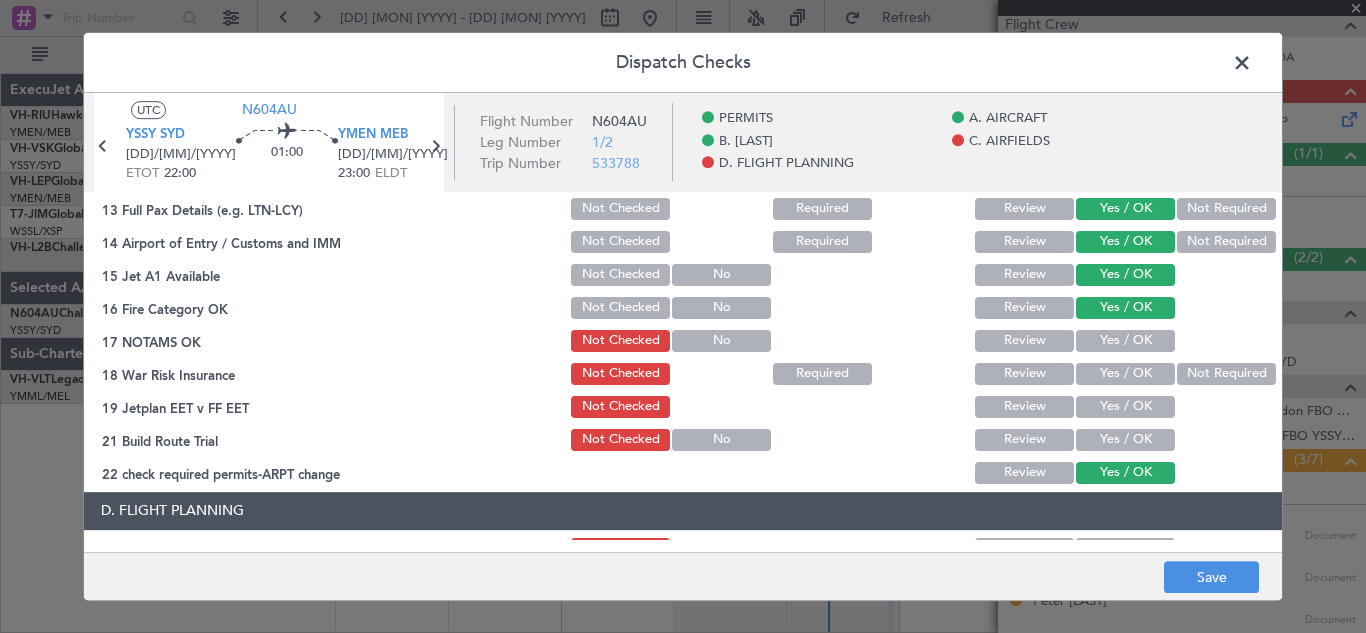 scroll, scrollTop: 569, scrollLeft: 0, axis: vertical 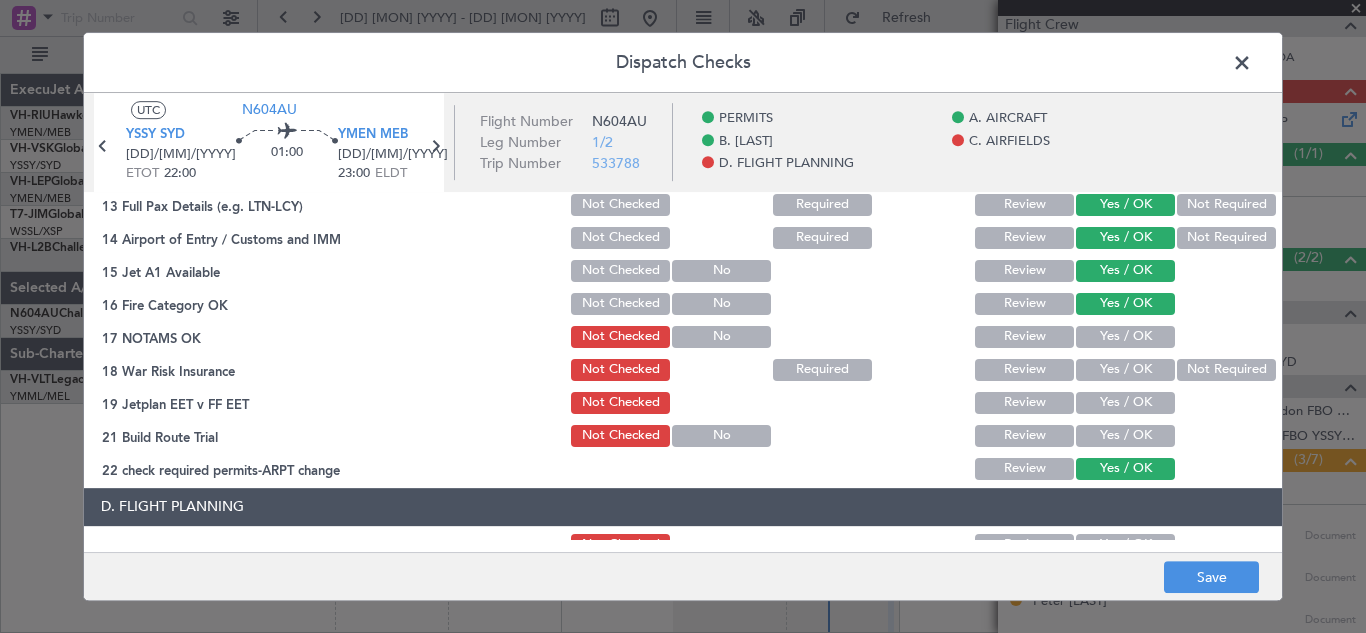 click on "Yes / OK" 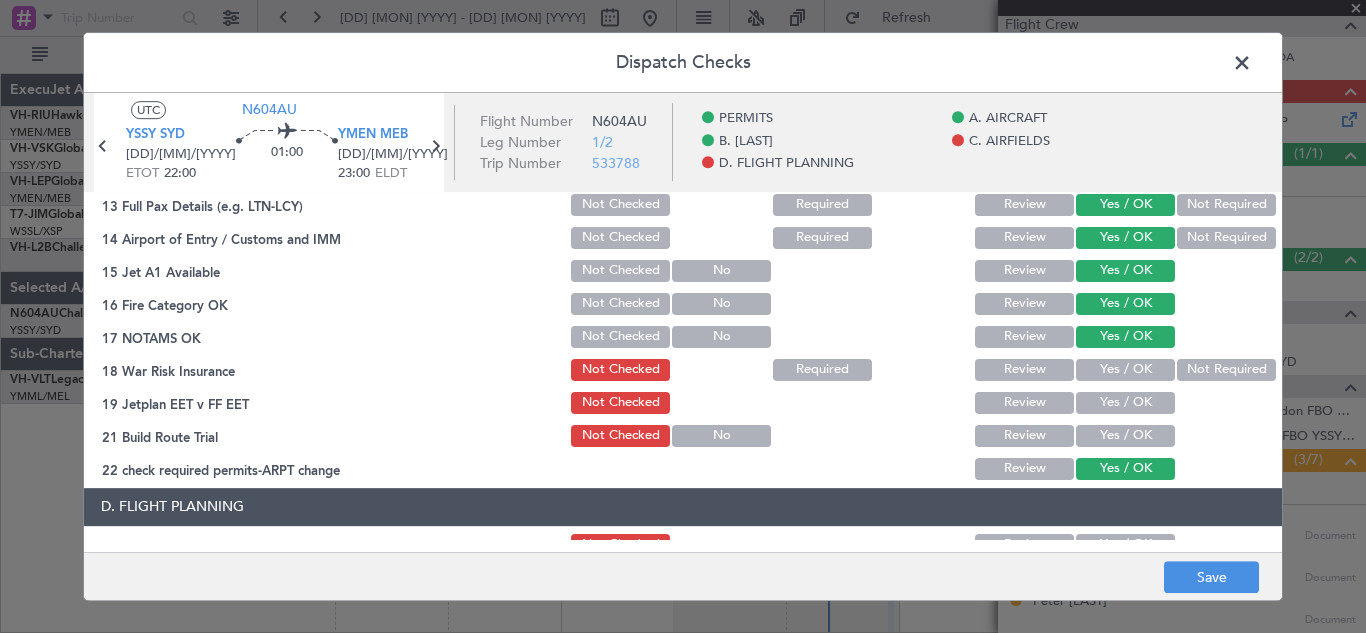 click on "Yes / OK" 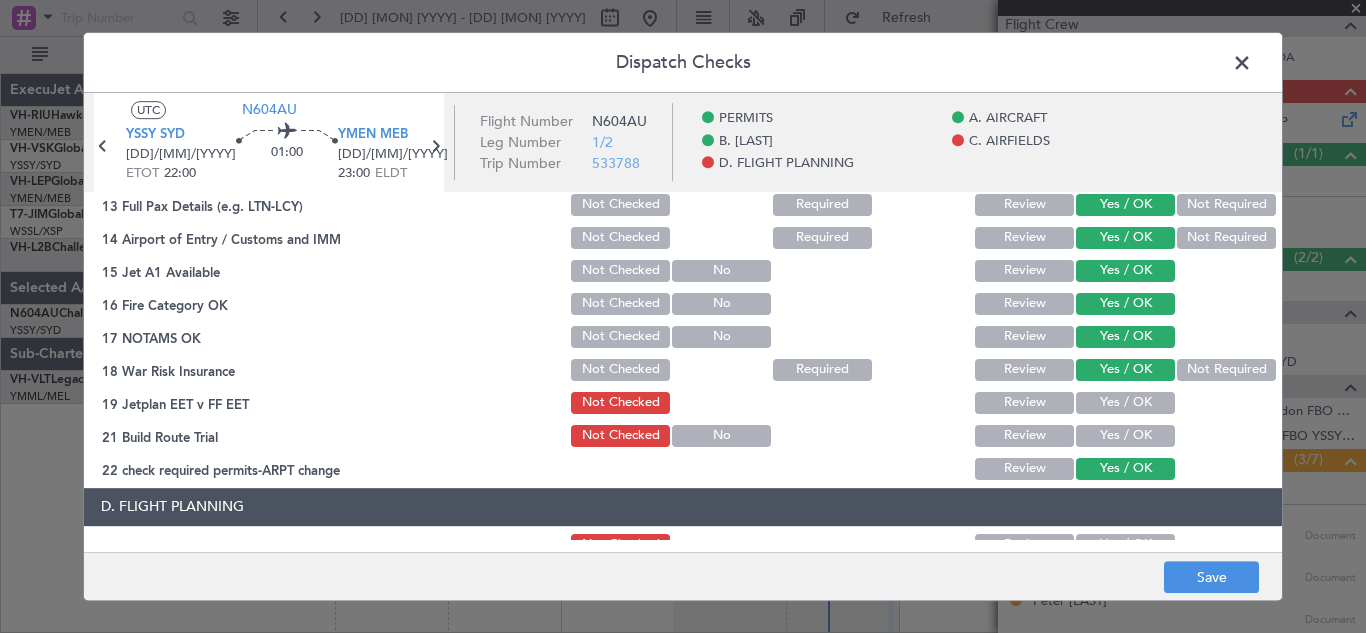 click on "Yes / OK" 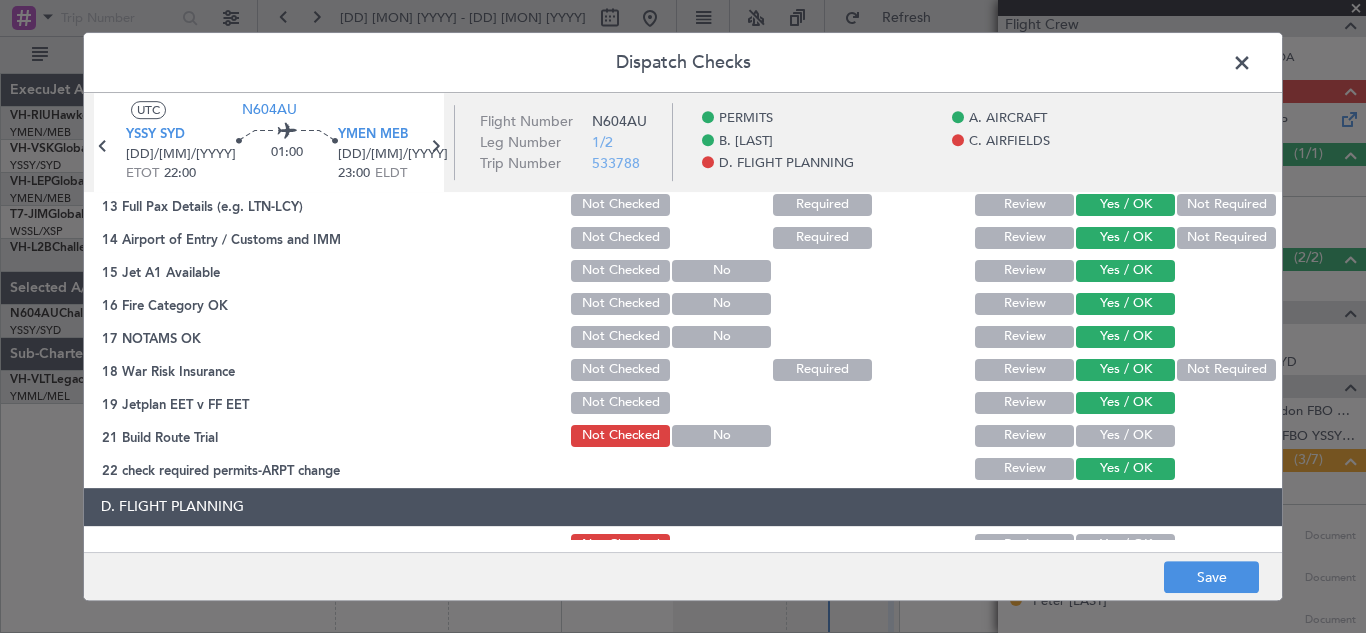 click on "Yes / OK" 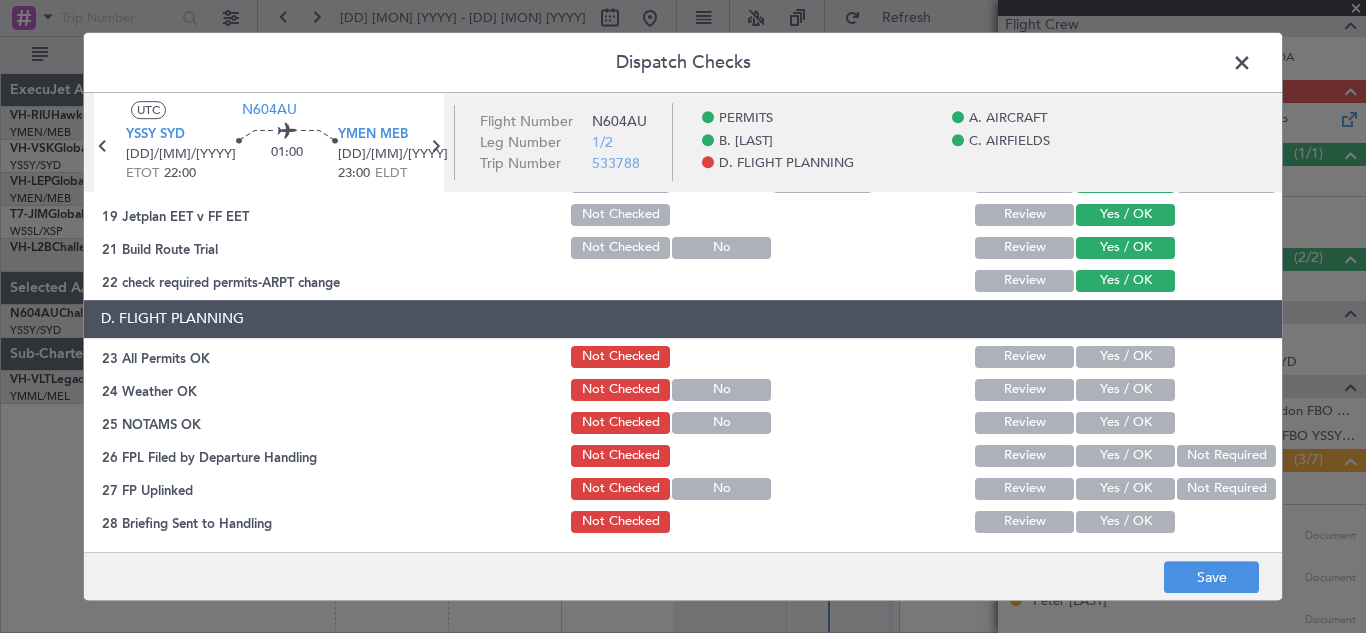 scroll, scrollTop: 824, scrollLeft: 0, axis: vertical 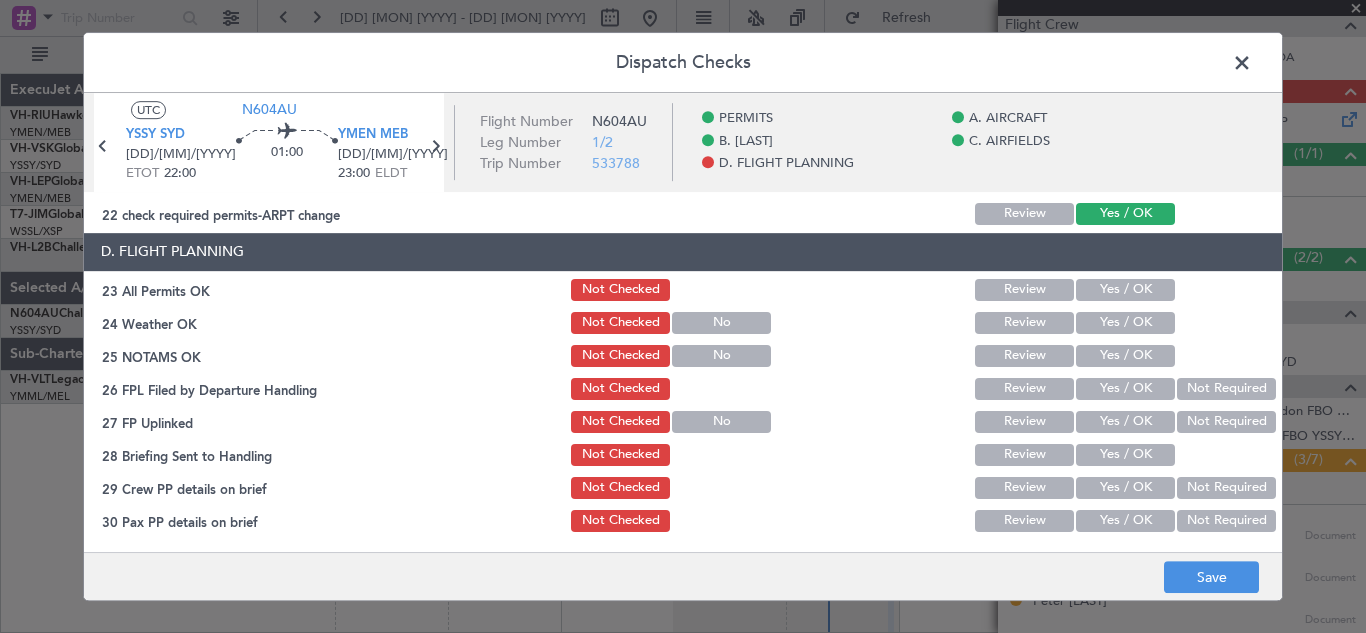 click on "Yes / OK" 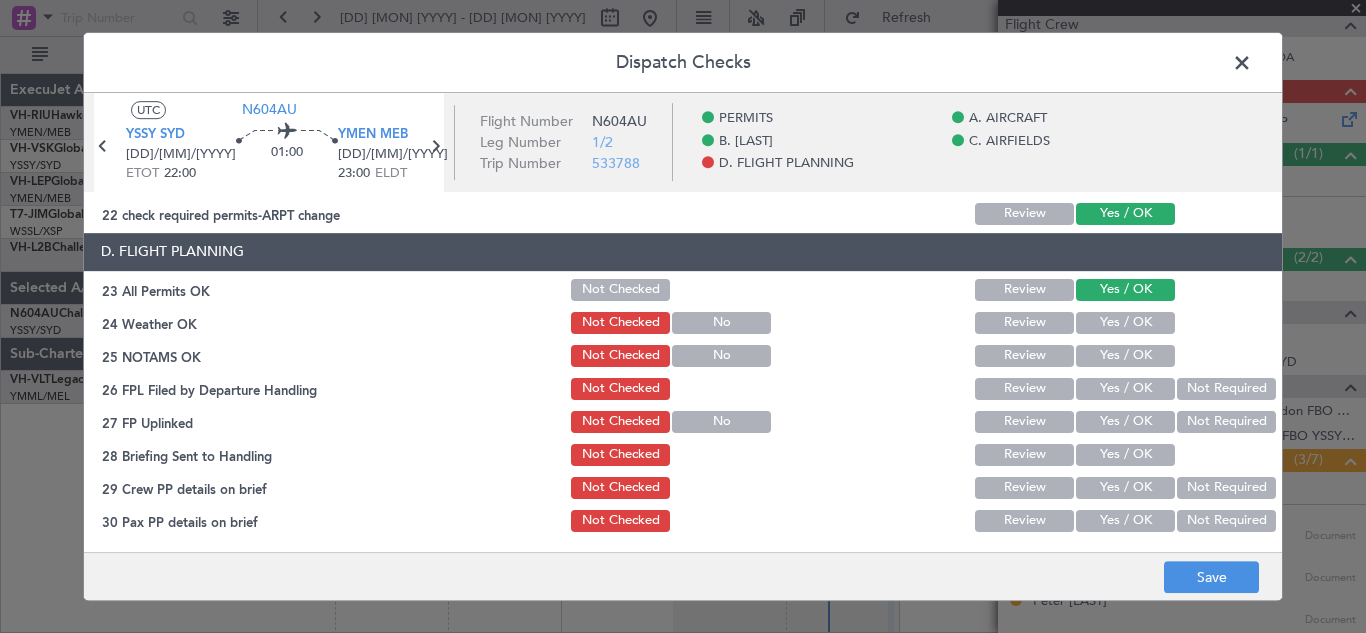 click on "Yes / OK" 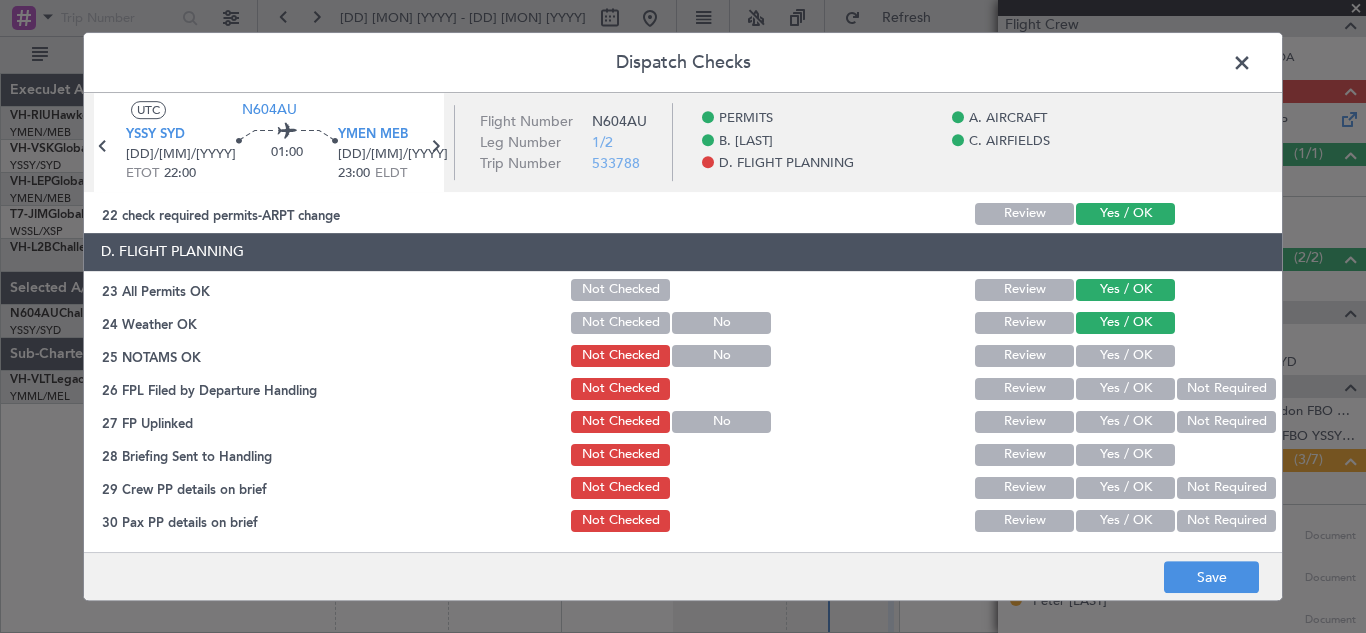 click on "Yes / OK" 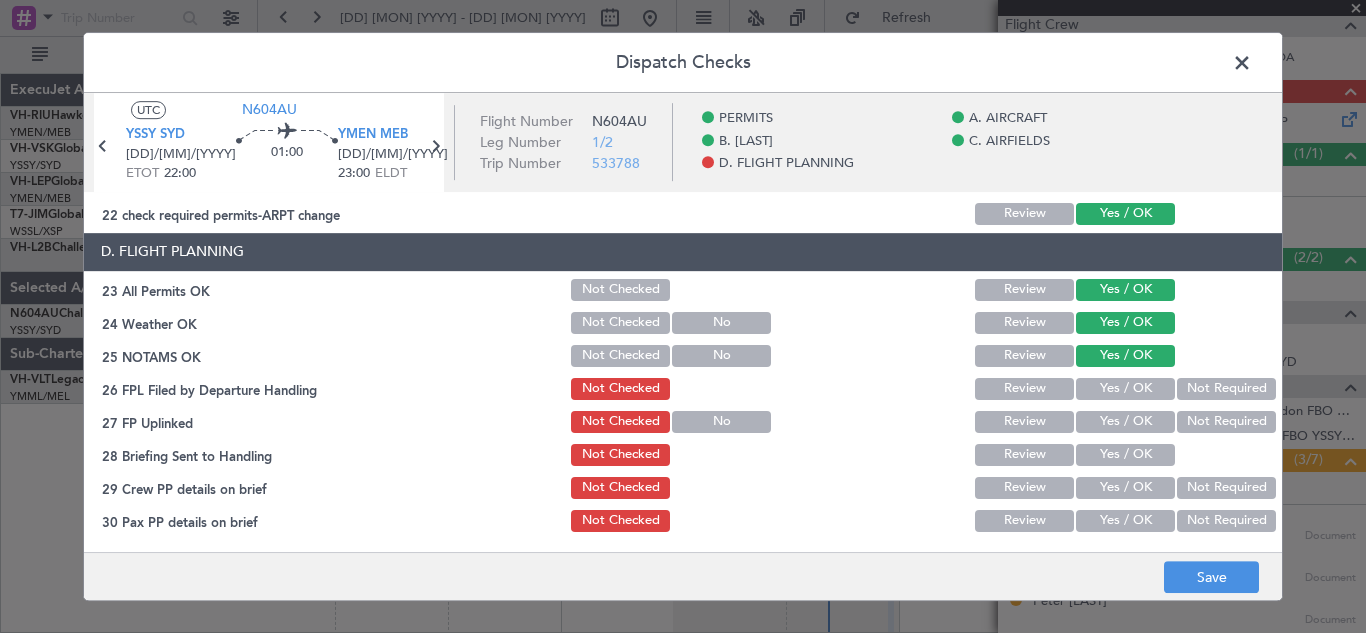click on "Yes / OK" 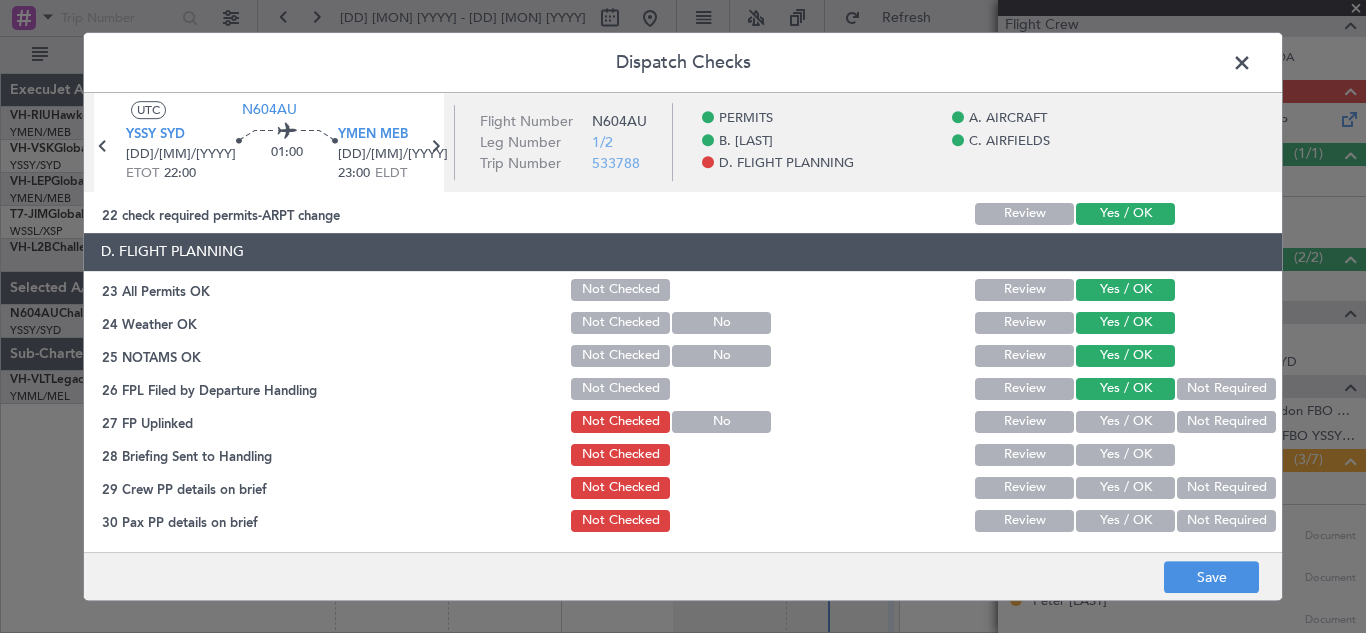 click on "Yes / OK" 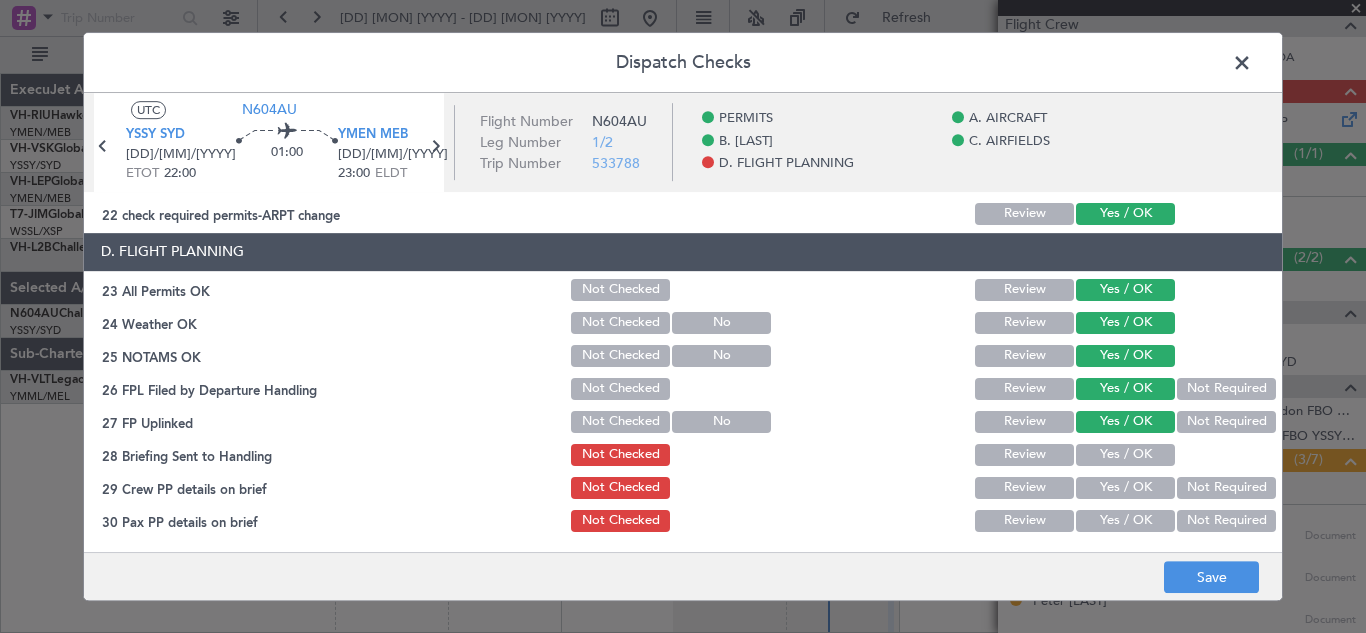 click on "Yes / OK" 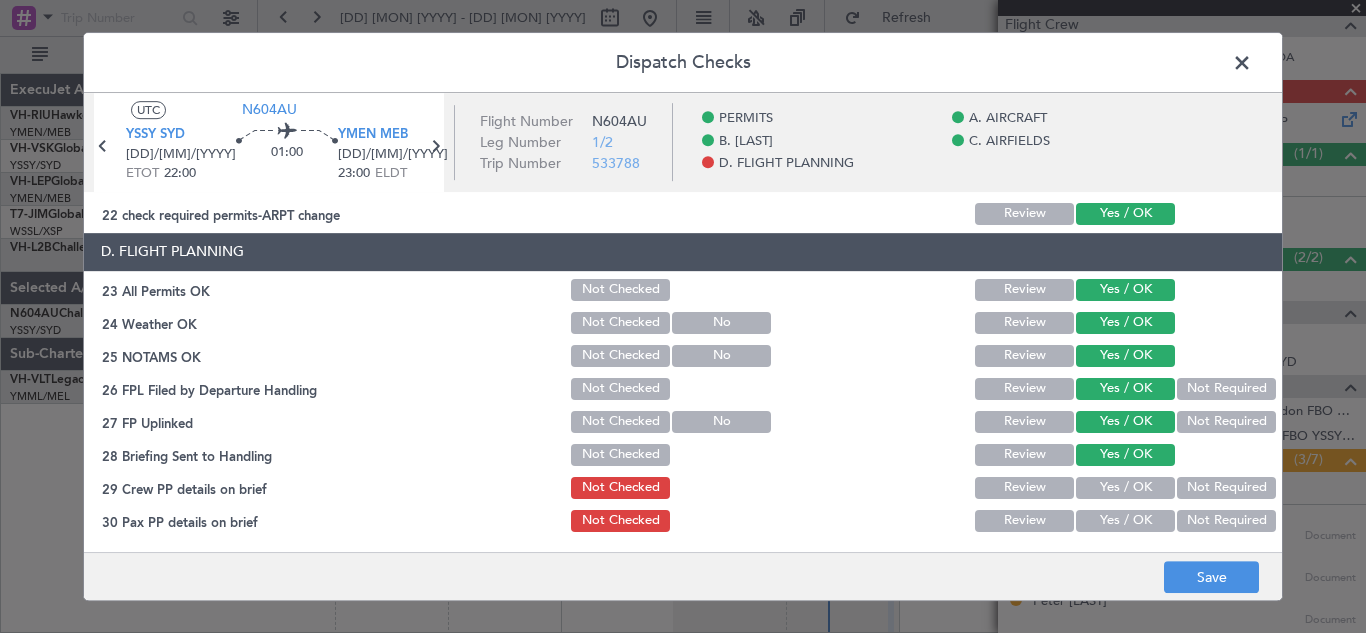 click on "Not Required" 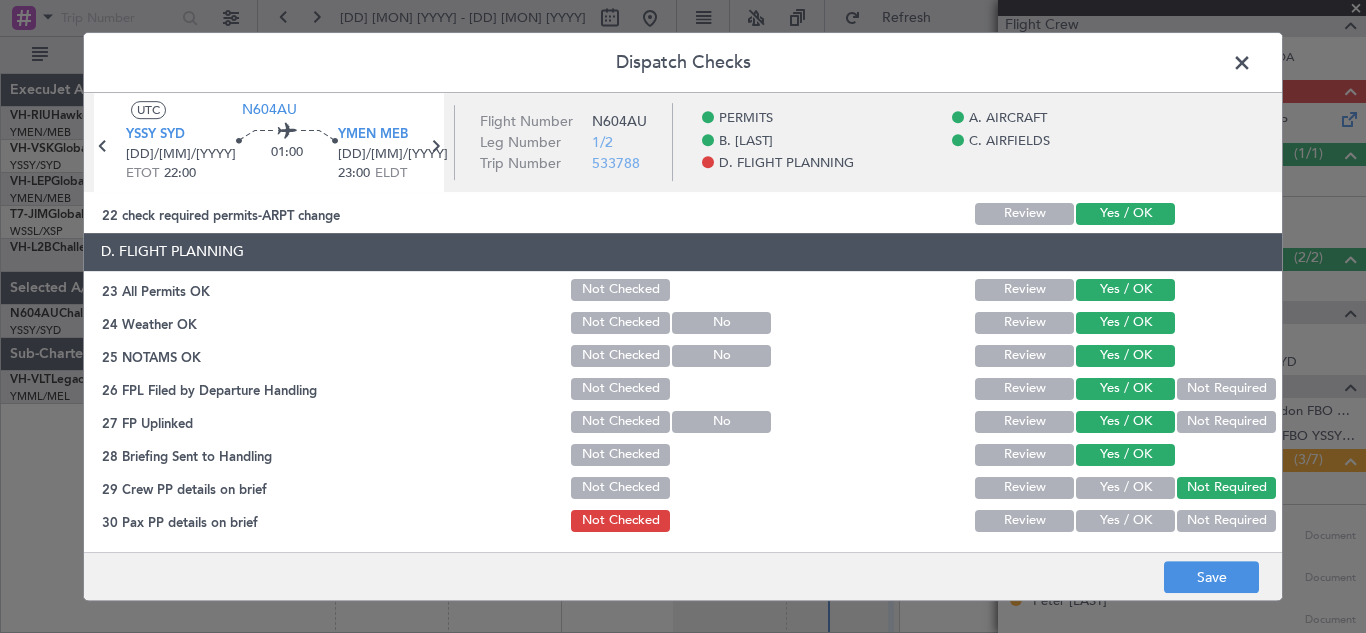 click on "Not Required" 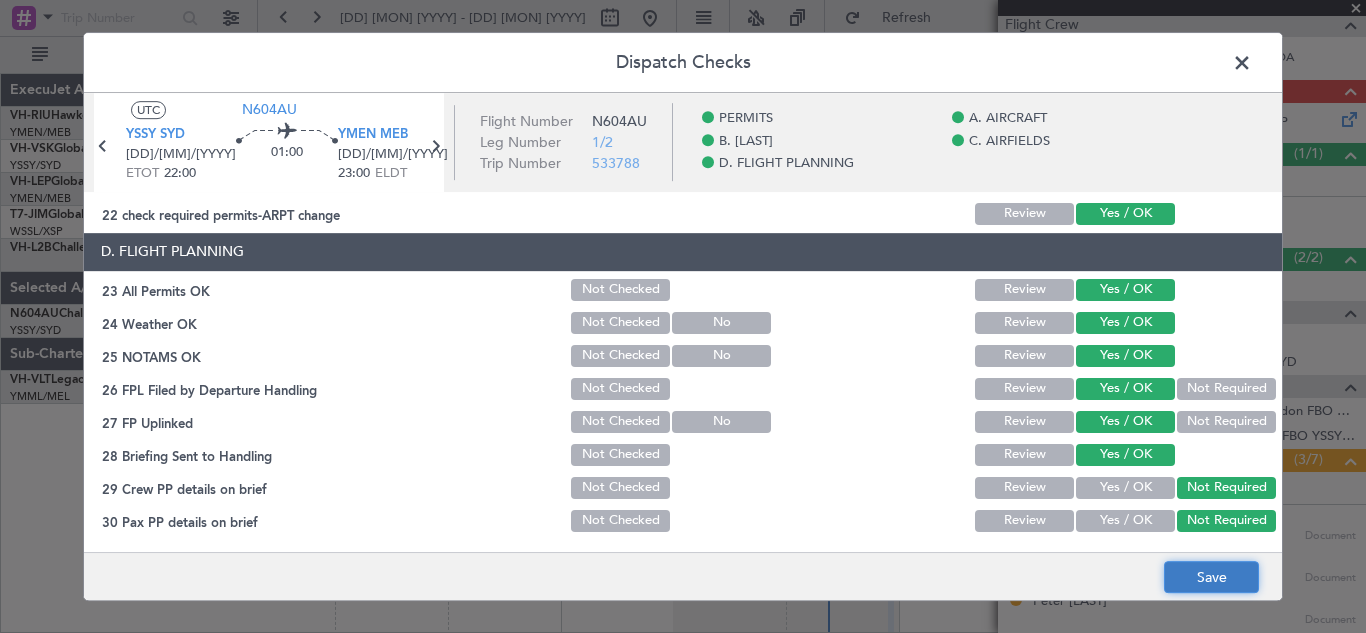click on "Save" 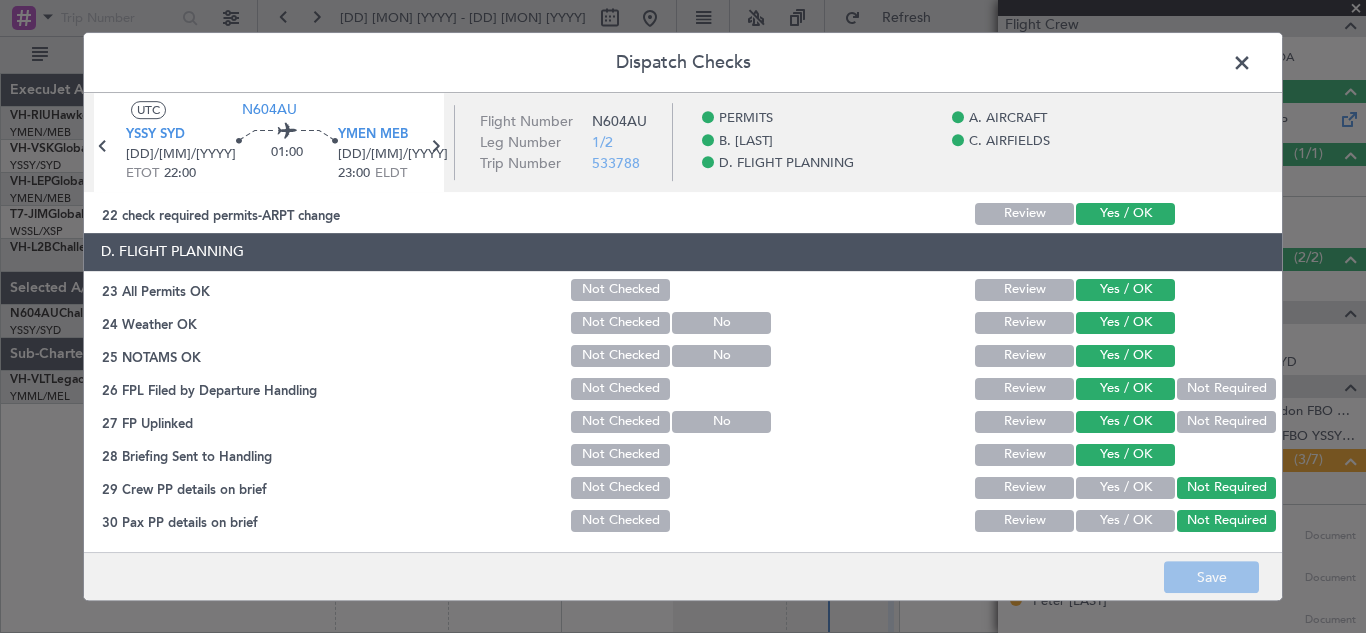 click 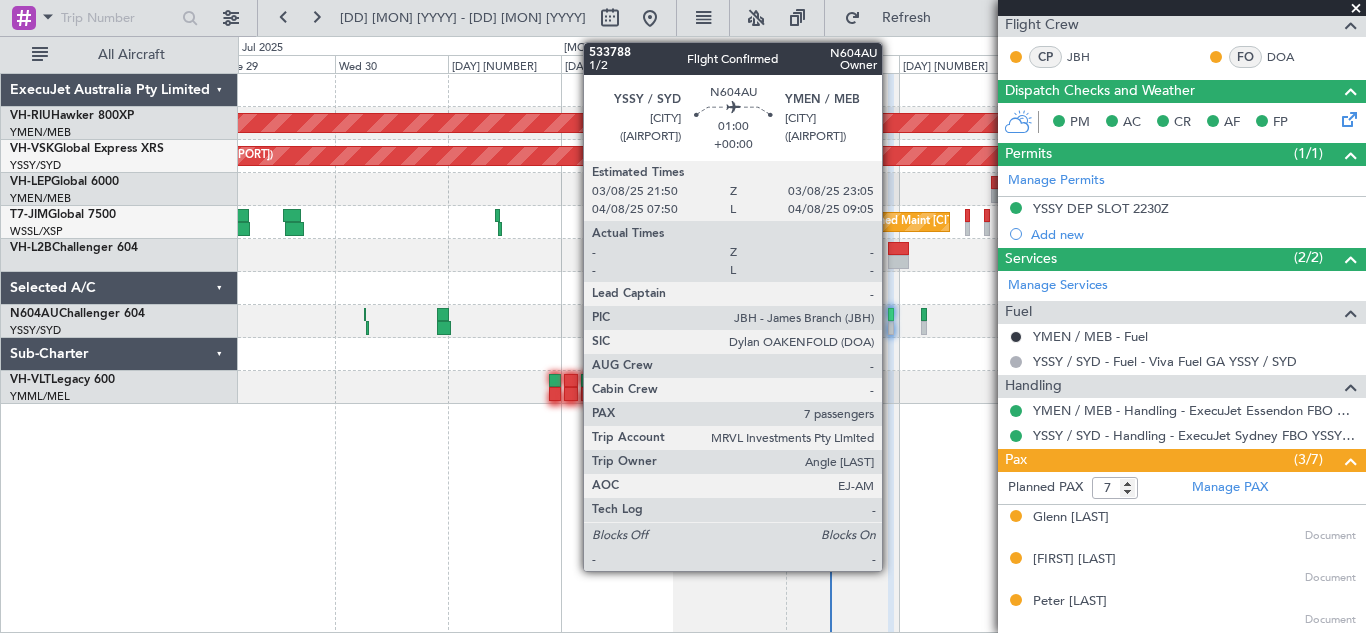 click 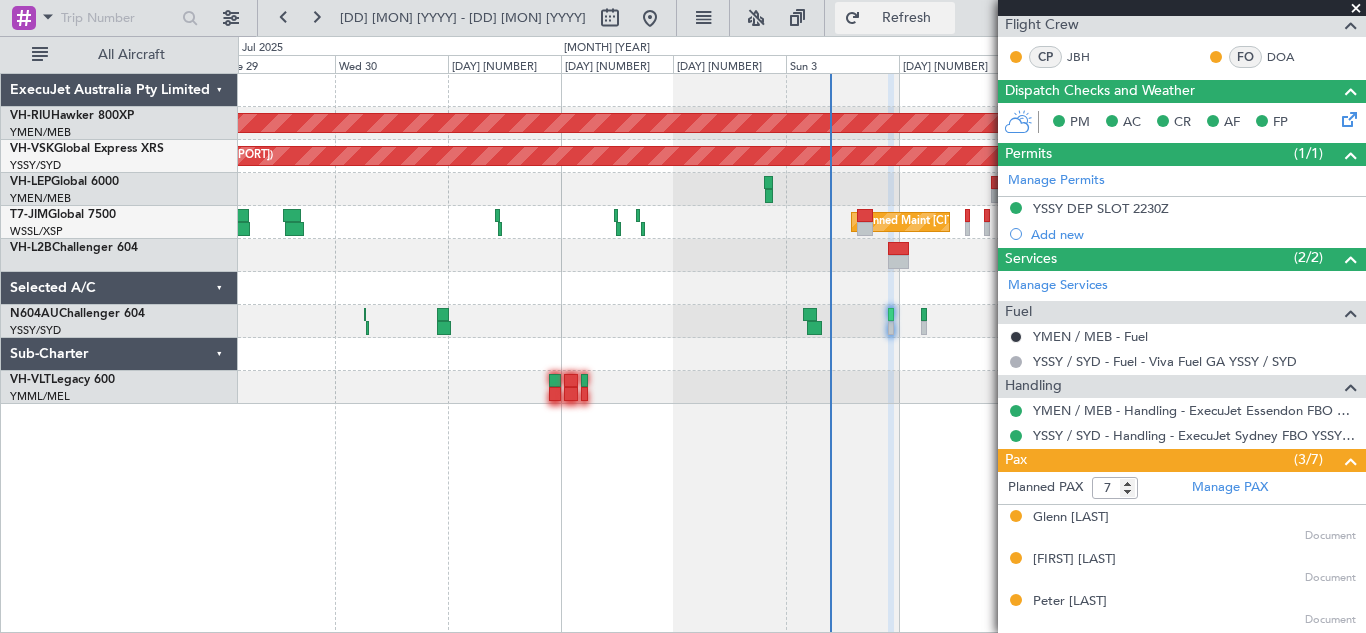 click on "Refresh" 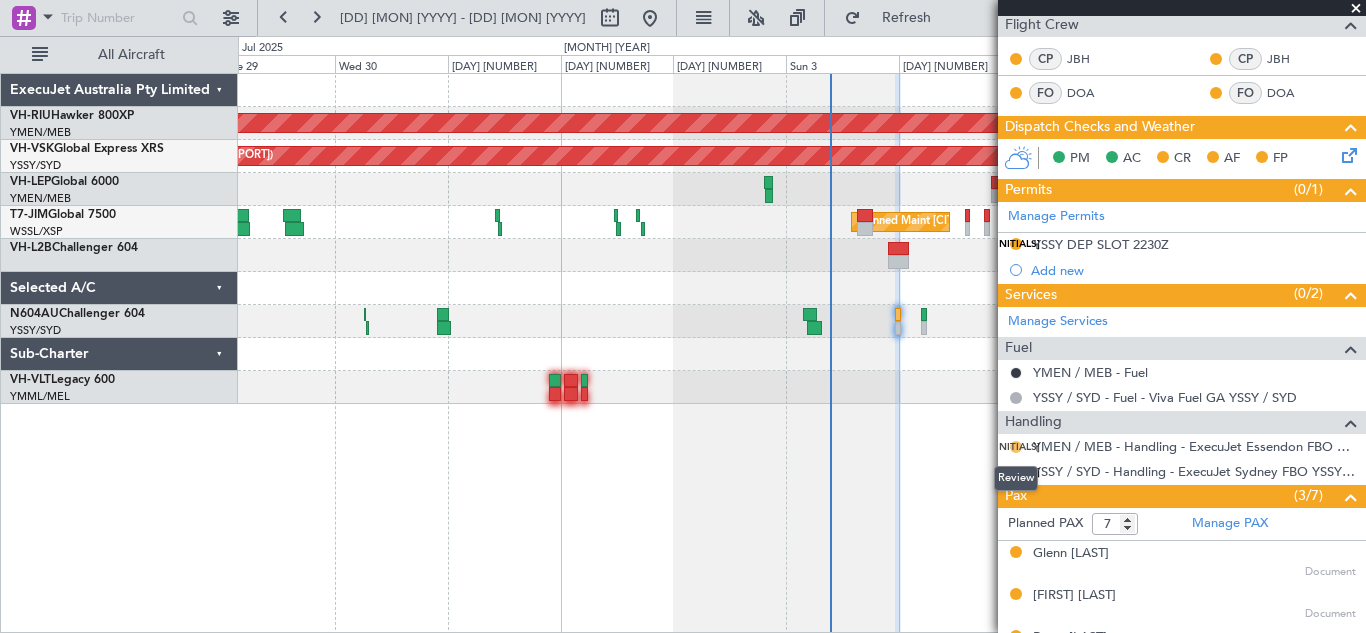 click on "[INITIALS]" at bounding box center (1016, 447) 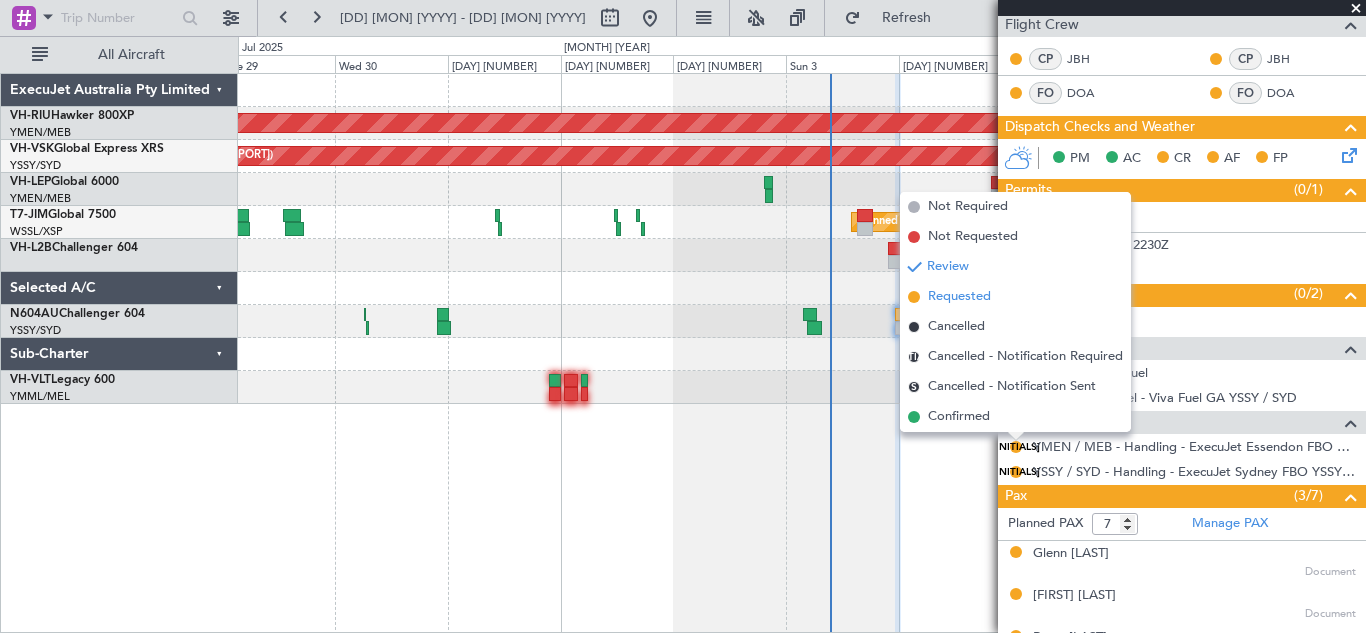 click on "Requested" at bounding box center (959, 297) 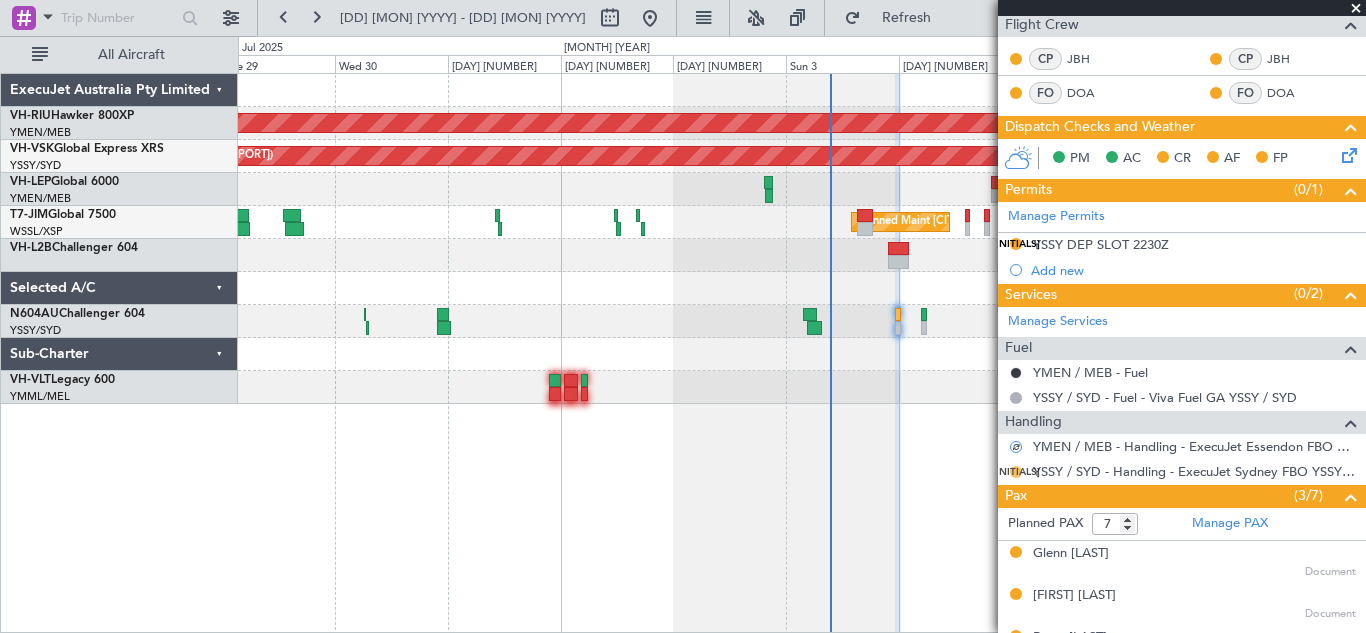 click on "[INITIALS]" at bounding box center [1016, 472] 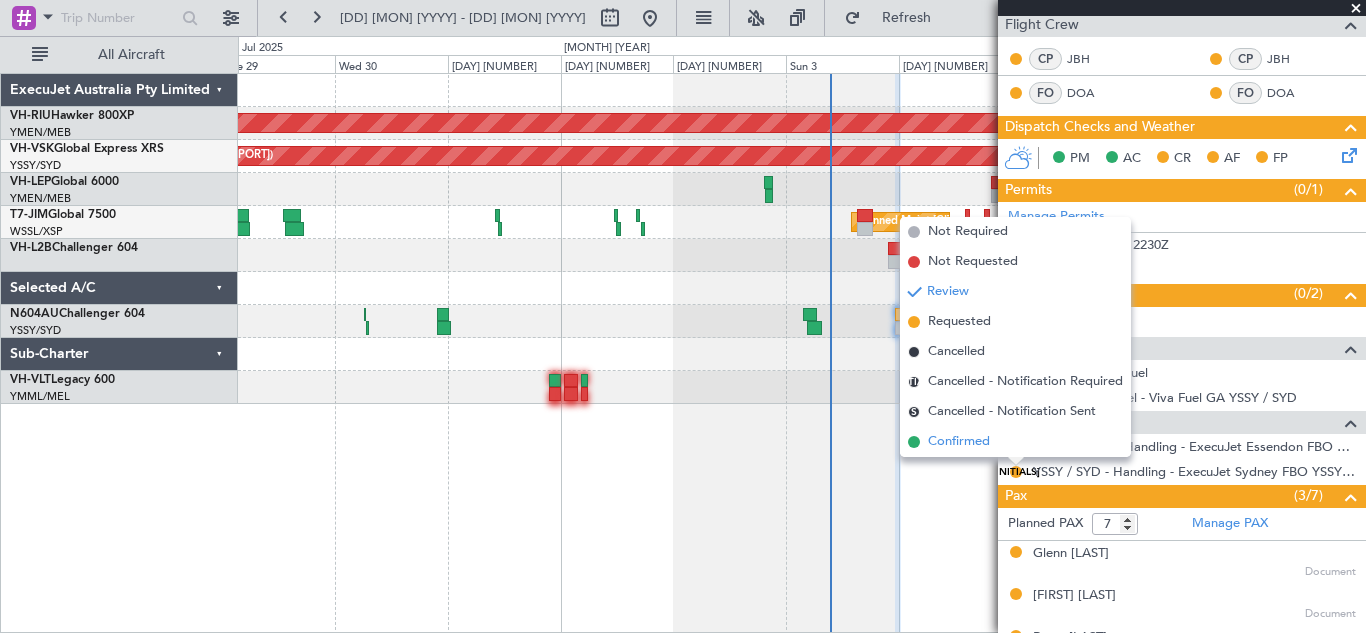 click on "Confirmed" at bounding box center (959, 442) 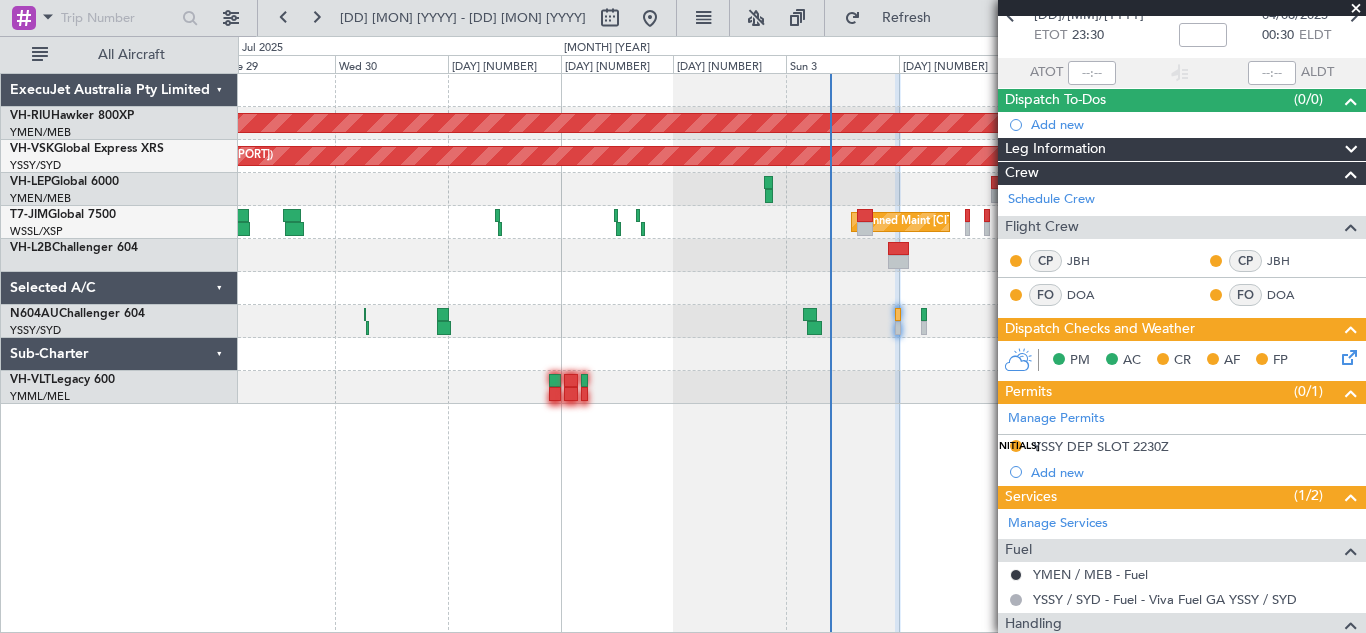 scroll, scrollTop: 189, scrollLeft: 0, axis: vertical 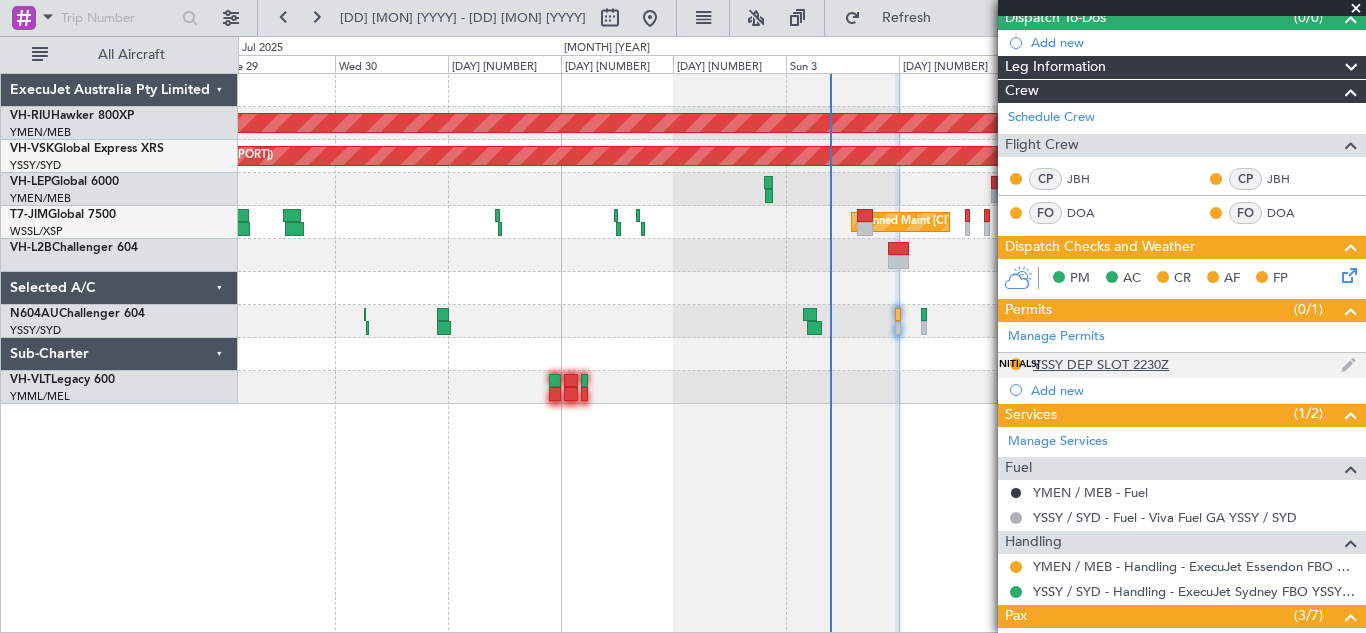 click on "YSSY DEP SLOT 2230Z" at bounding box center [1101, 364] 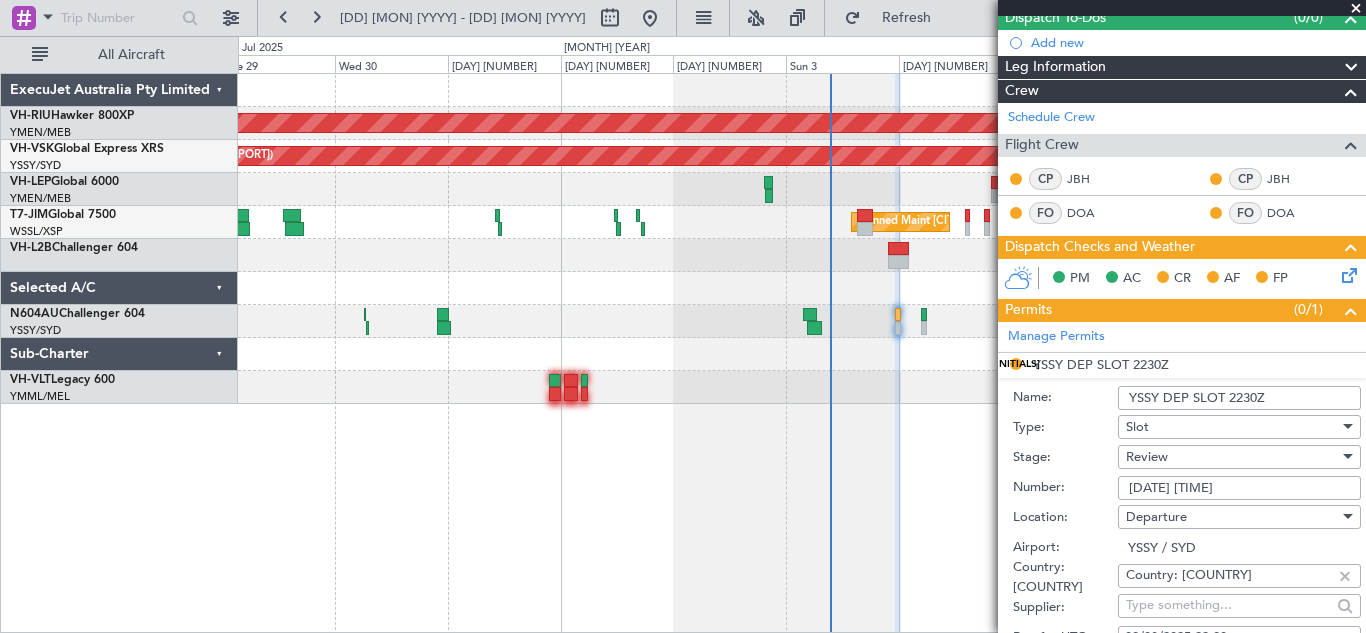 click on "YSSY DEP SLOT 2230Z" at bounding box center [1239, 398] 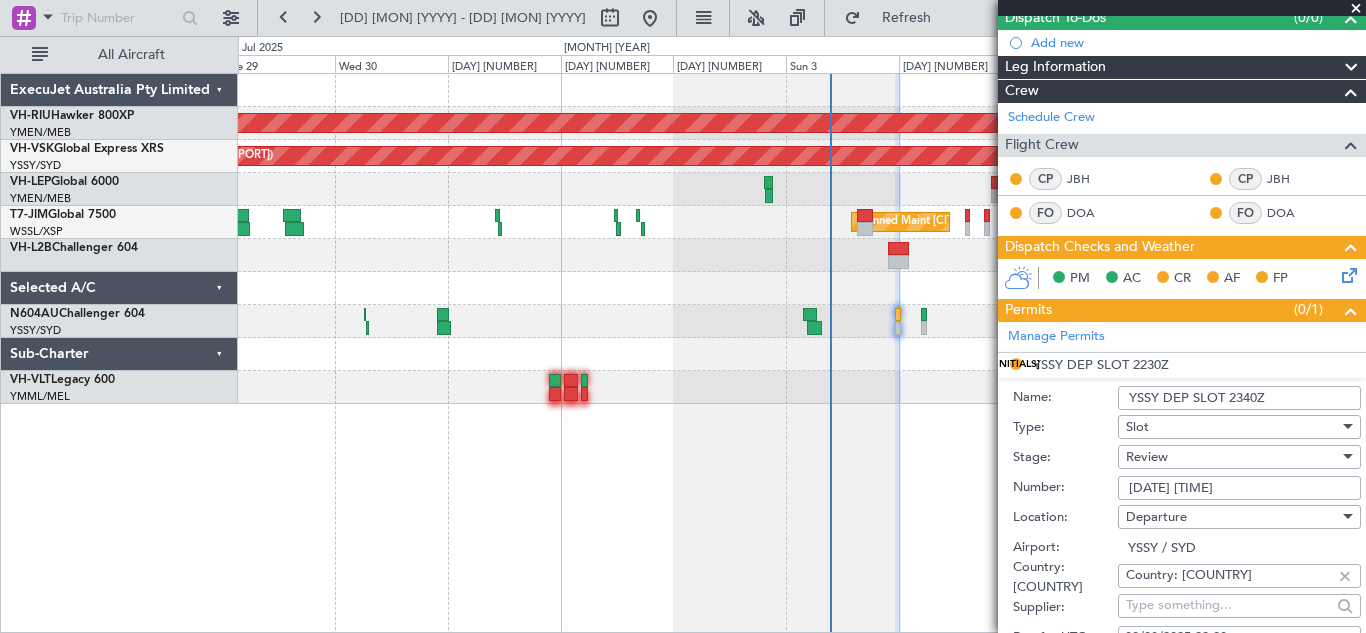 type on "YSSY DEP SLOT 2340Z" 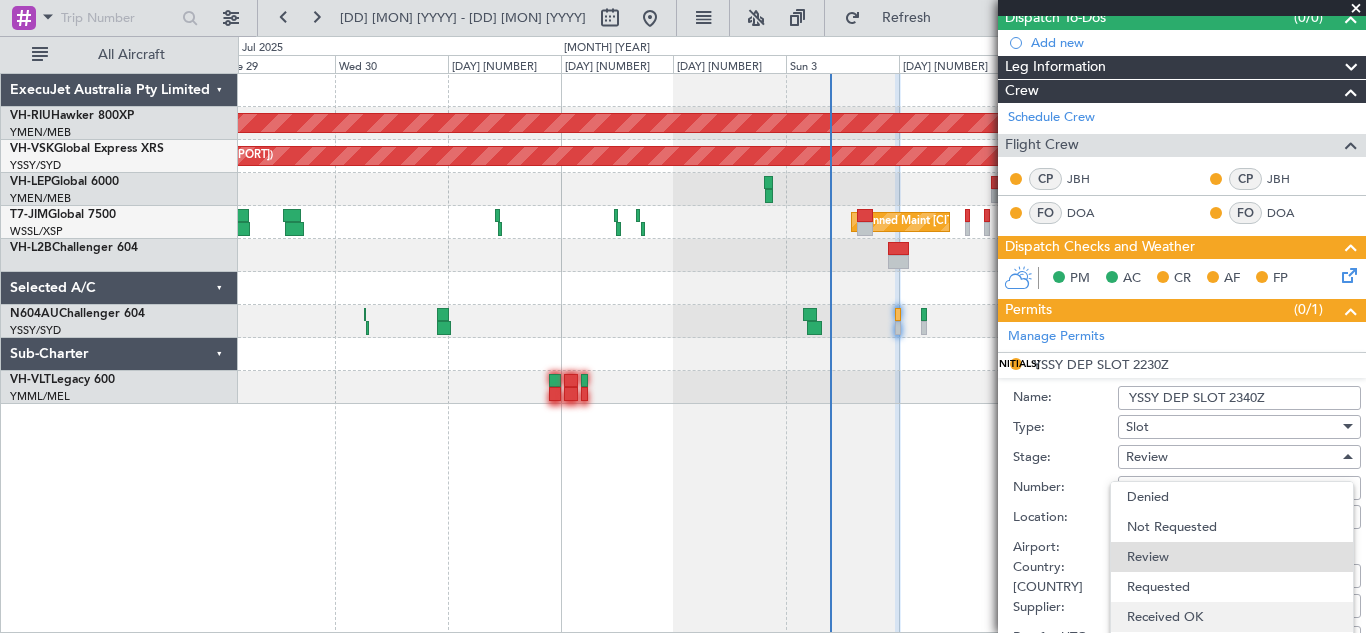 click on "Received OK" at bounding box center [1232, 617] 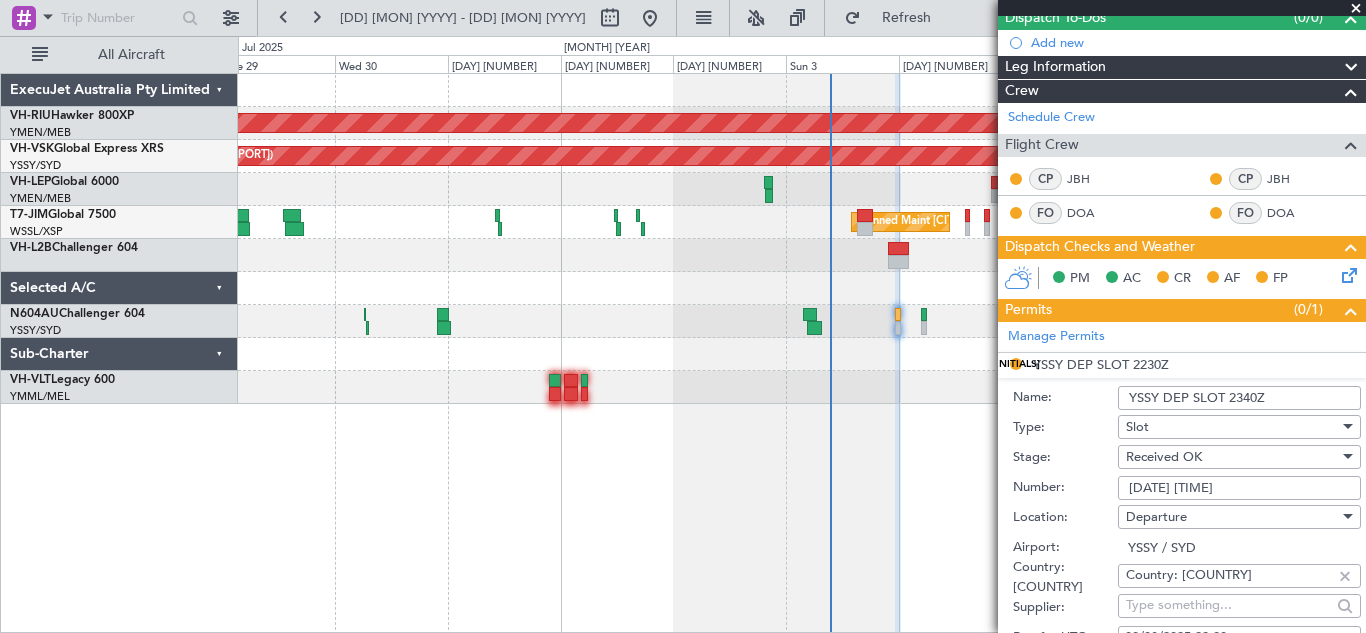 click on "[DATE] [TIME]" at bounding box center [1239, 488] 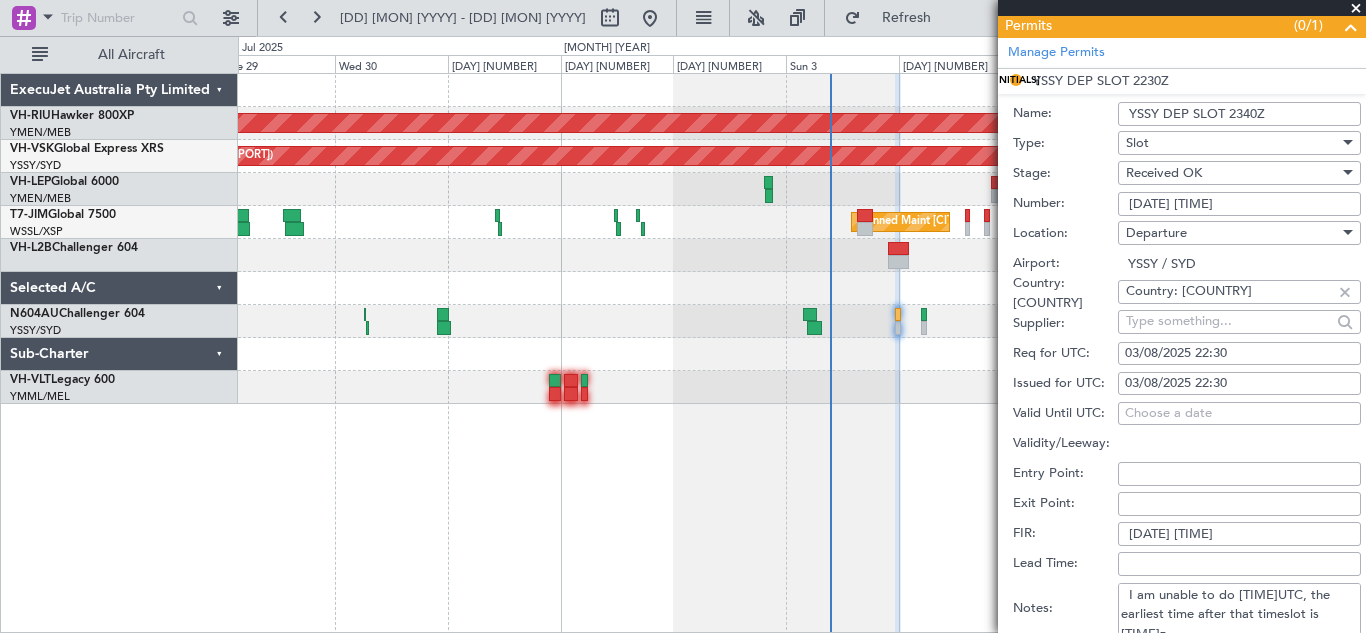 scroll, scrollTop: 541, scrollLeft: 0, axis: vertical 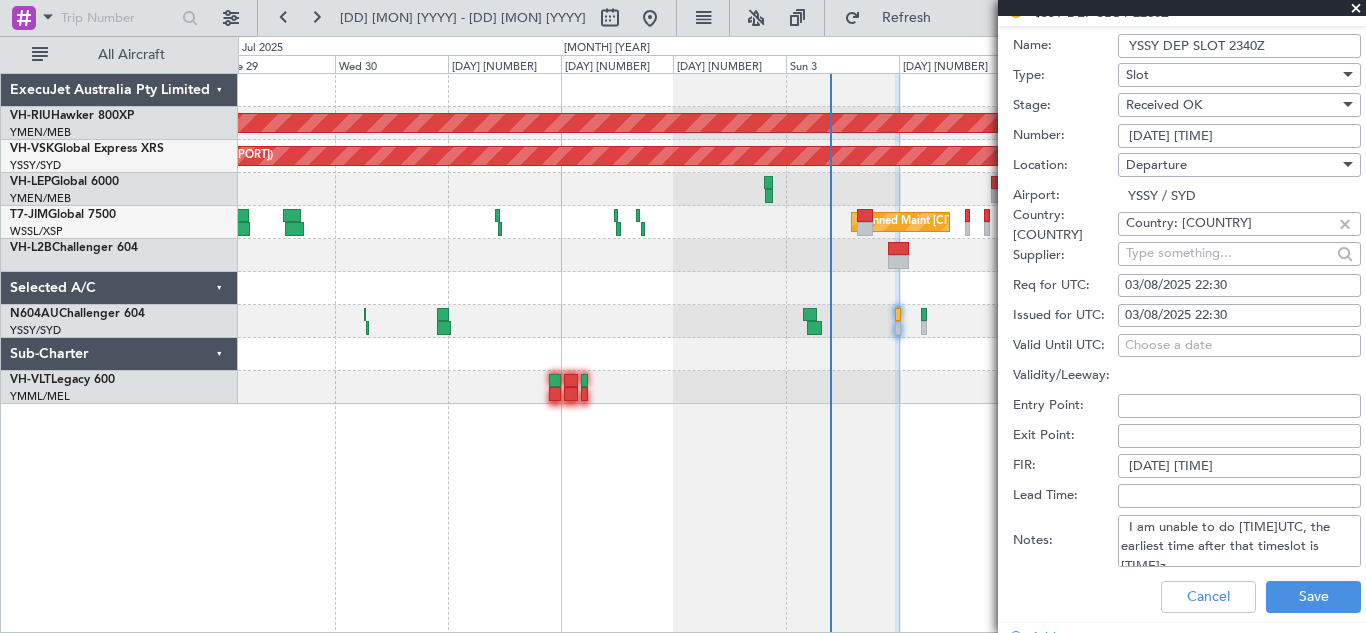 type on "[DATE] [TIME]" 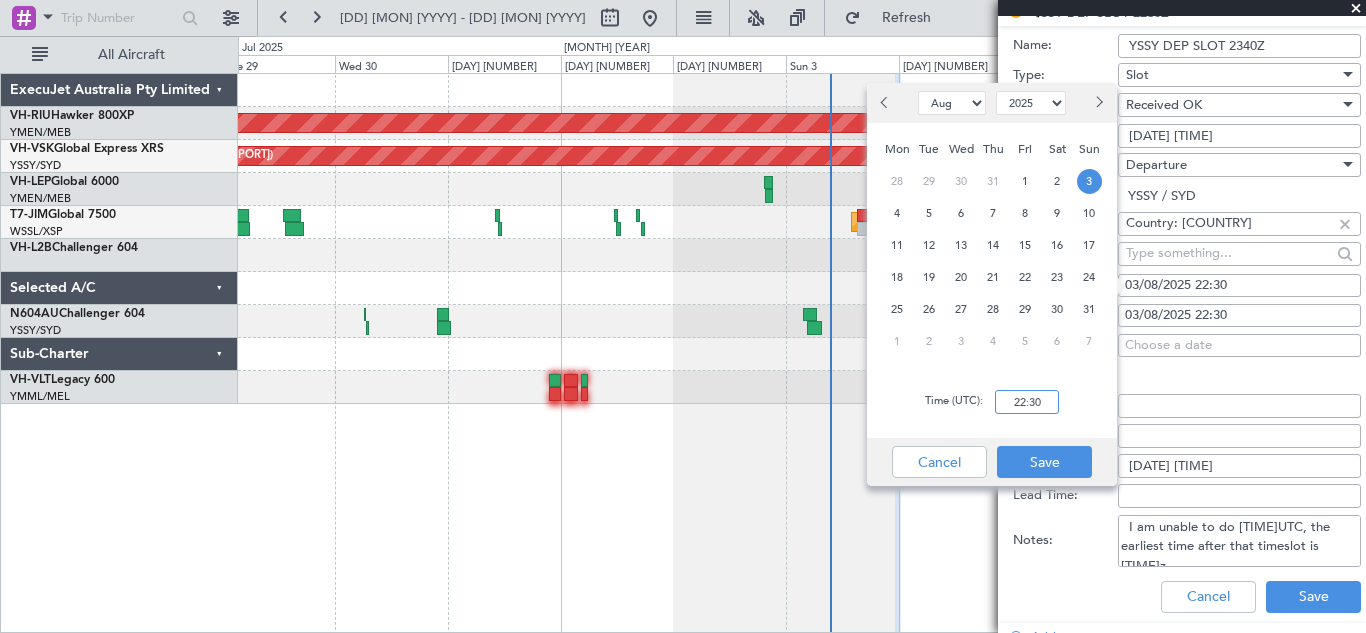 click on "22:30" at bounding box center [1027, 402] 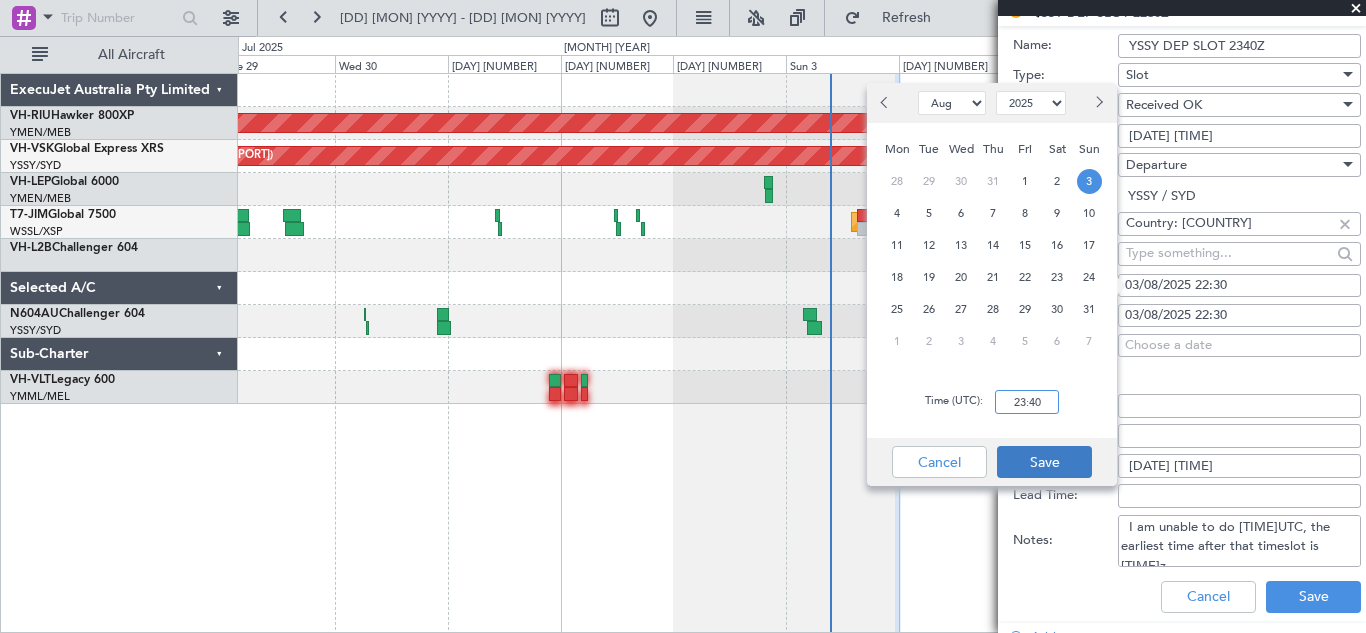 type on "23:40" 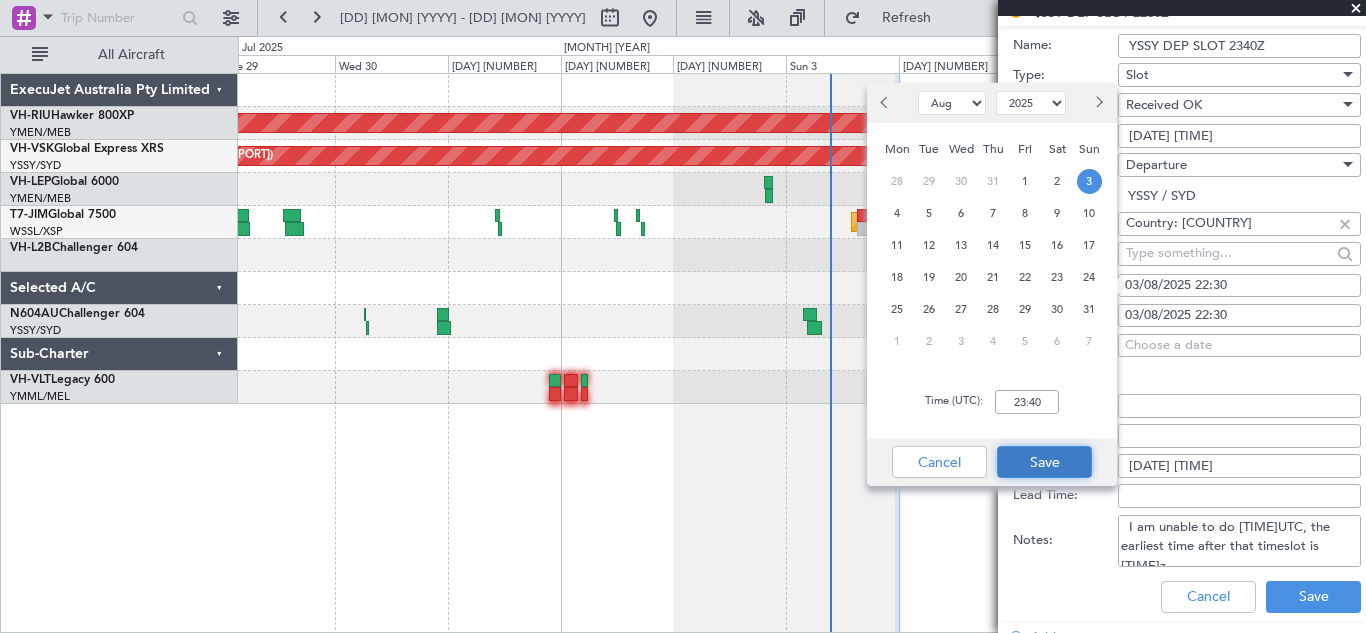click on "Save" at bounding box center (1044, 462) 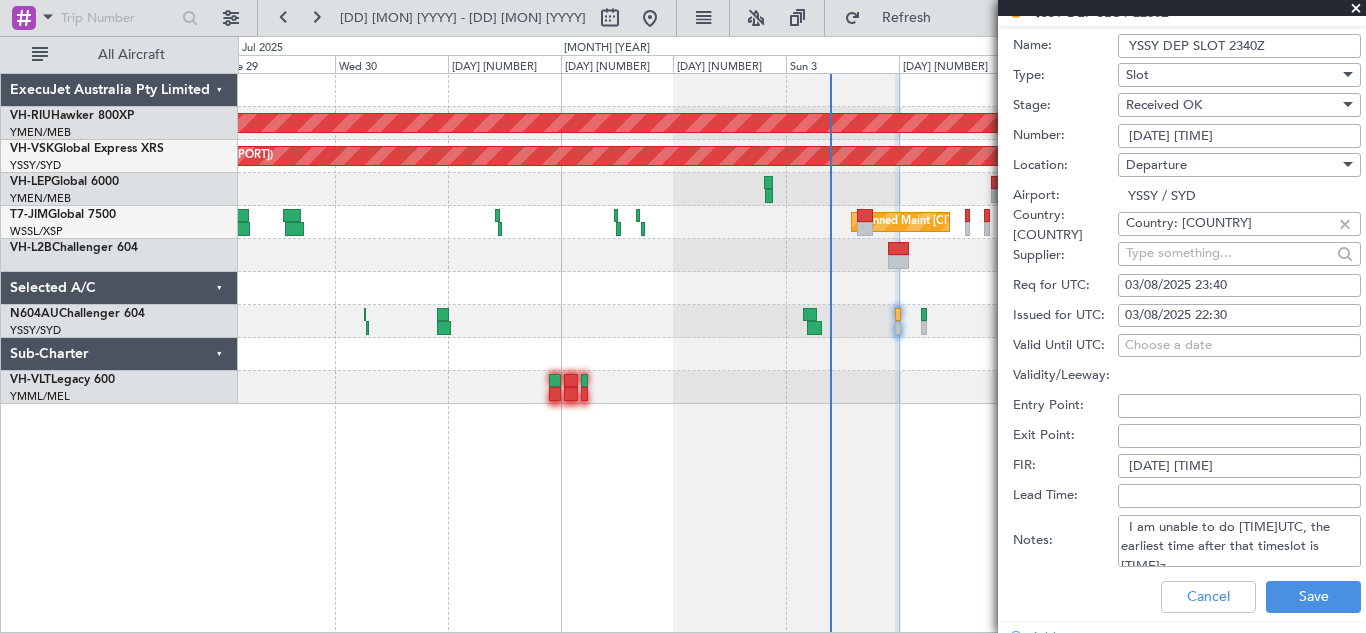 click on "03/08/2025 22:30" at bounding box center [1239, 316] 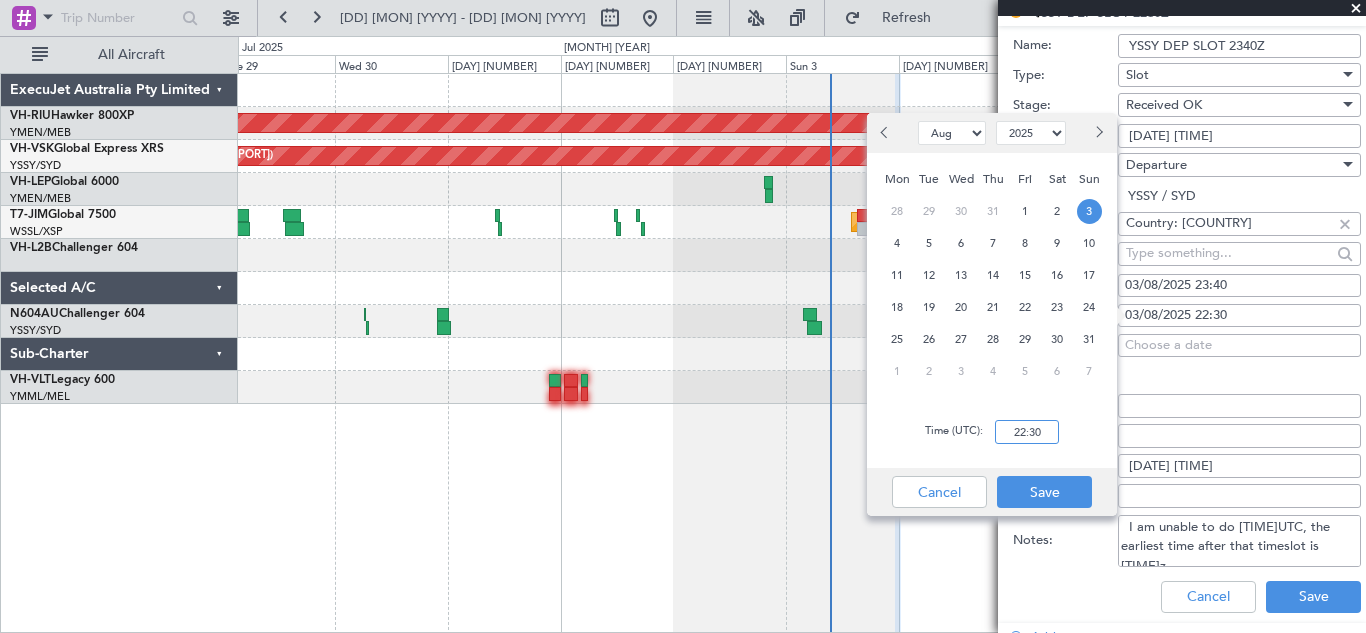 click on "22:30" at bounding box center [1027, 432] 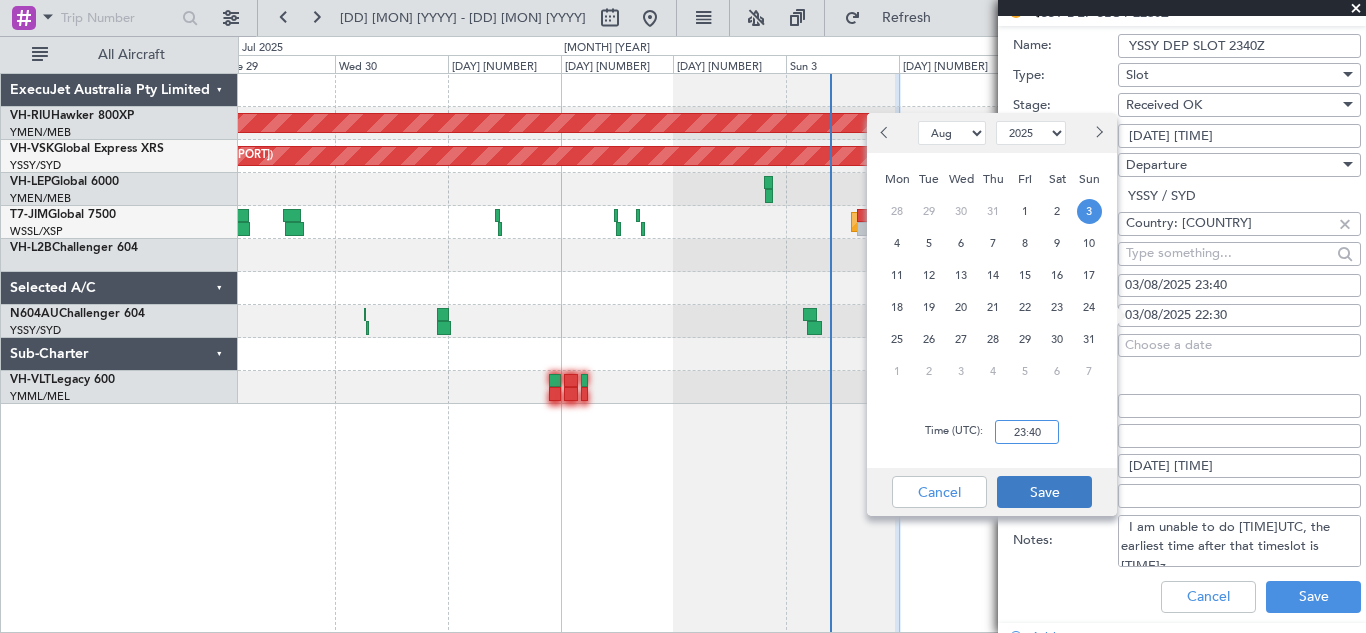 type on "23:40" 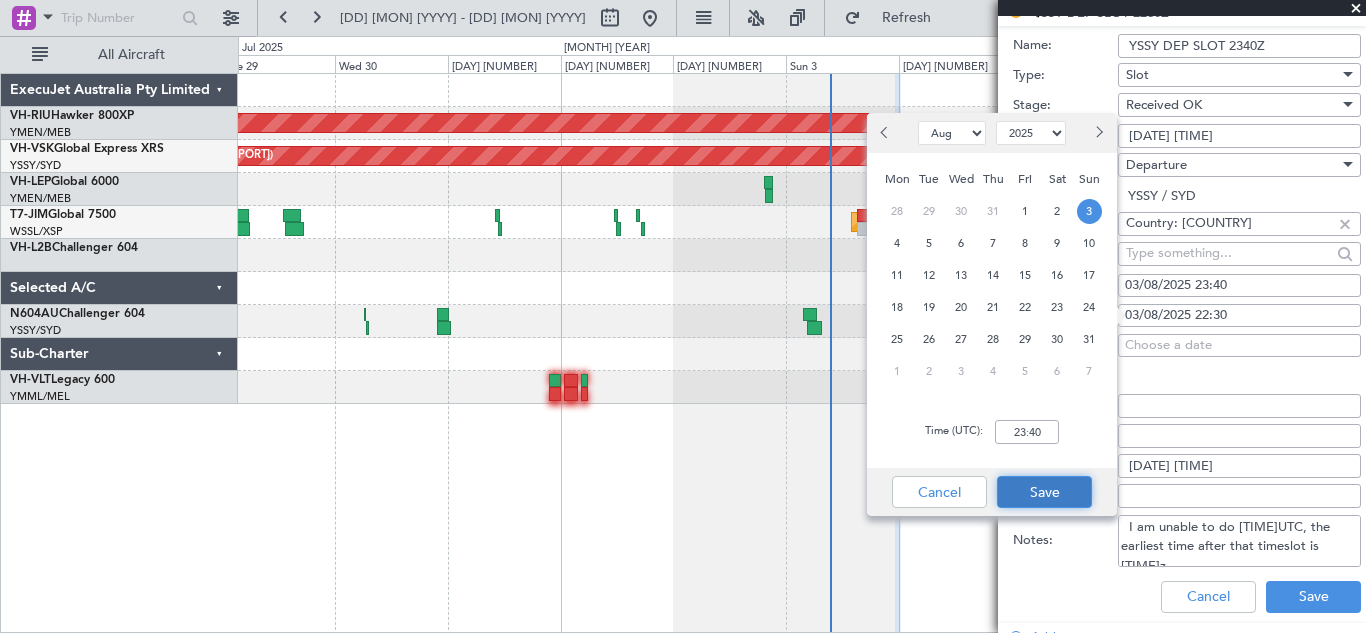 click on "Save" at bounding box center [1044, 492] 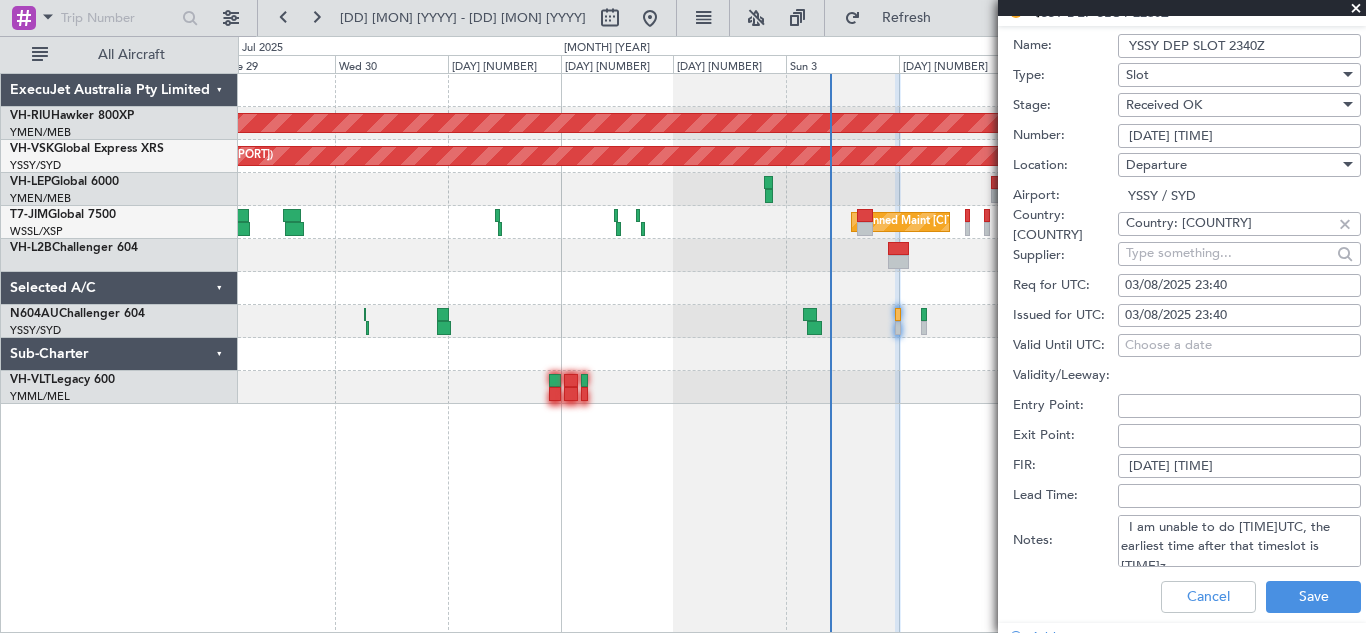 click on "[DATE] [TIME]" at bounding box center (1239, 466) 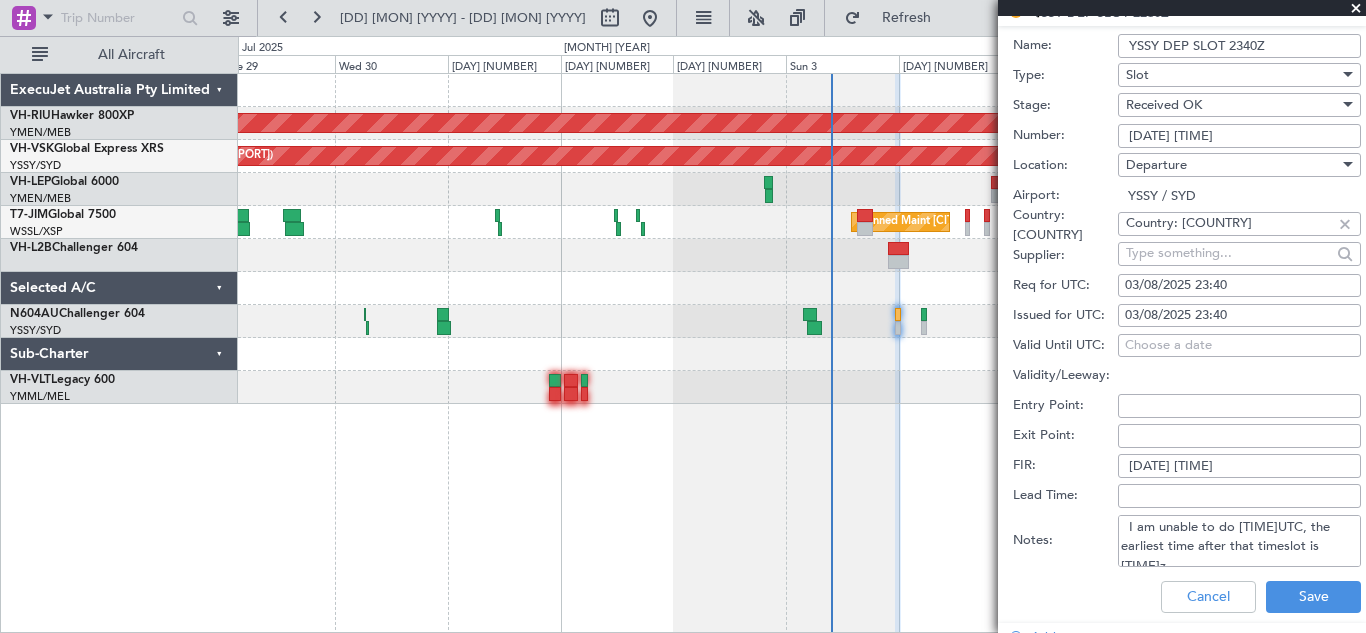 type on "[DATE] [TIME]" 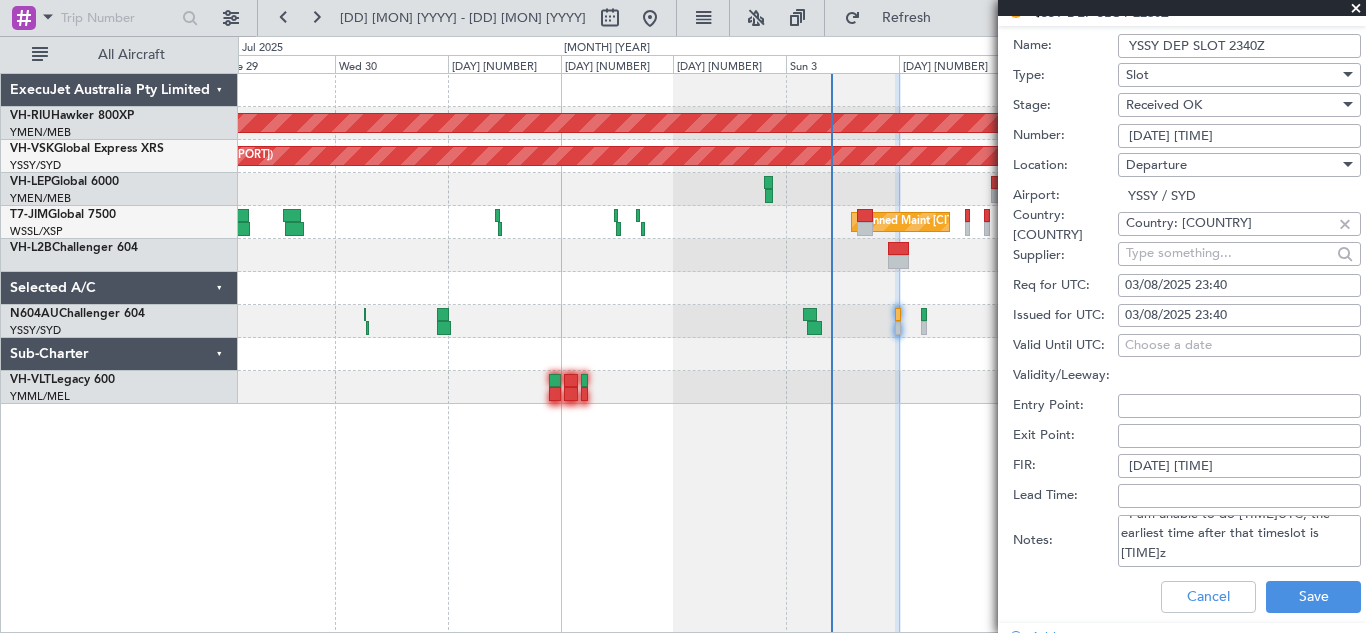 drag, startPoint x: 1125, startPoint y: 524, endPoint x: 1221, endPoint y: 555, distance: 100.88112 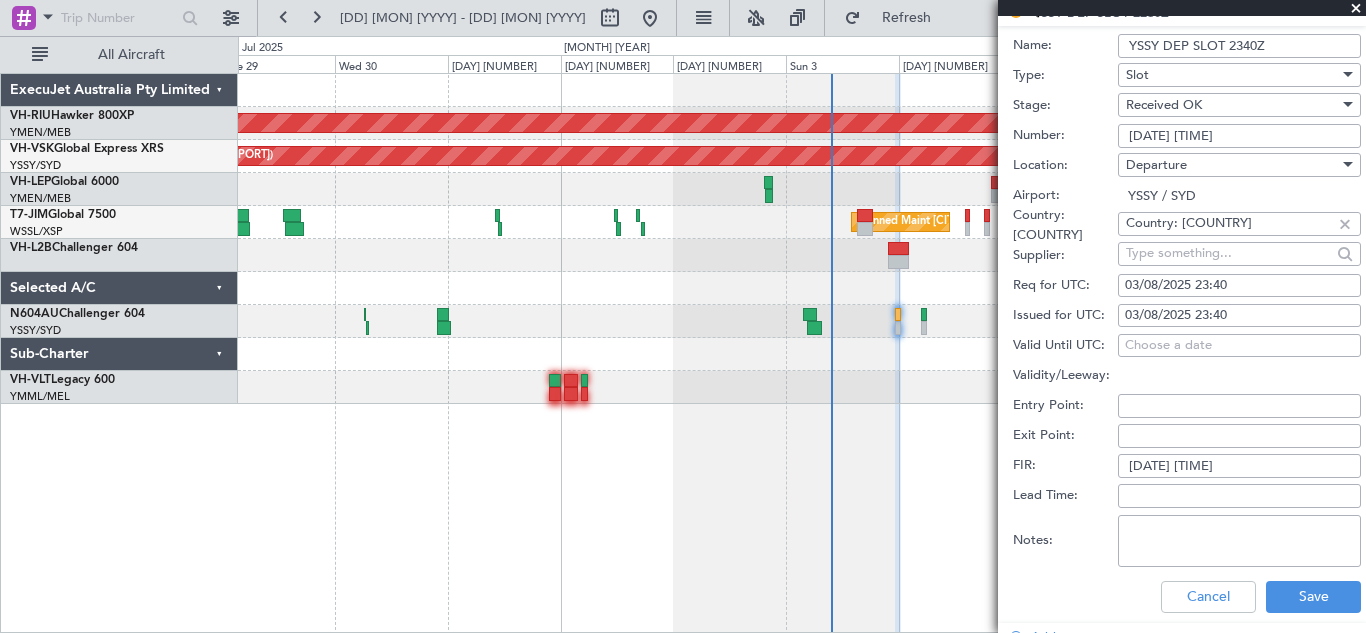 scroll, scrollTop: 0, scrollLeft: 0, axis: both 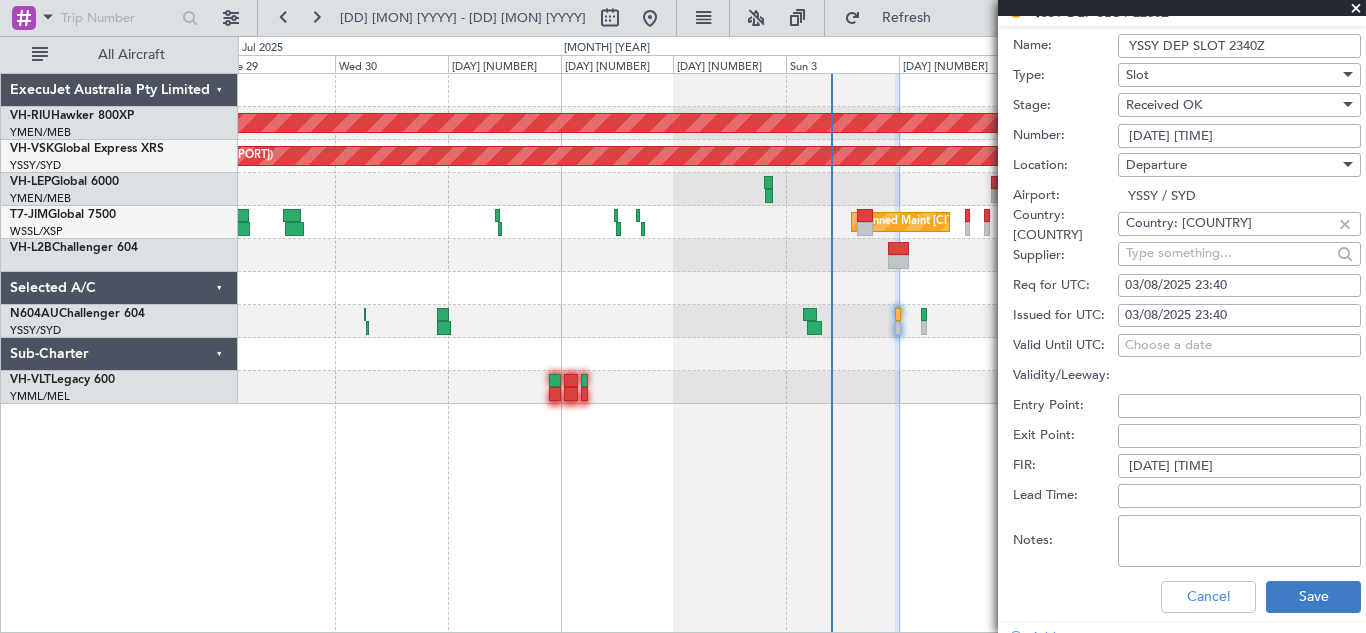 type 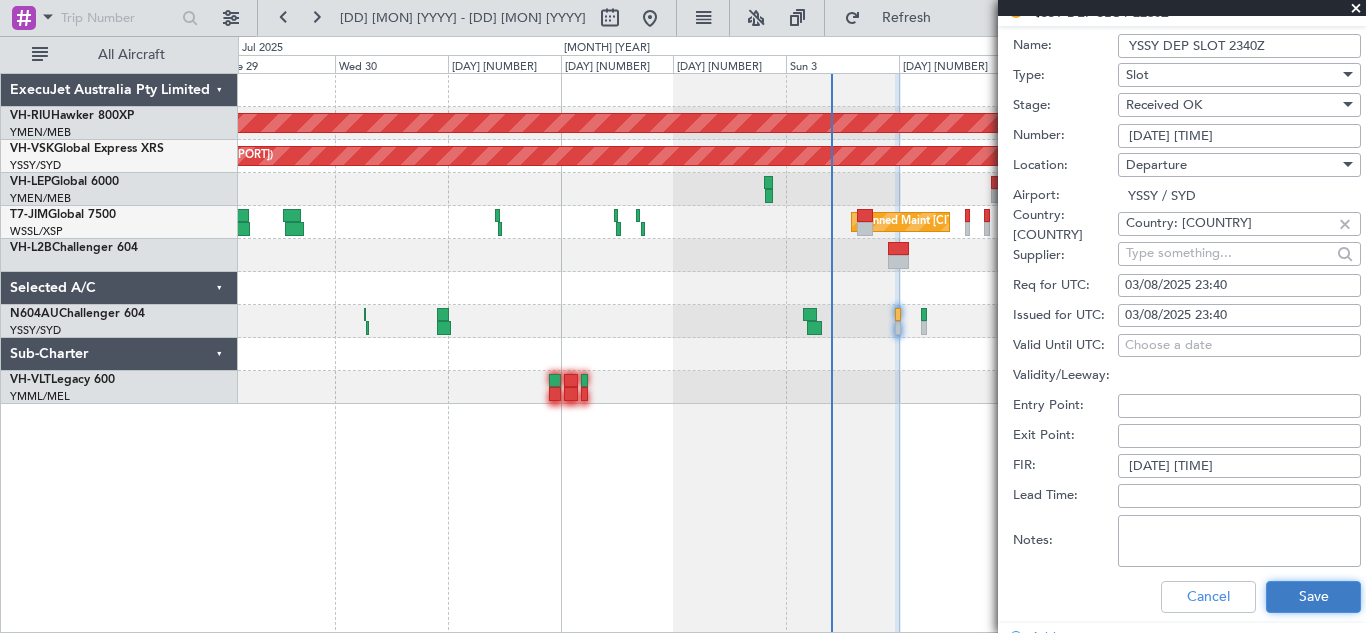 click on "Save" at bounding box center (1313, 597) 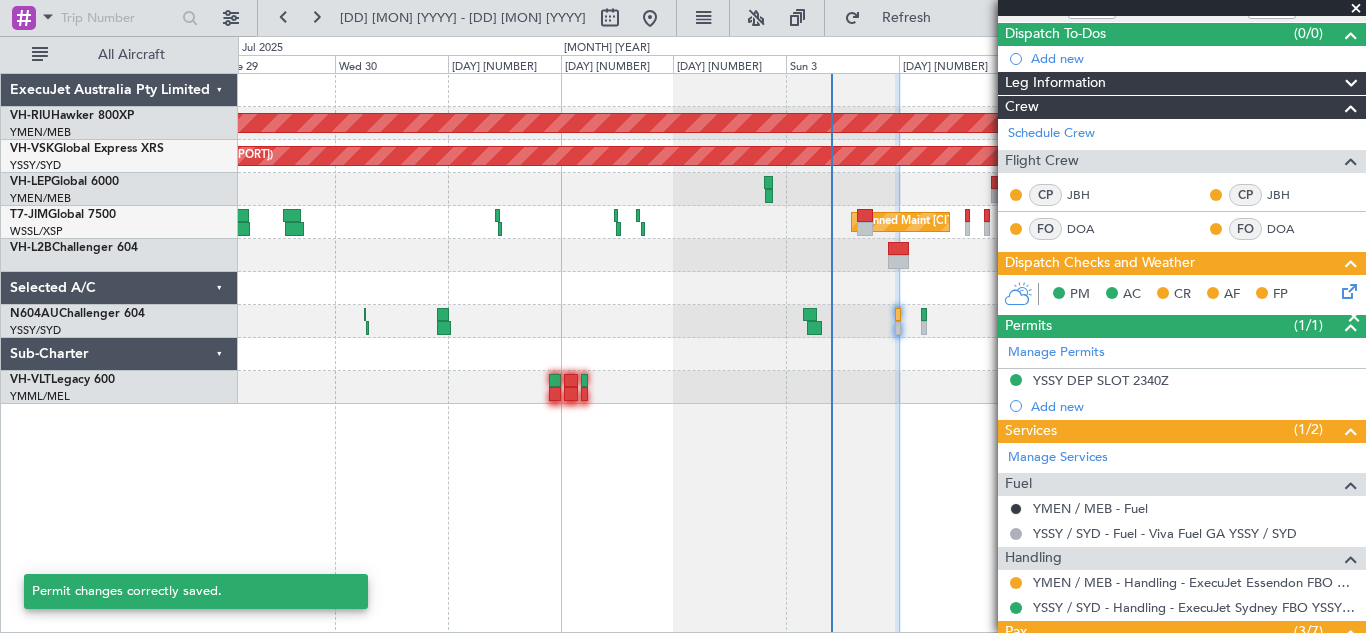 scroll, scrollTop: 0, scrollLeft: 0, axis: both 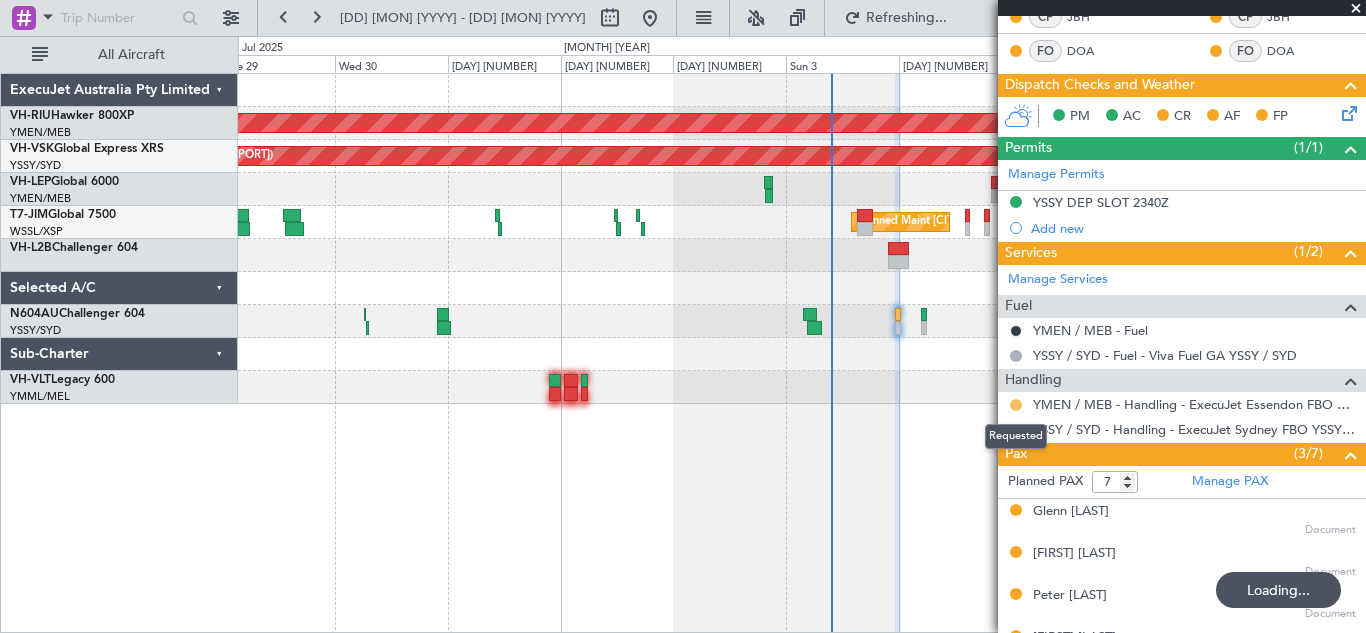 click at bounding box center (1016, 405) 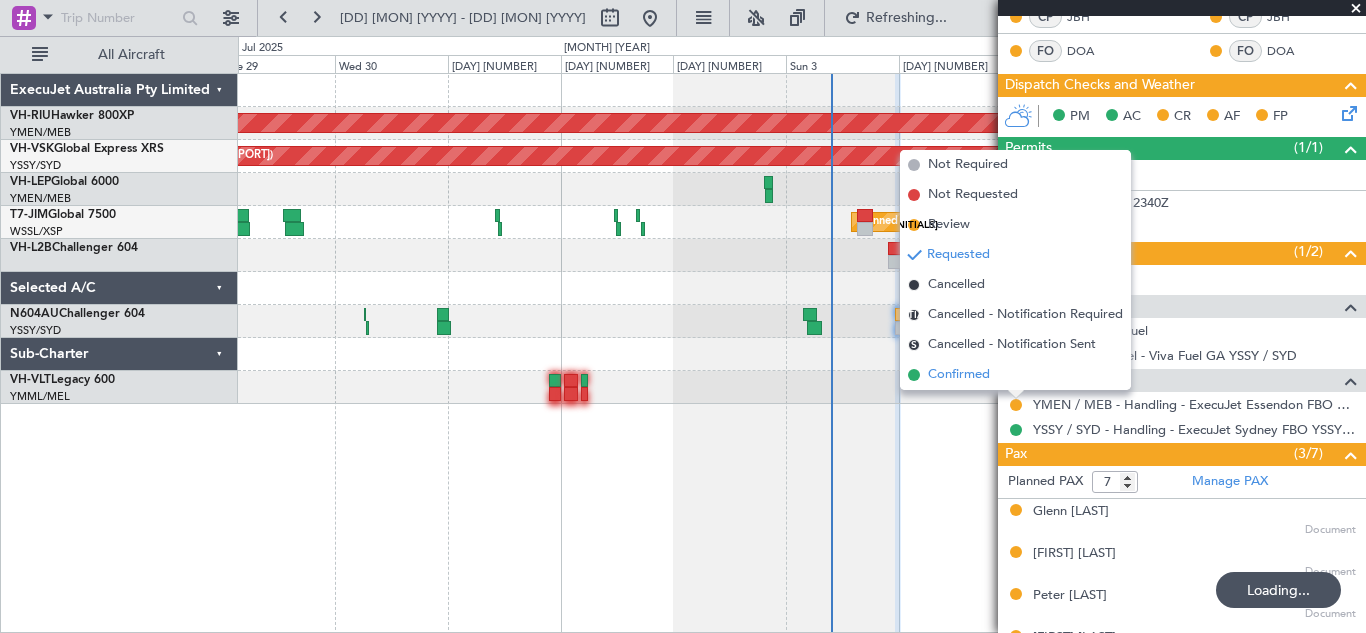click on "Confirmed" at bounding box center (959, 375) 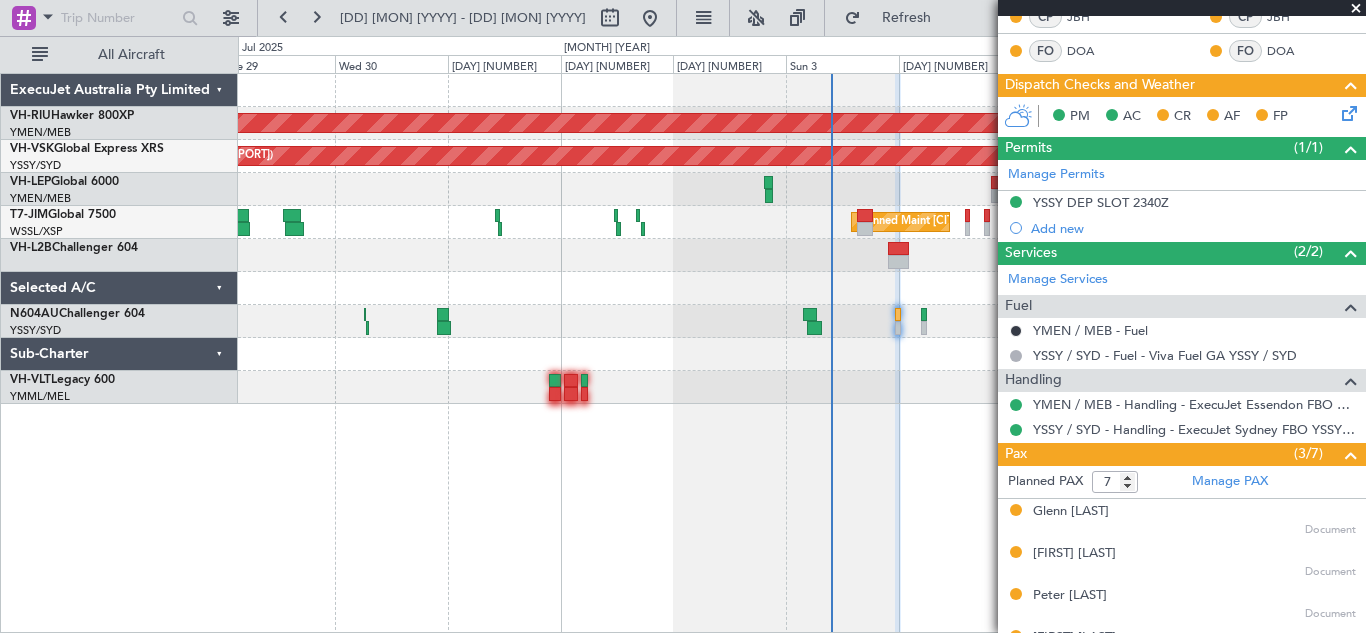 click 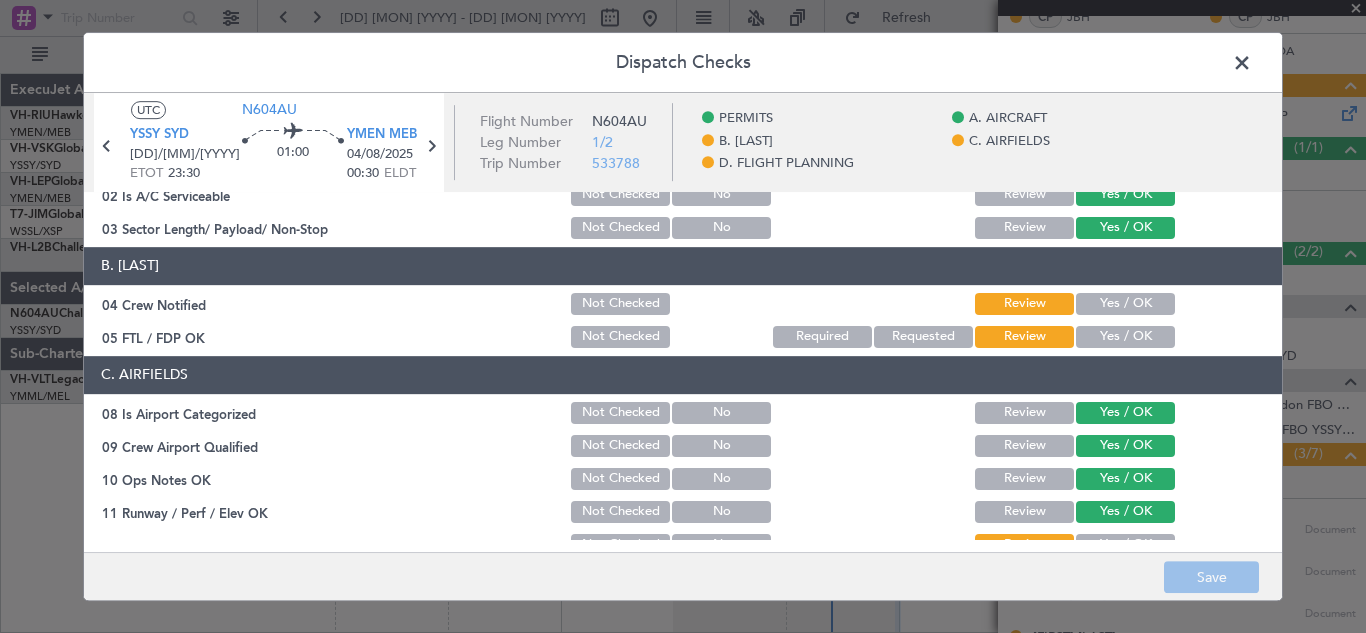 scroll, scrollTop: 207, scrollLeft: 0, axis: vertical 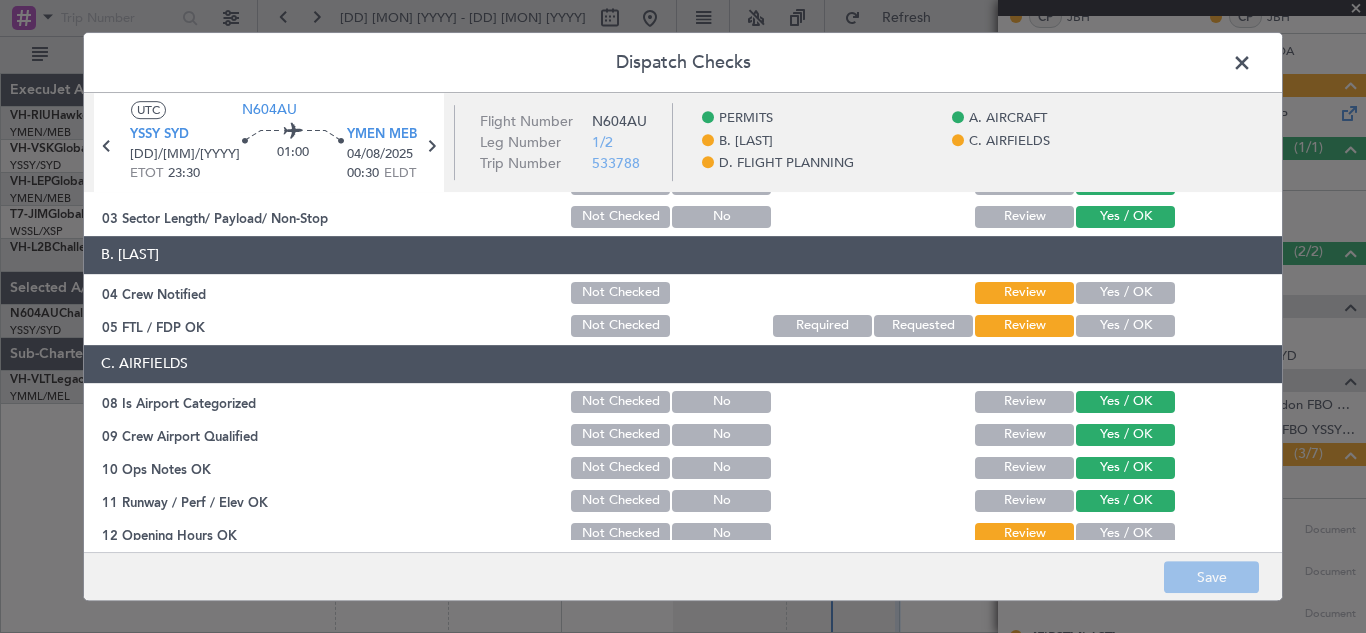 click on "Yes / OK" 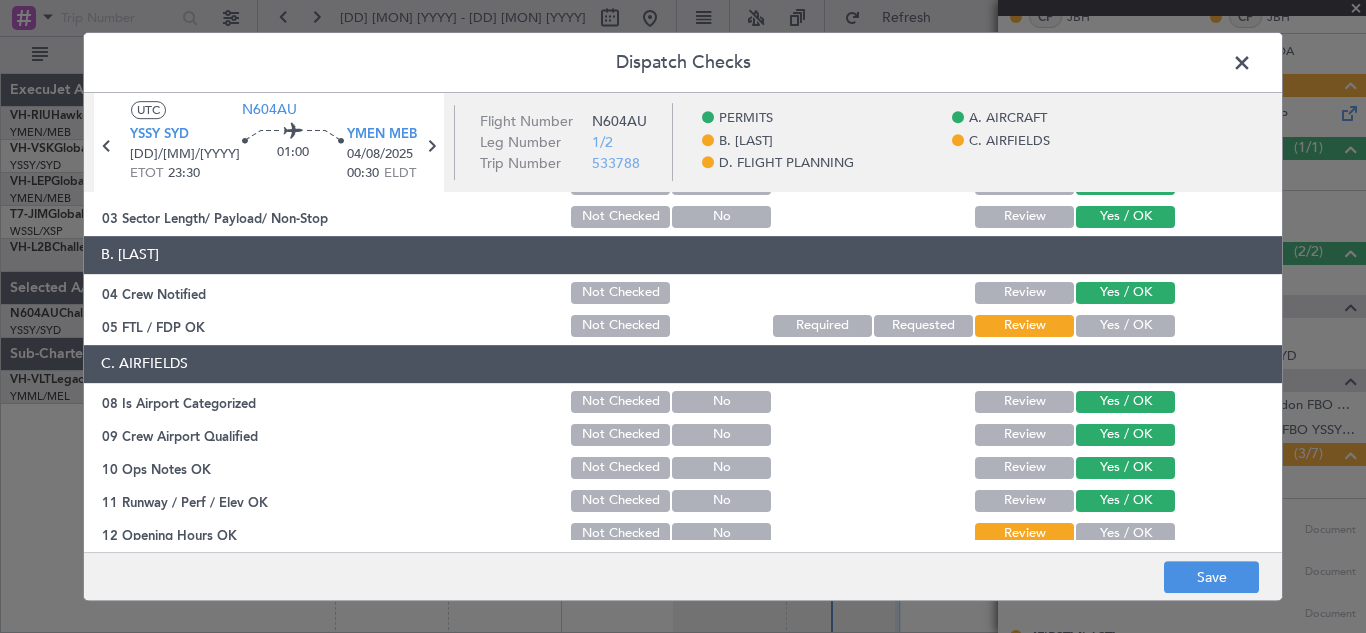 click on "Yes / OK" 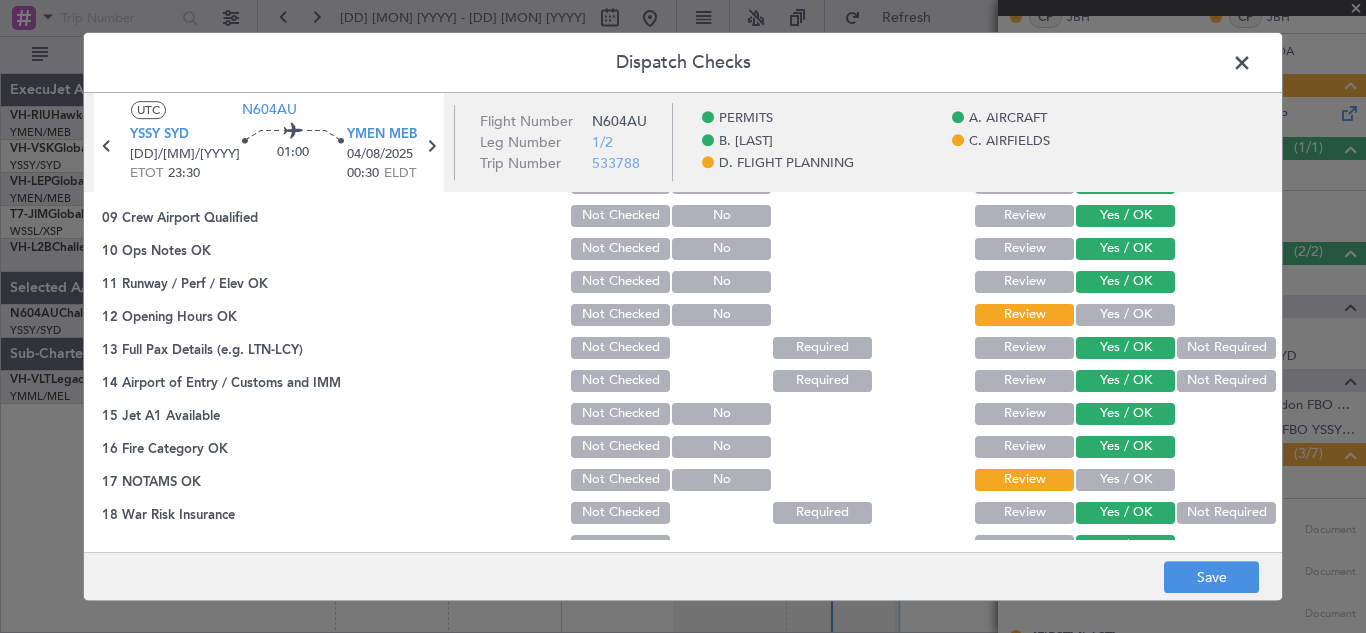 scroll, scrollTop: 433, scrollLeft: 0, axis: vertical 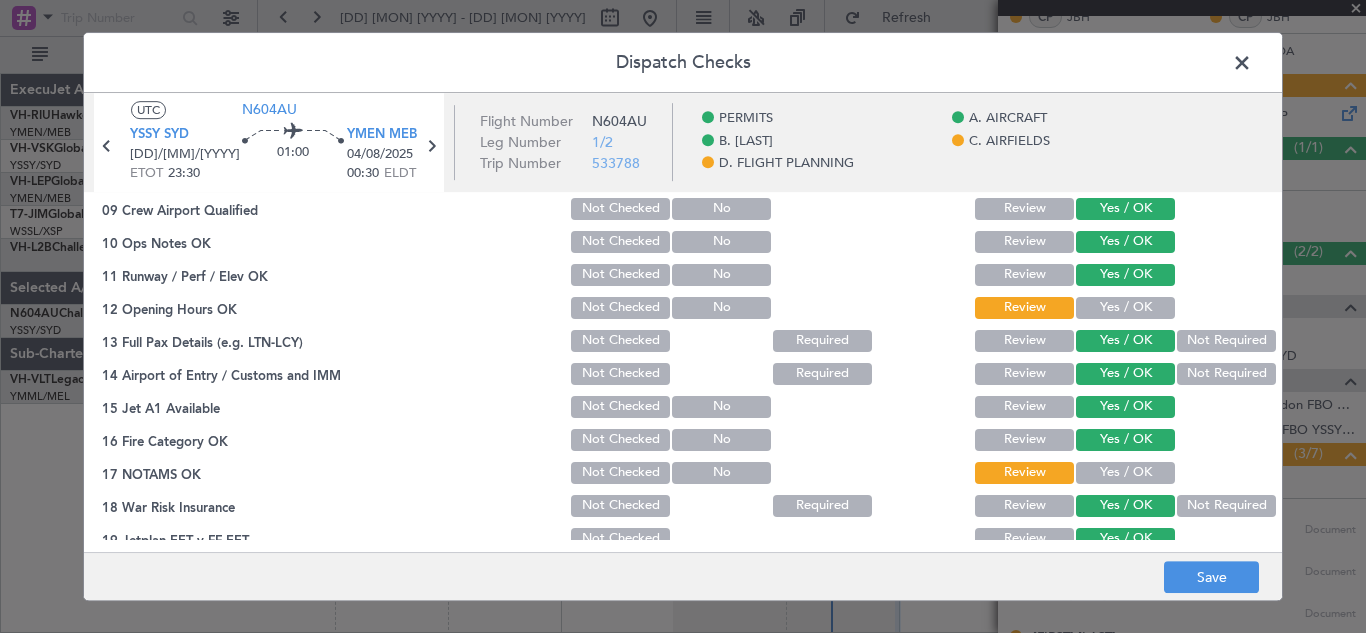 click on "Yes / OK" 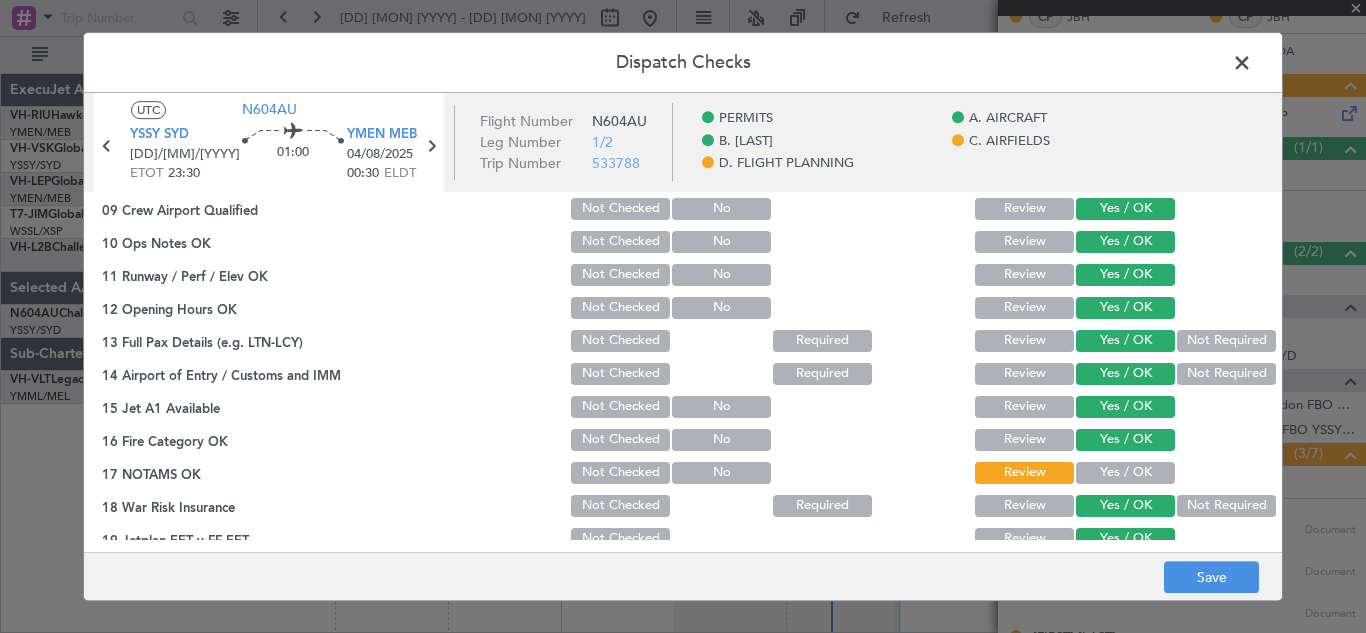 click on "Yes / OK" 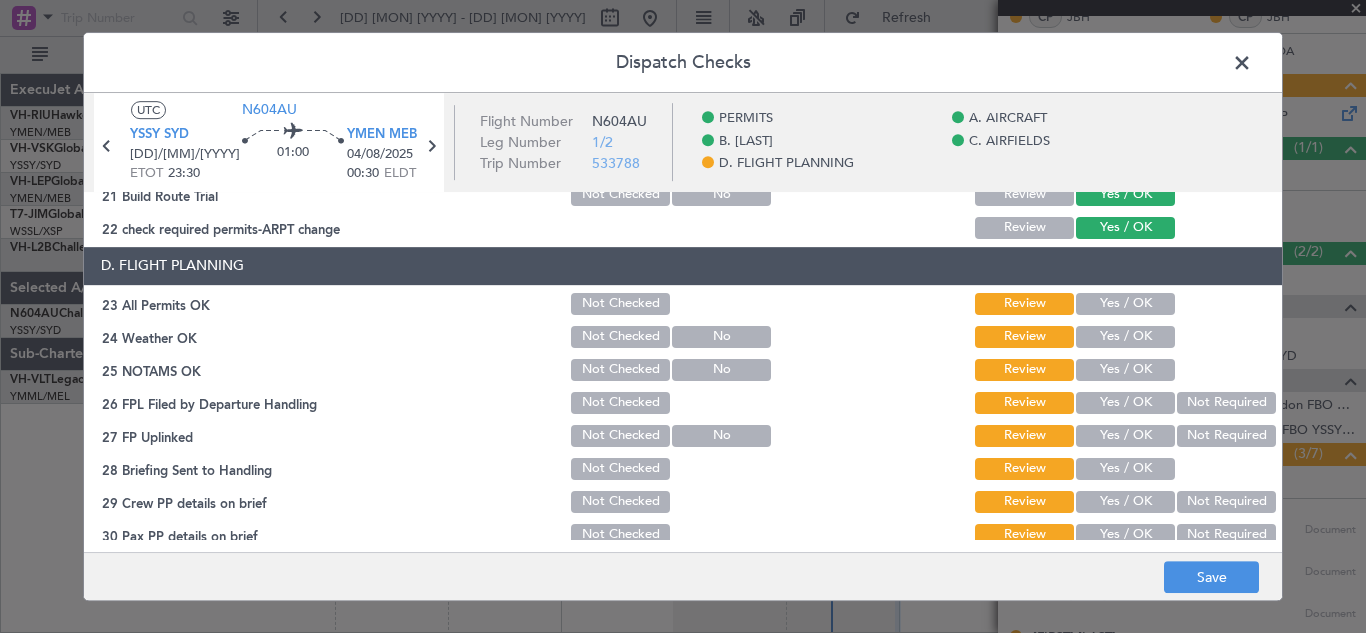 scroll, scrollTop: 817, scrollLeft: 0, axis: vertical 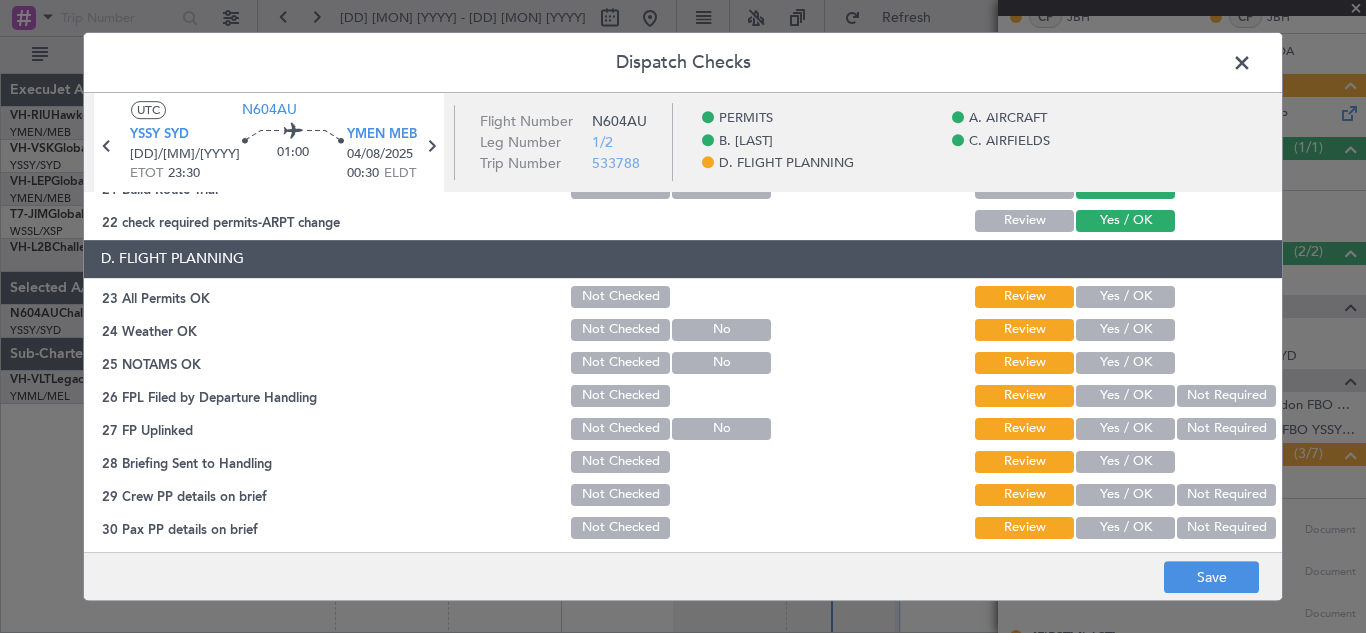 click on "Yes / OK" 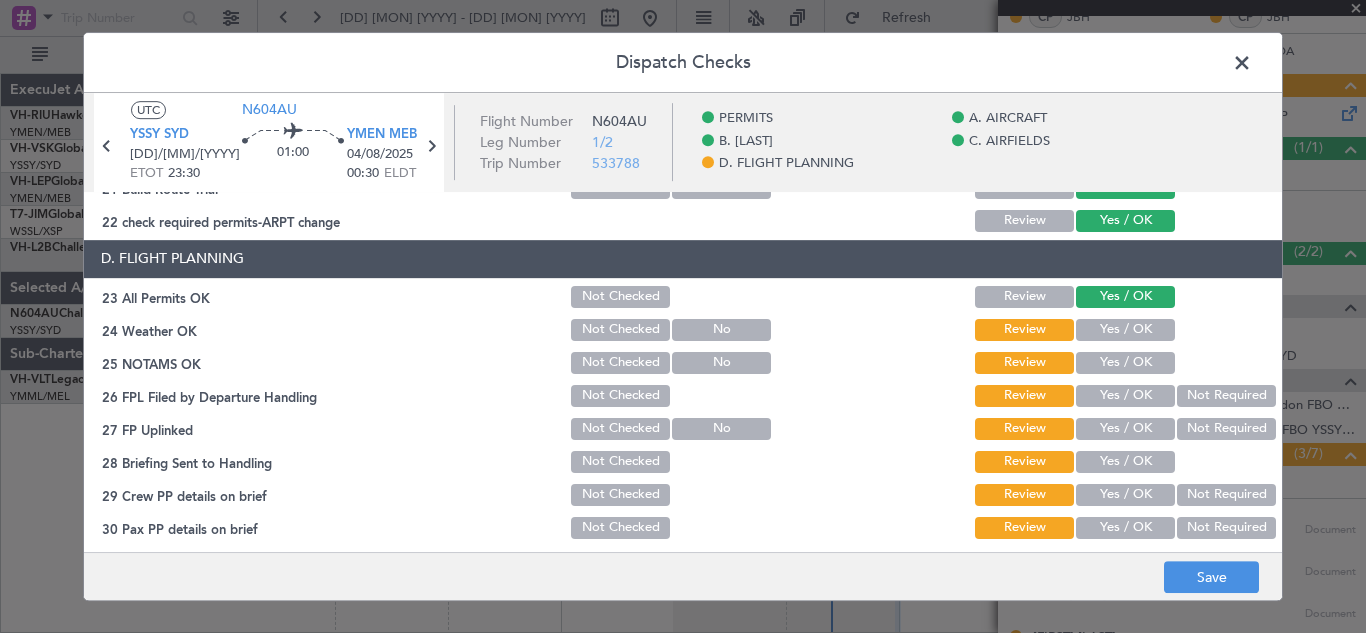 click on "Yes / OK" 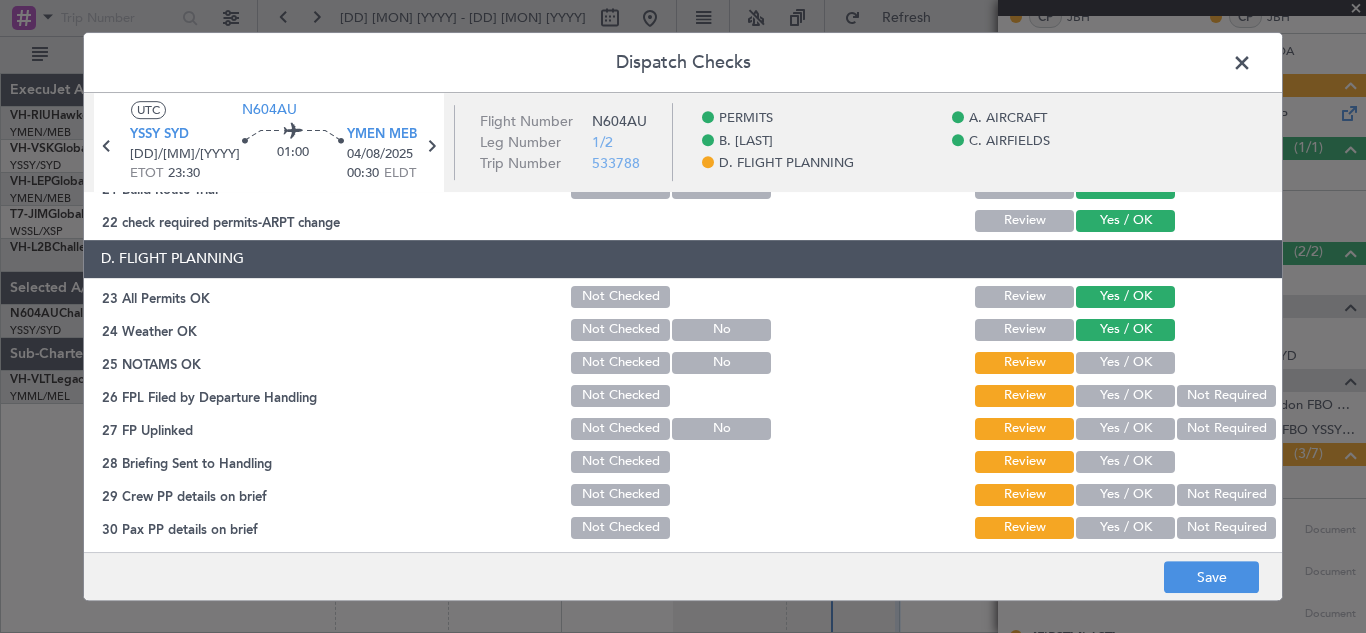 click on "Yes / OK" 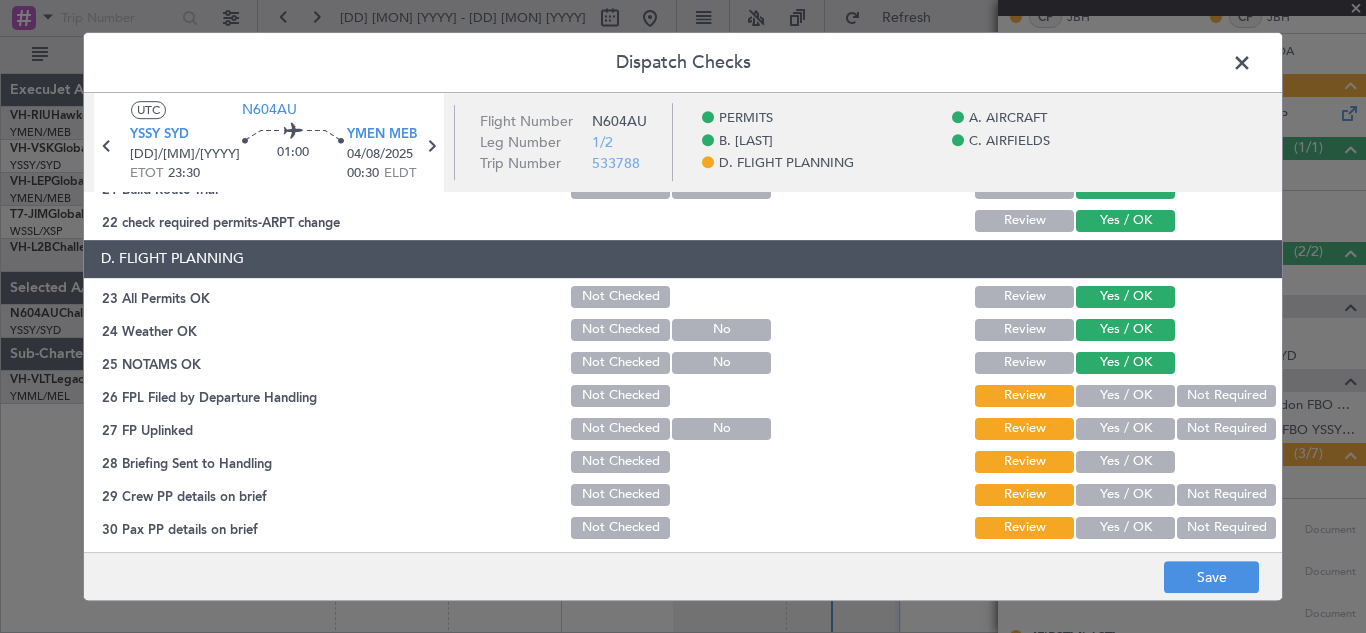 click on "Yes / OK" 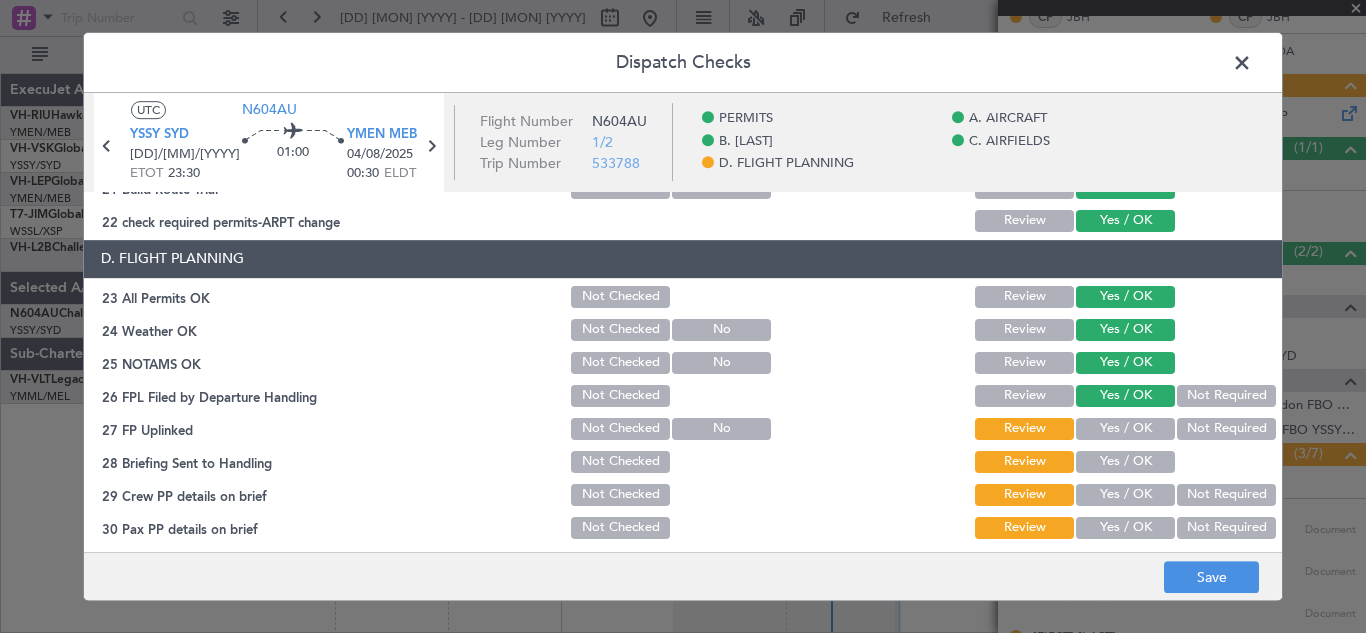 click on "Yes / OK" 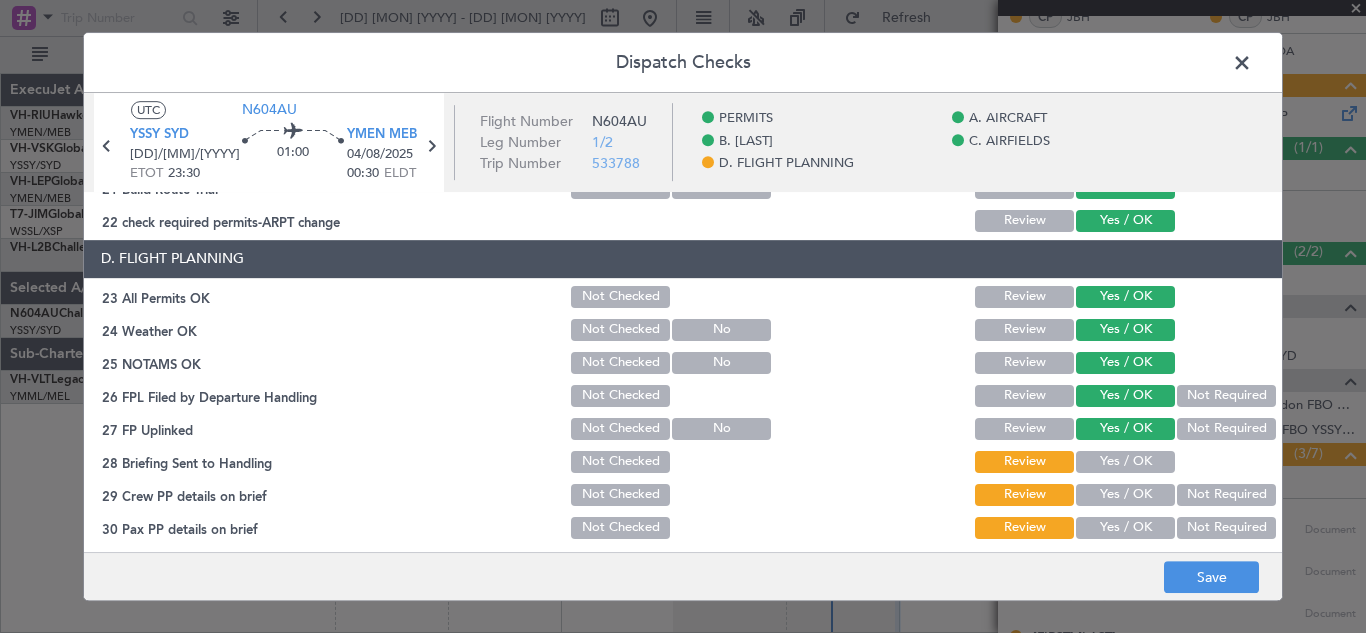 click on "Yes / OK" 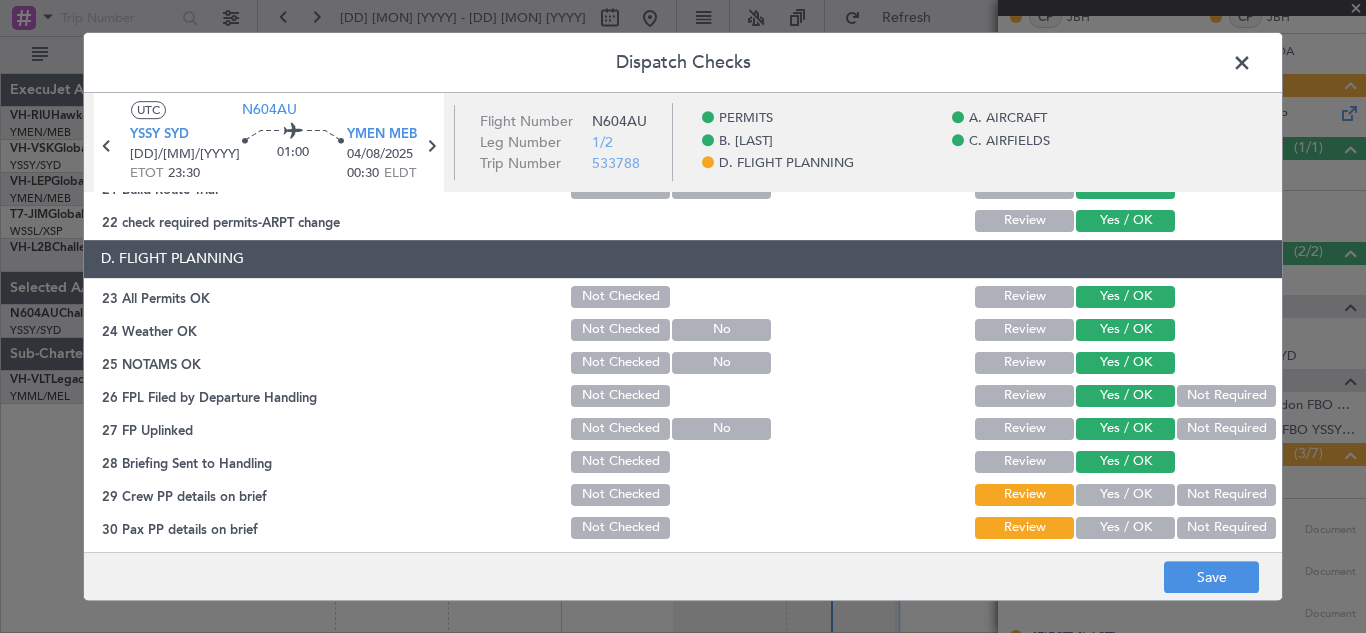 click on "Not Required" 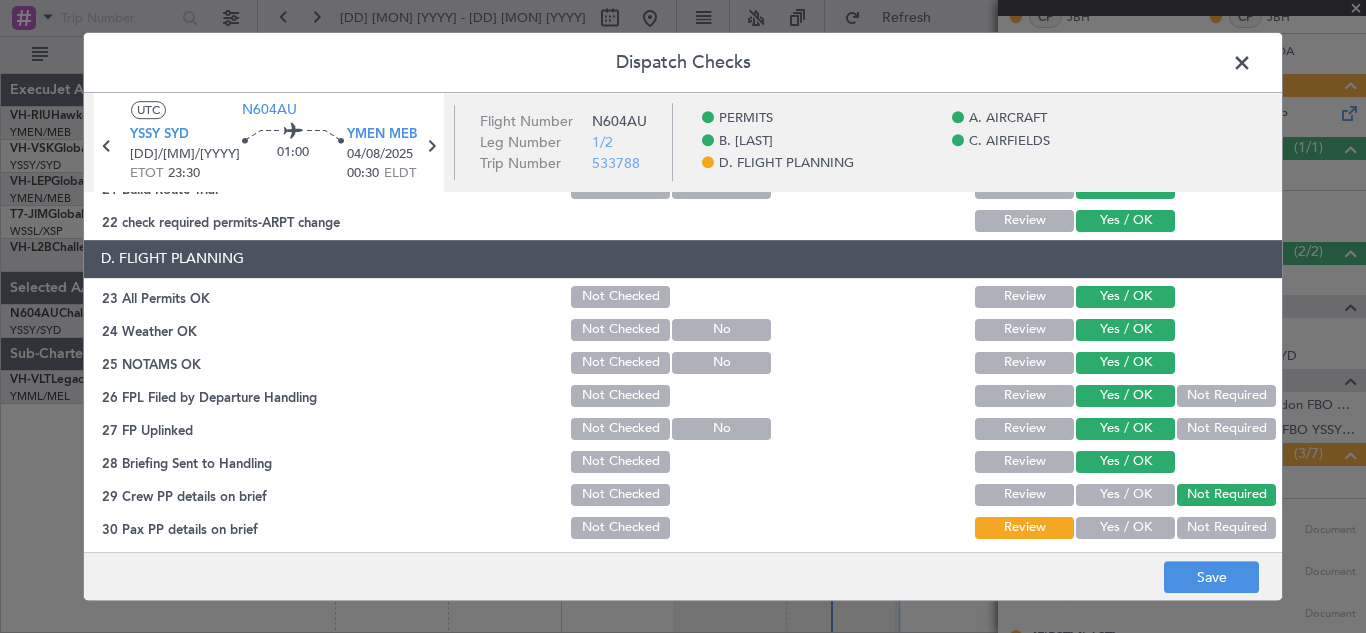 click on "Not Required" 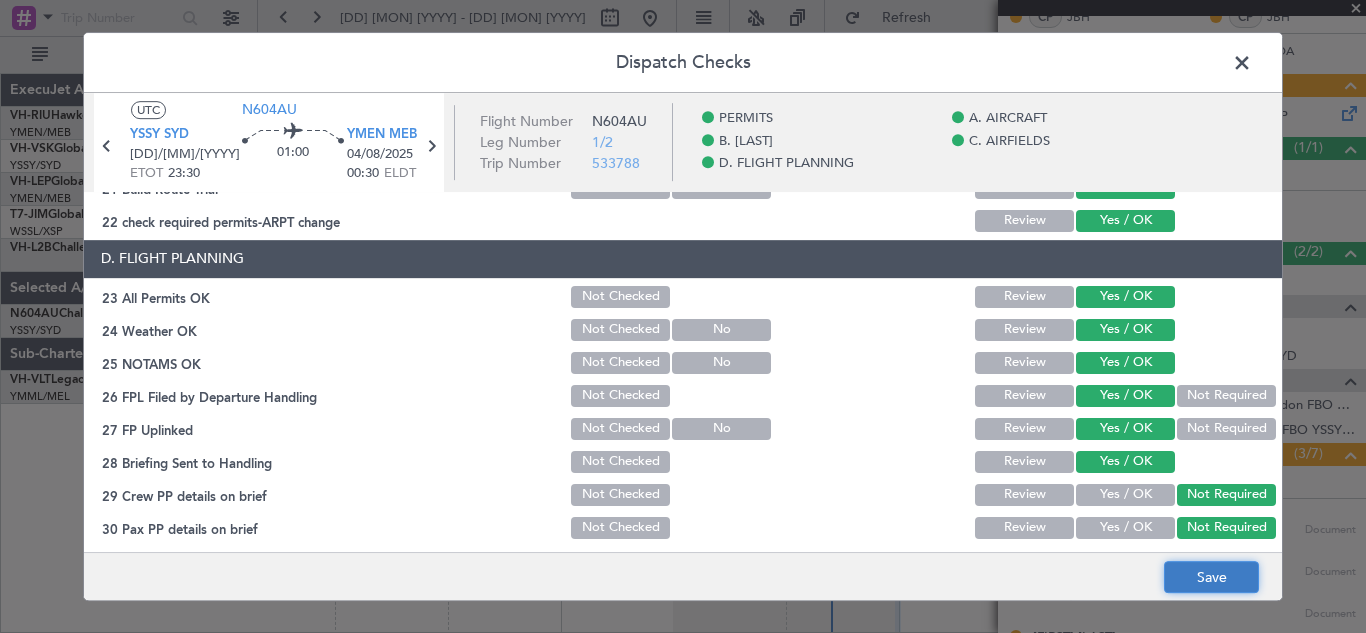 click on "Save" 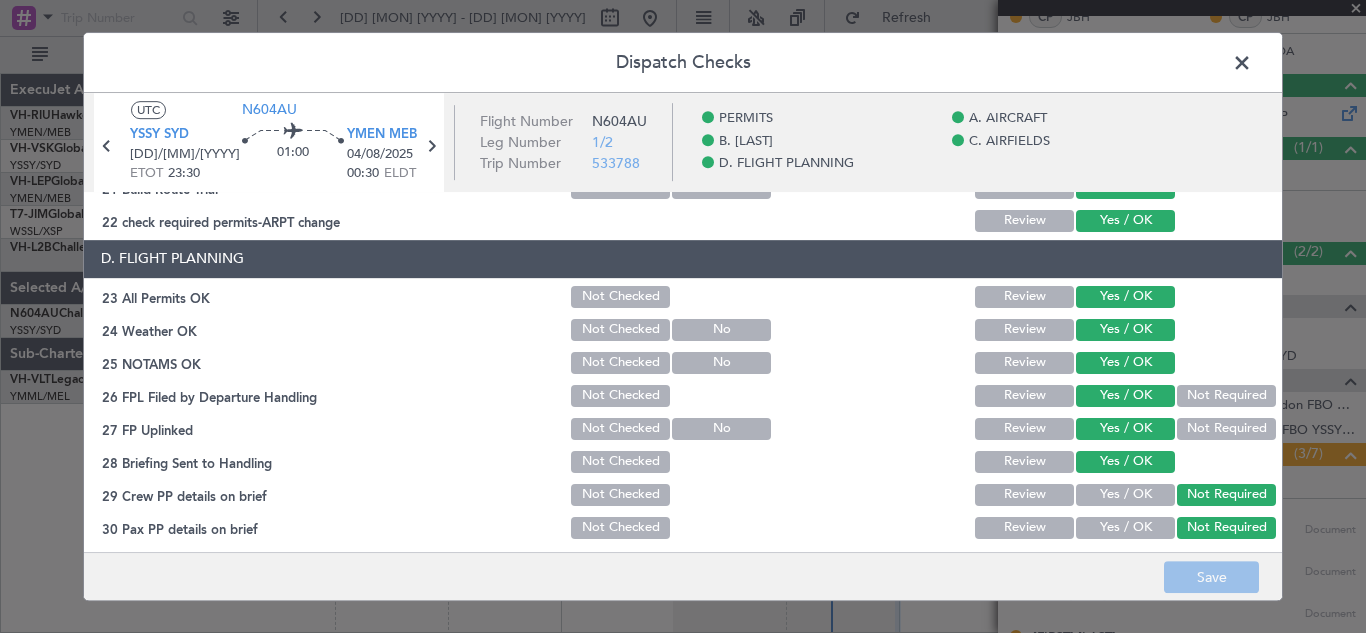 click 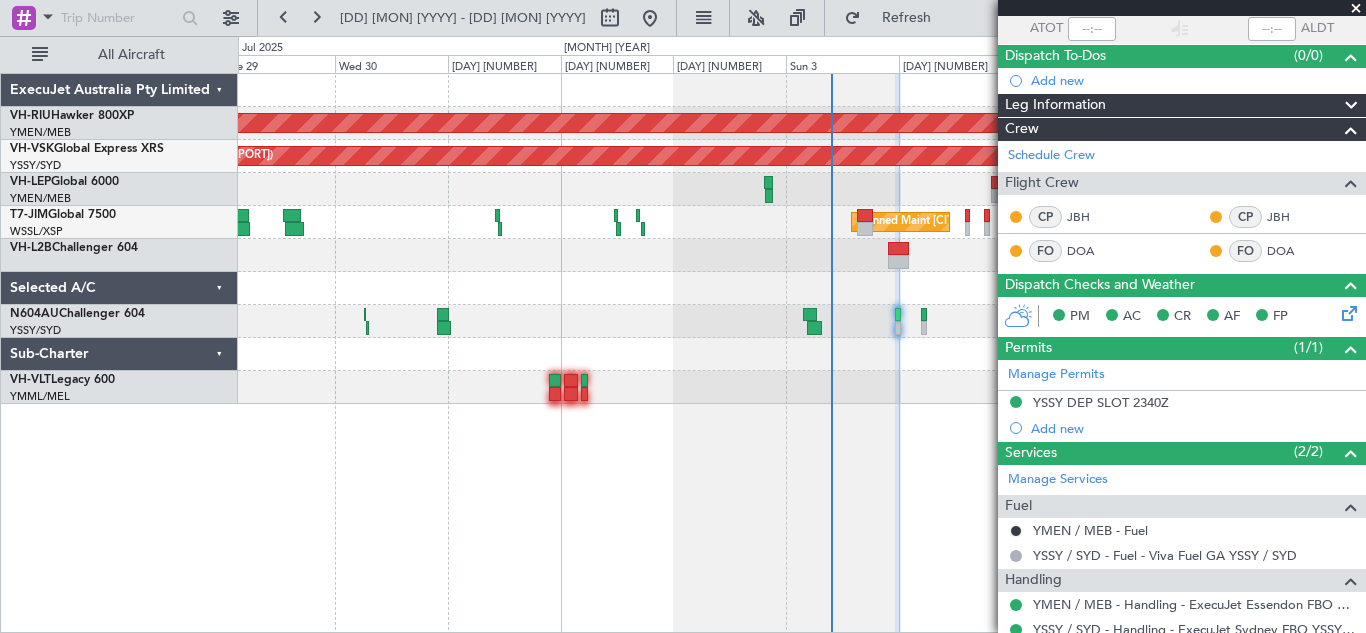 scroll, scrollTop: 0, scrollLeft: 0, axis: both 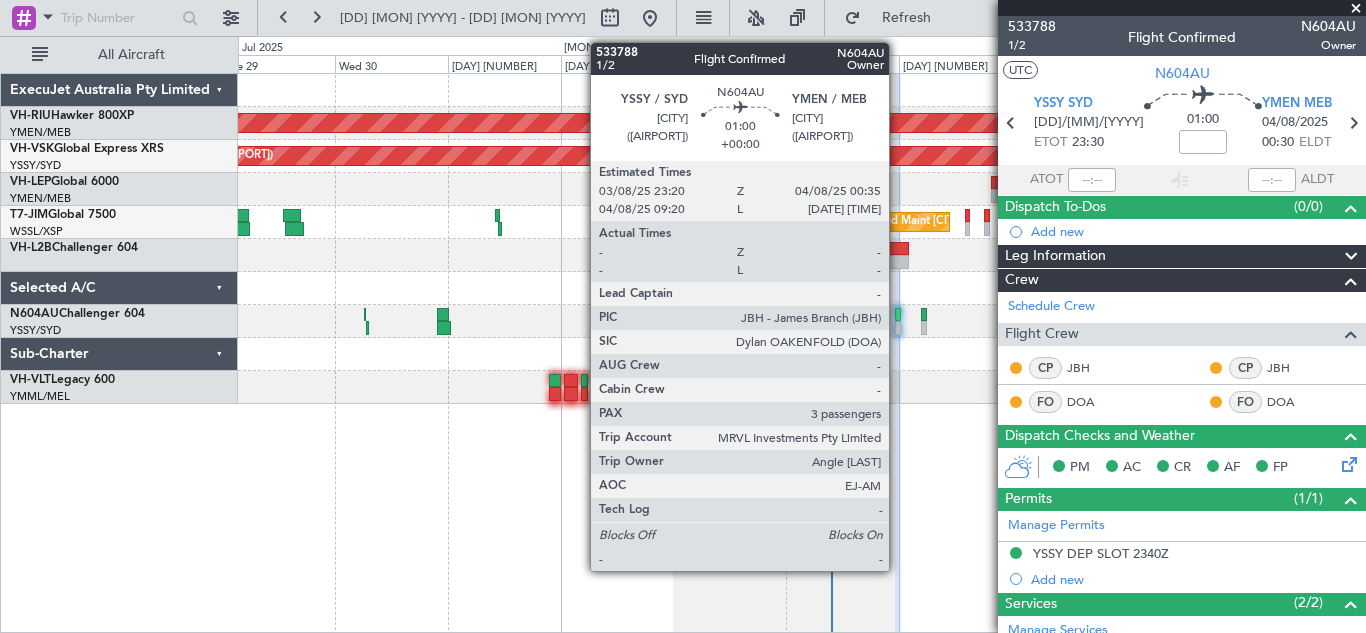 click 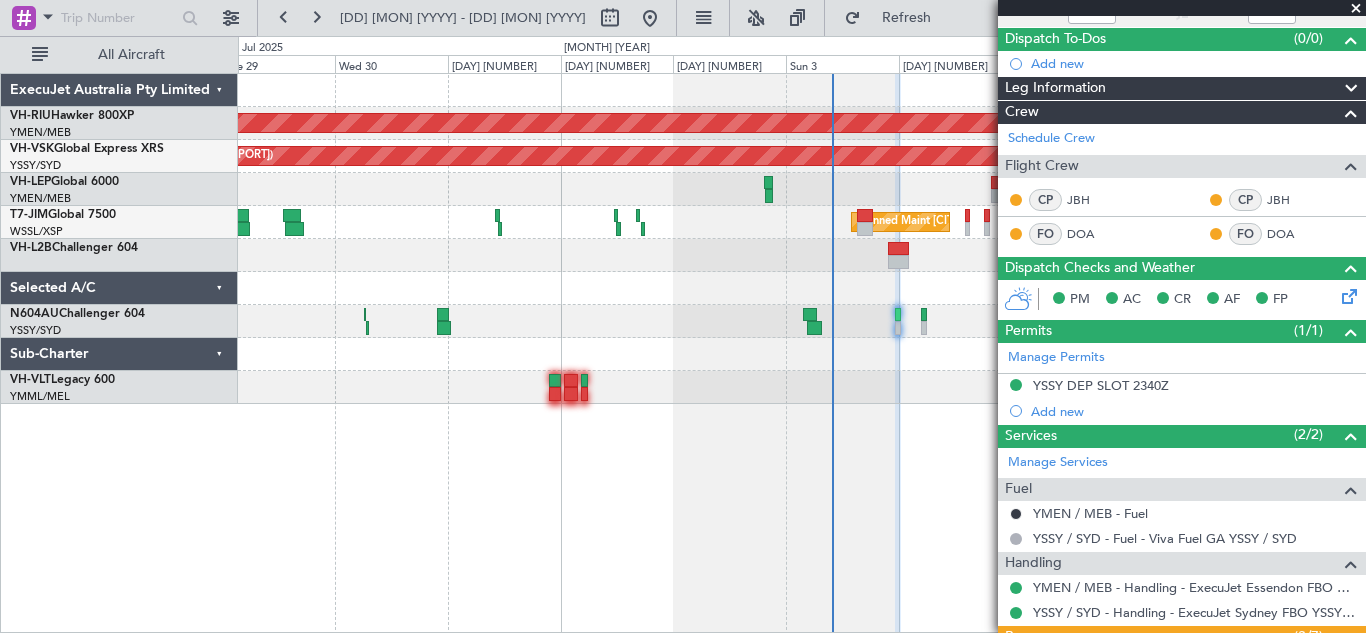 scroll, scrollTop: 0, scrollLeft: 0, axis: both 